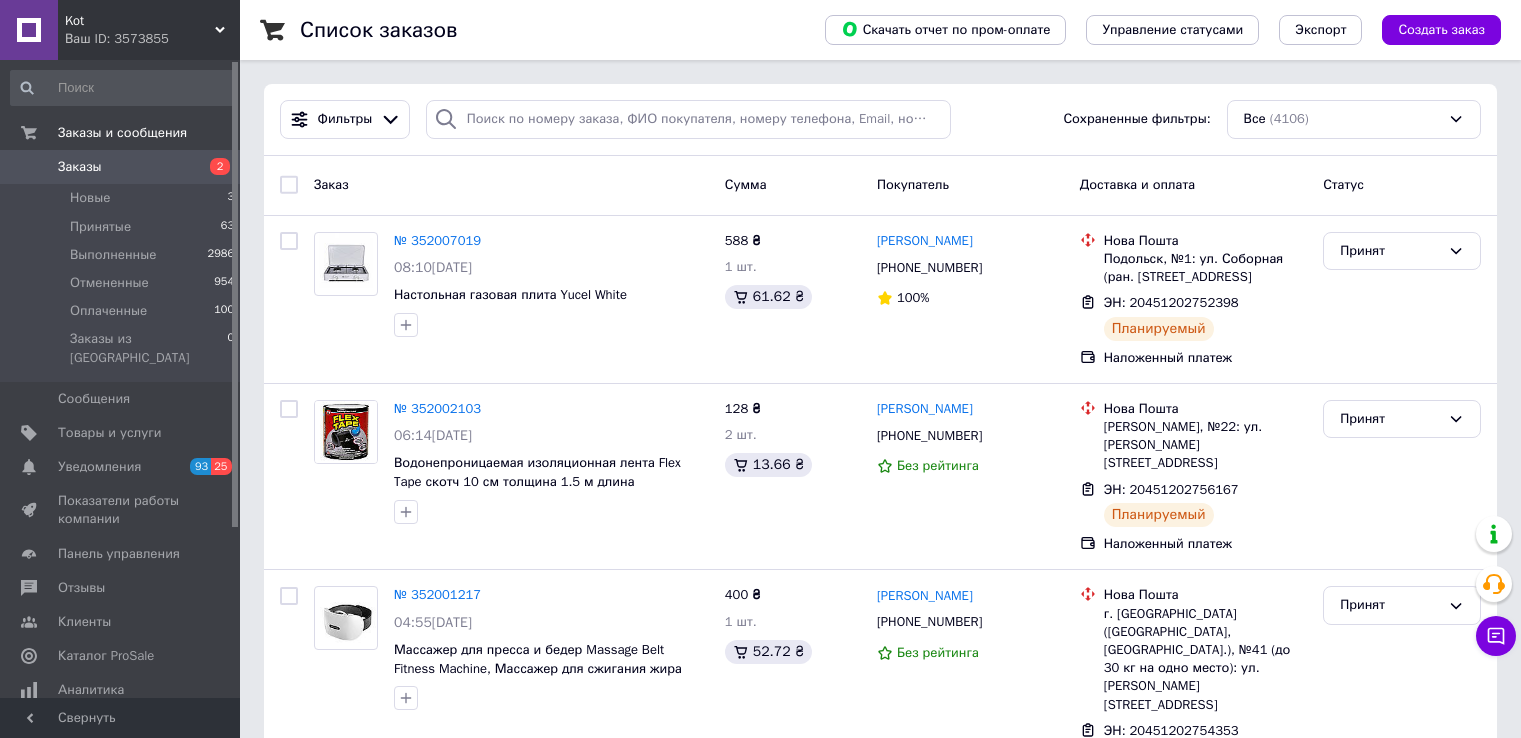 scroll, scrollTop: 0, scrollLeft: 0, axis: both 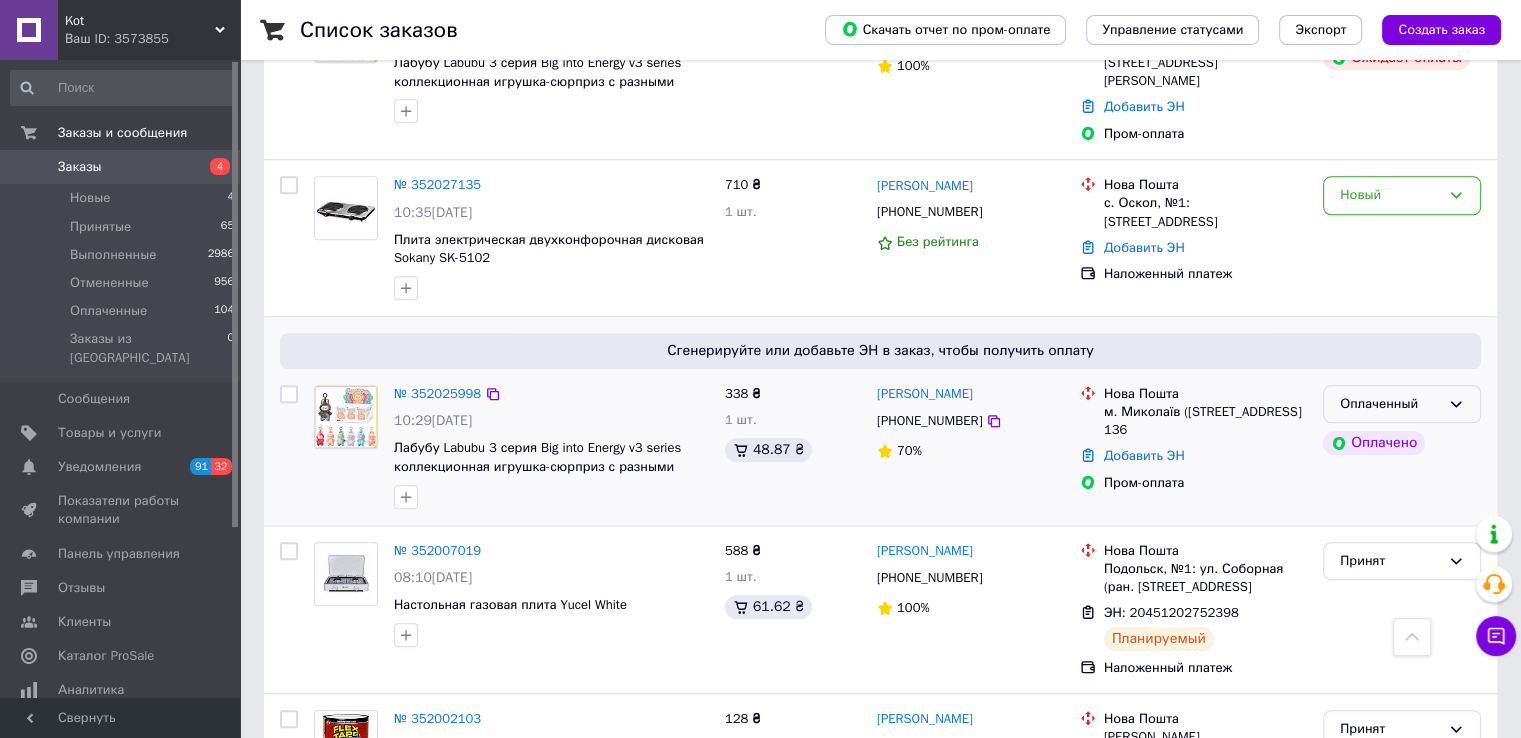 click on "Оплаченный" at bounding box center (1390, 404) 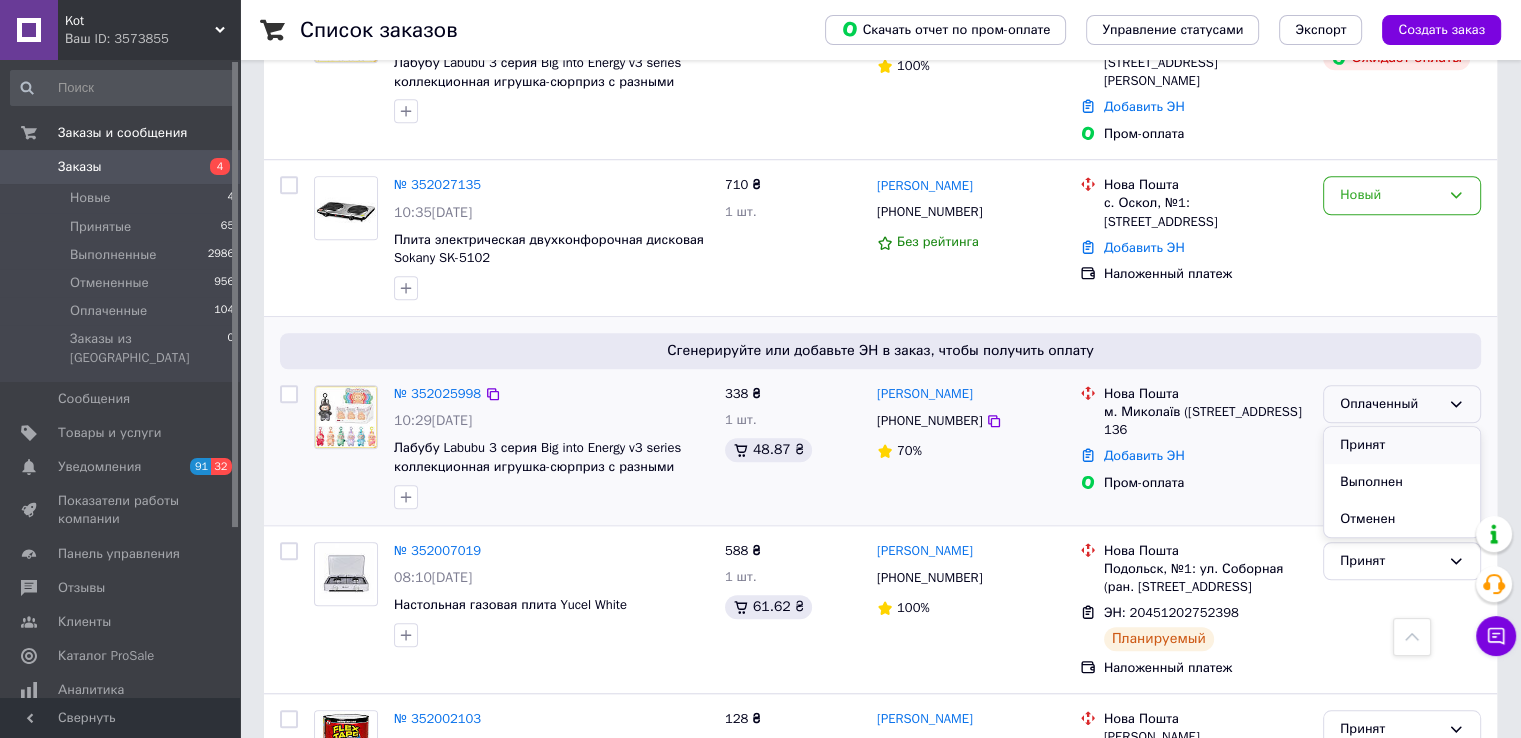 click on "Принят" at bounding box center [1402, 445] 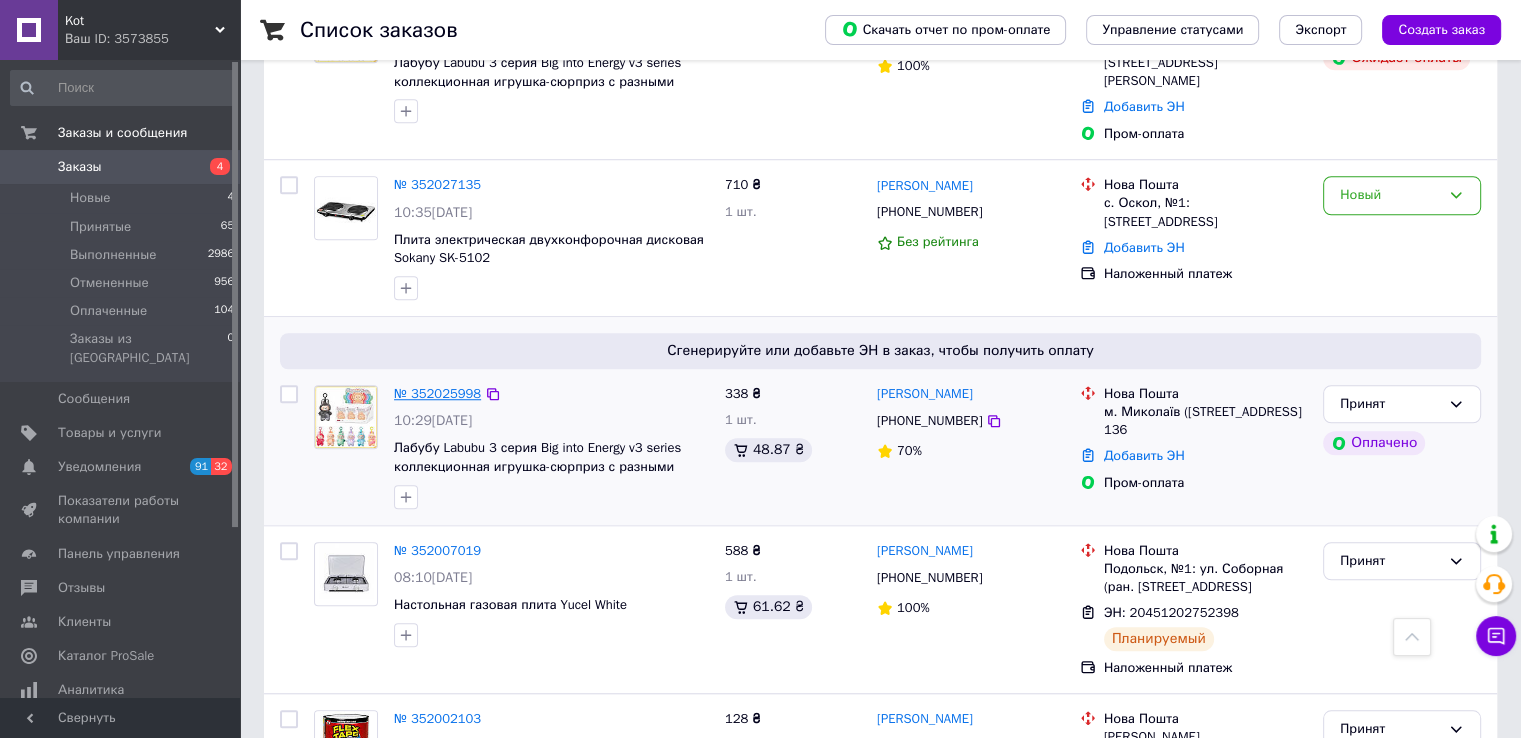 click on "№ 352025998" at bounding box center (437, 393) 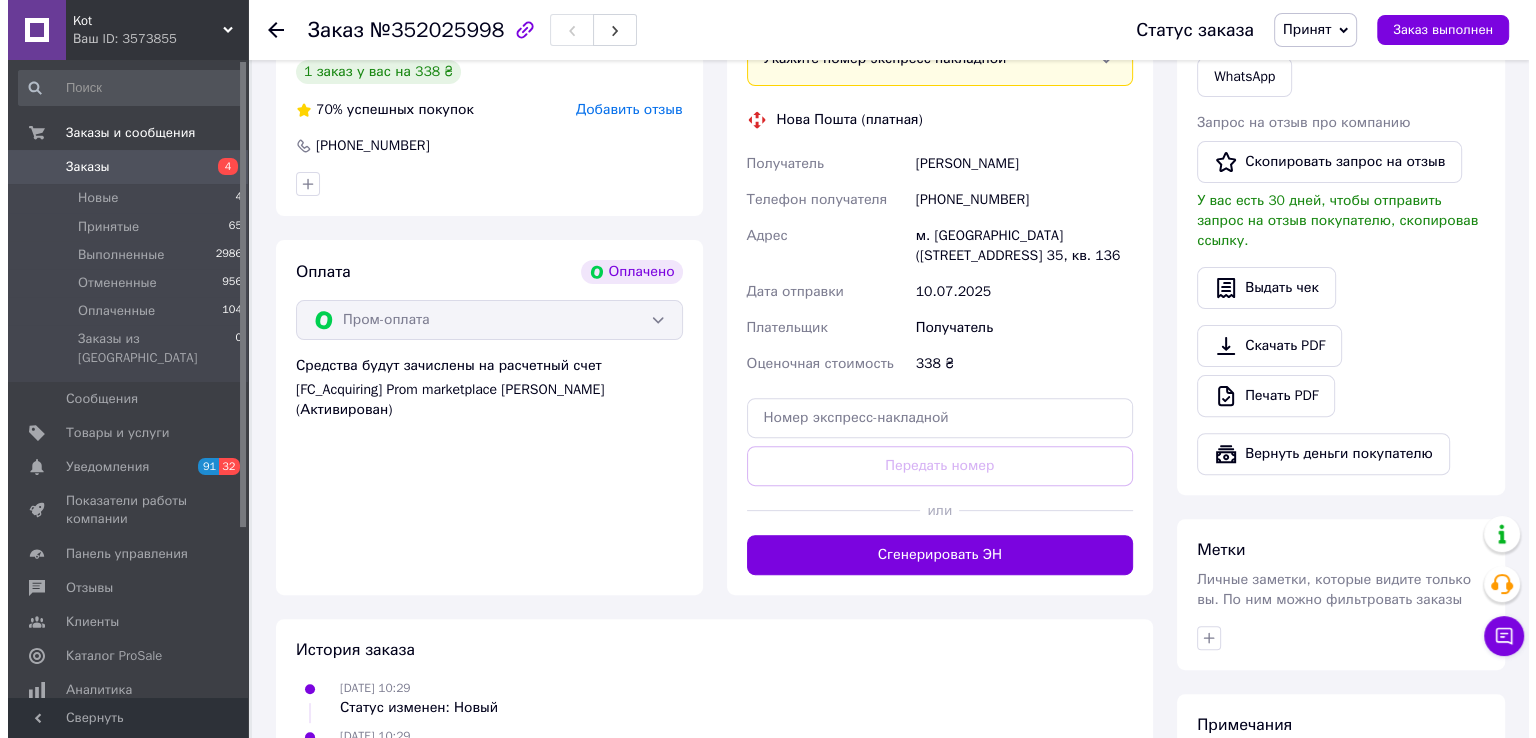 scroll, scrollTop: 714, scrollLeft: 0, axis: vertical 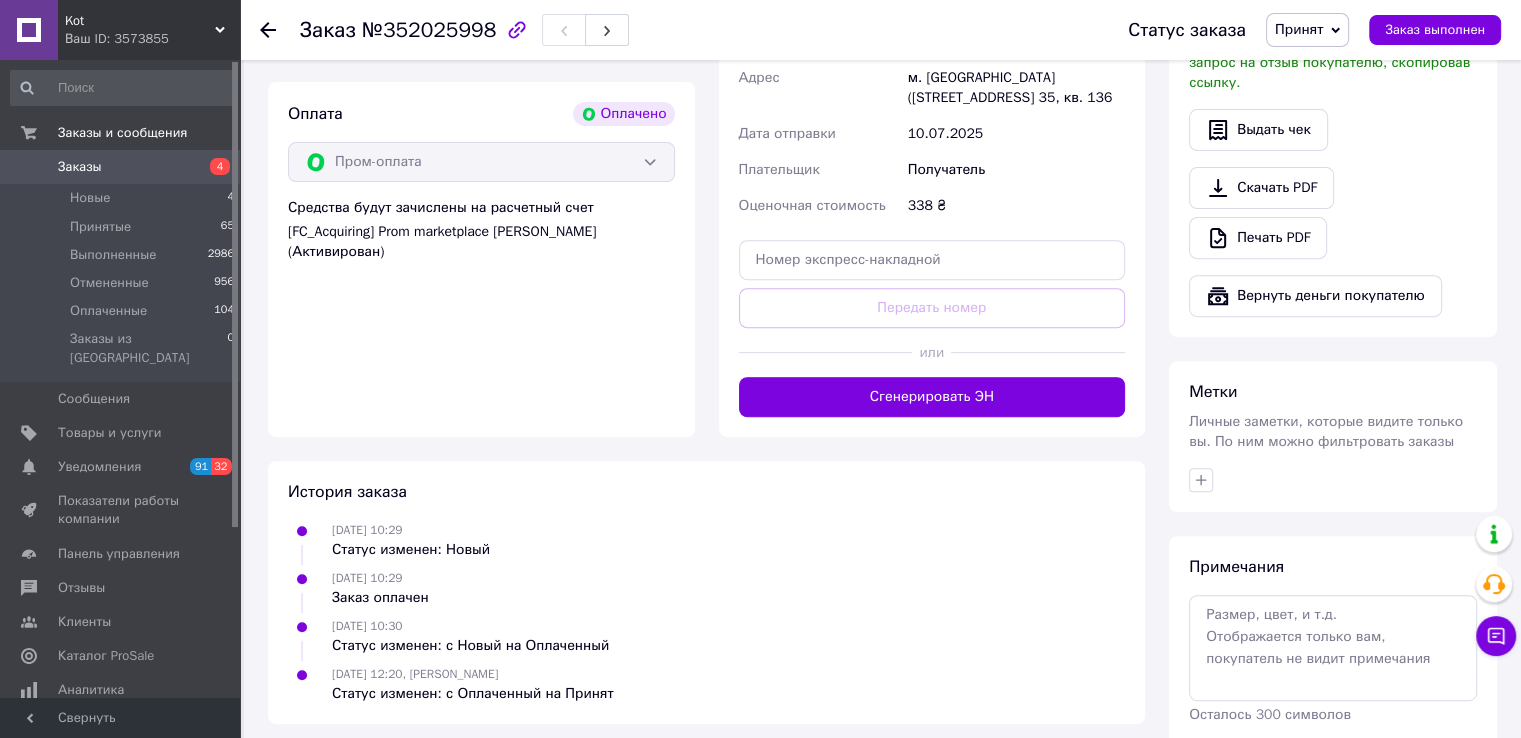 click on "Сгенерировать ЭН" at bounding box center [932, 397] 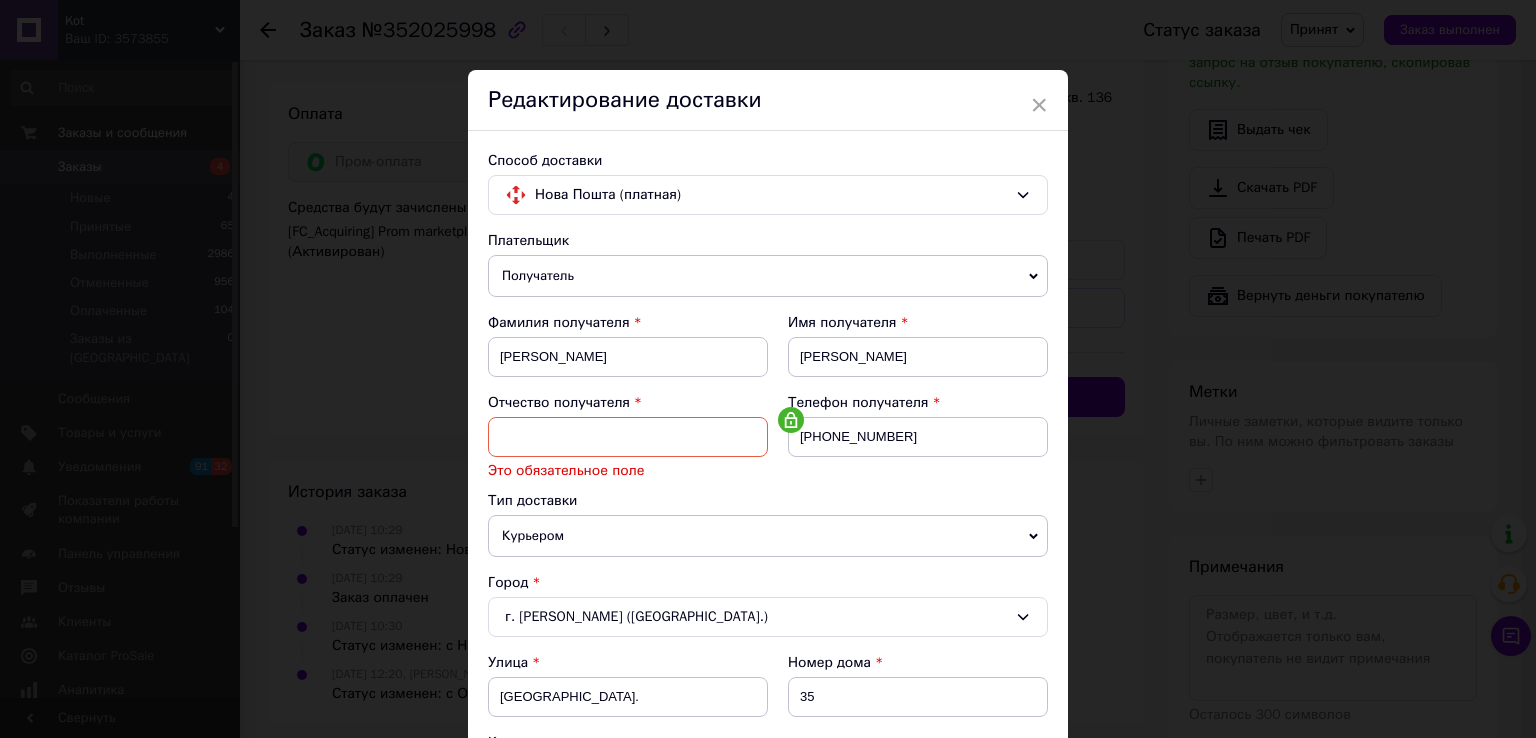 click at bounding box center (628, 437) 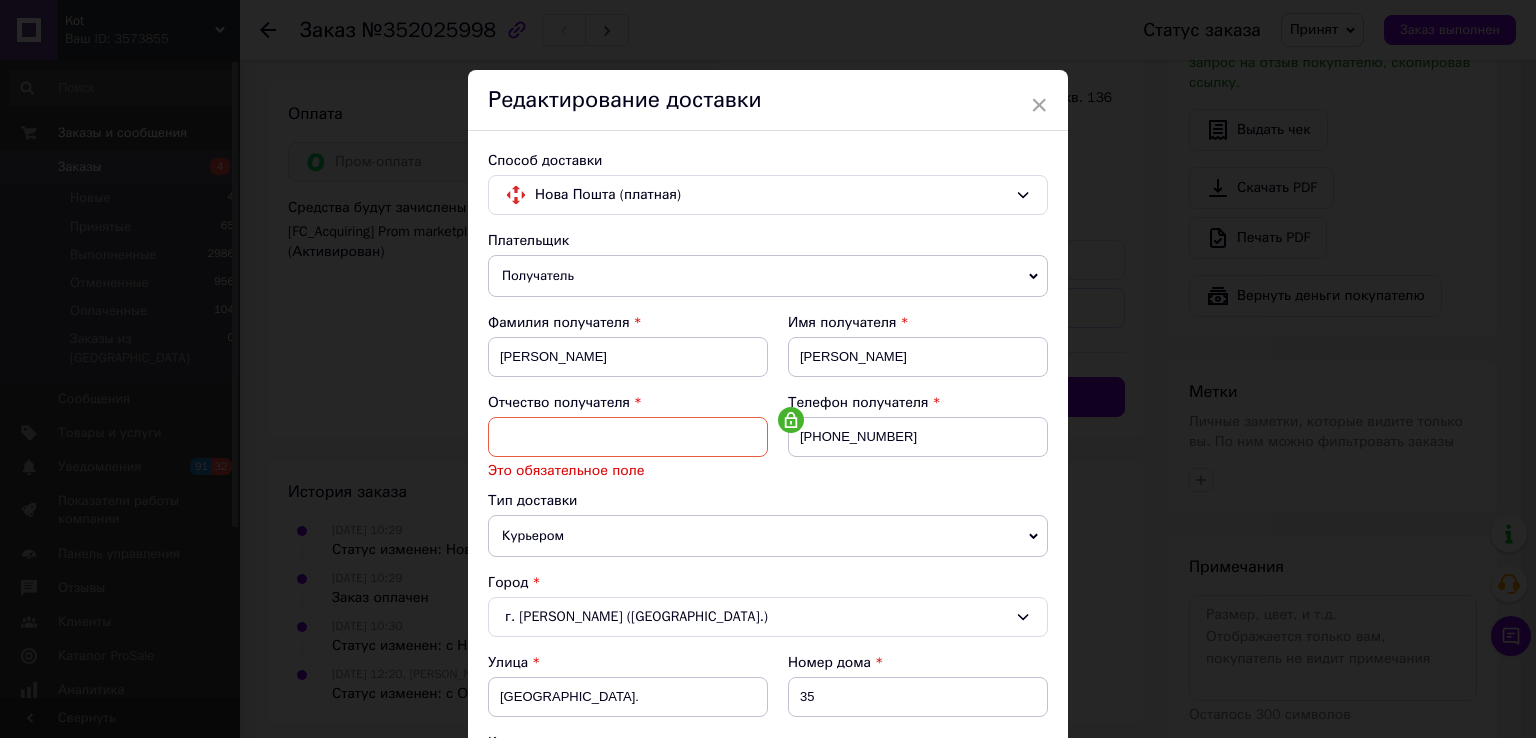 type on "Іванівна" 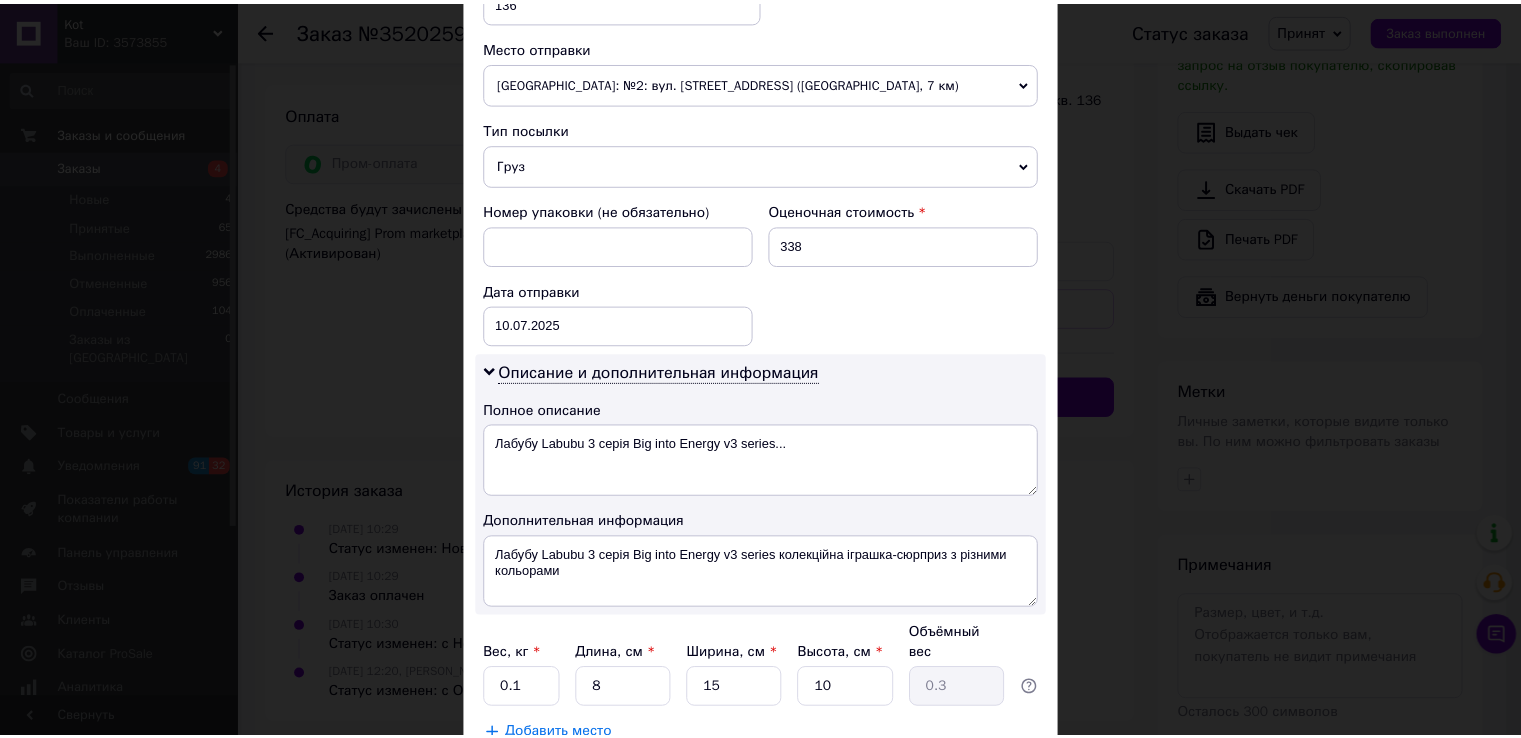 scroll, scrollTop: 888, scrollLeft: 0, axis: vertical 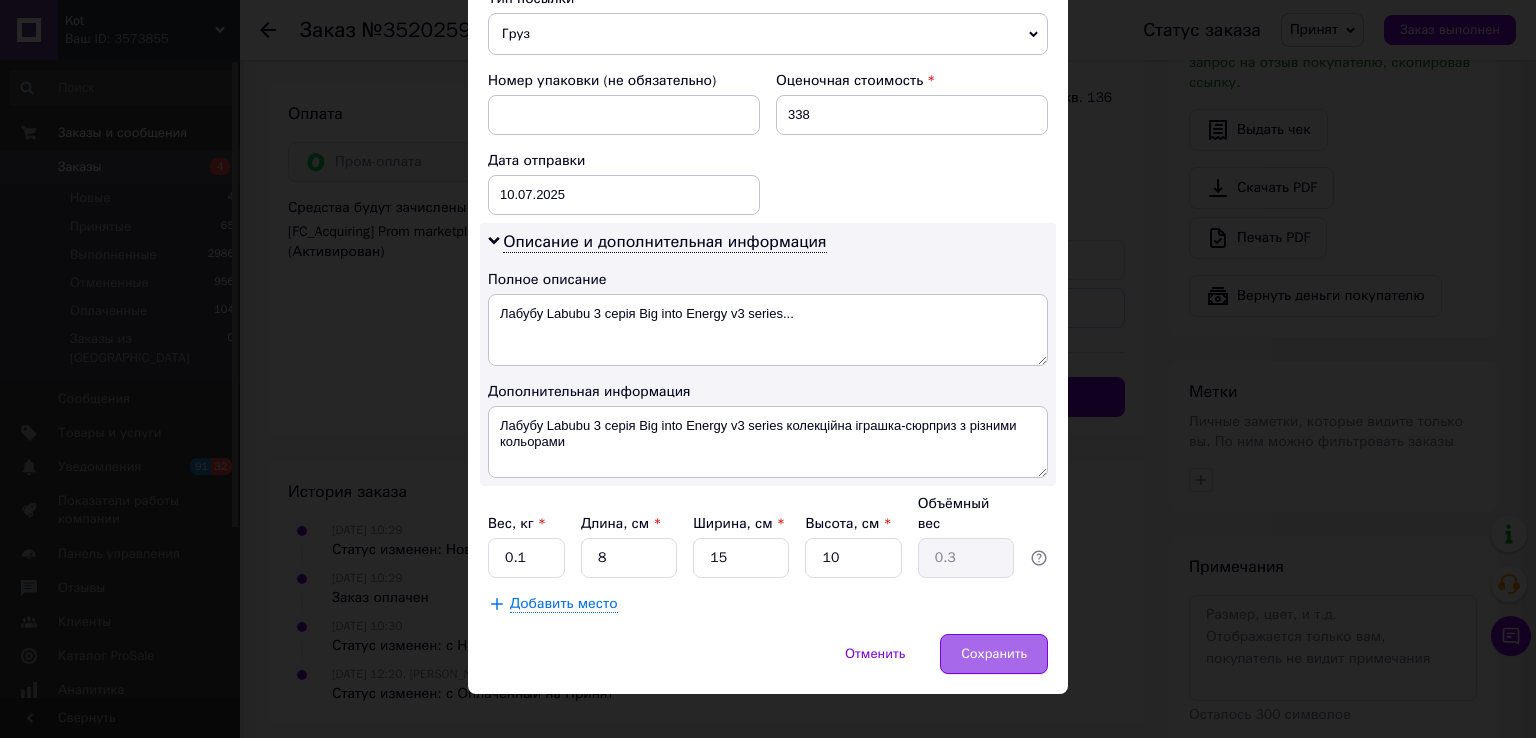 click on "Сохранить" at bounding box center [994, 654] 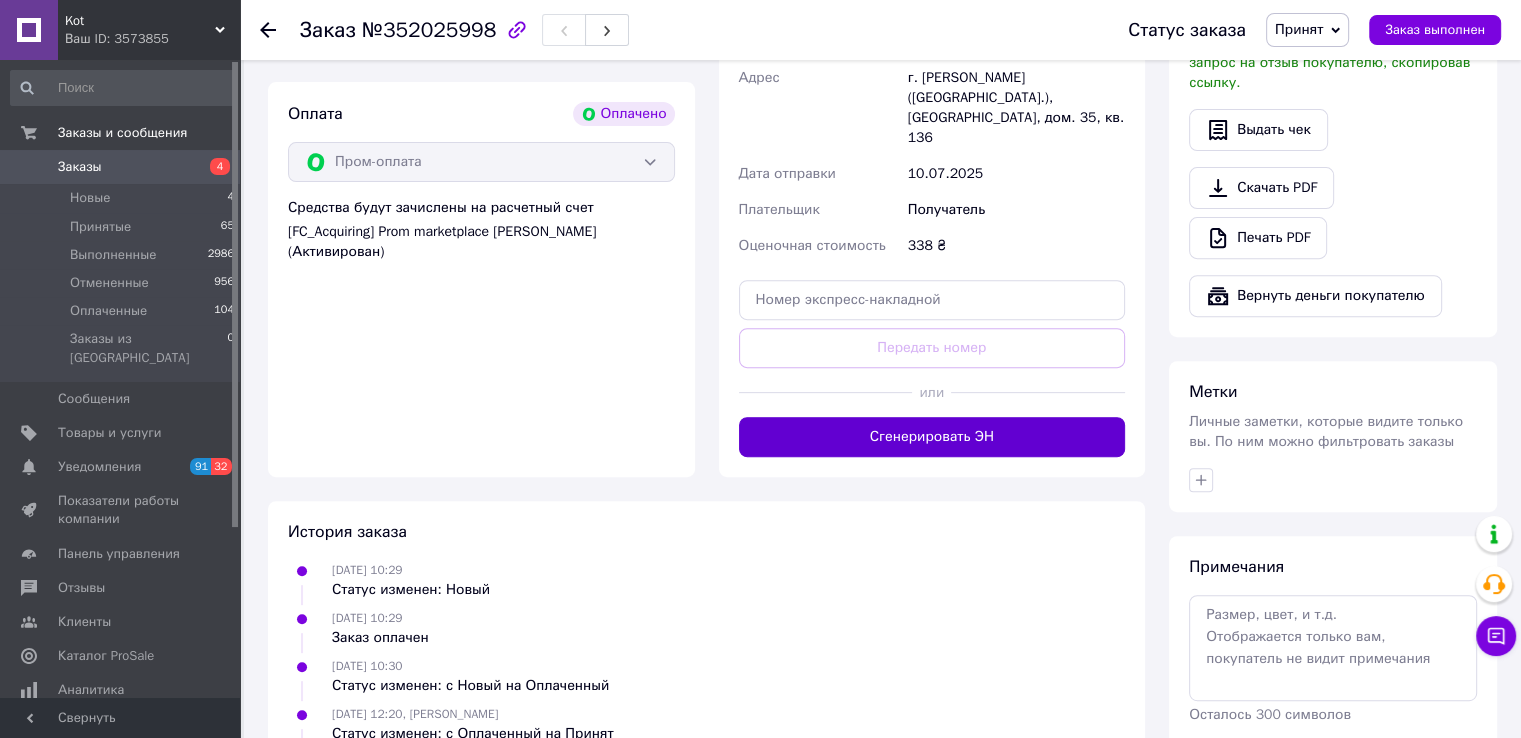 click on "Сгенерировать ЭН" at bounding box center (932, 437) 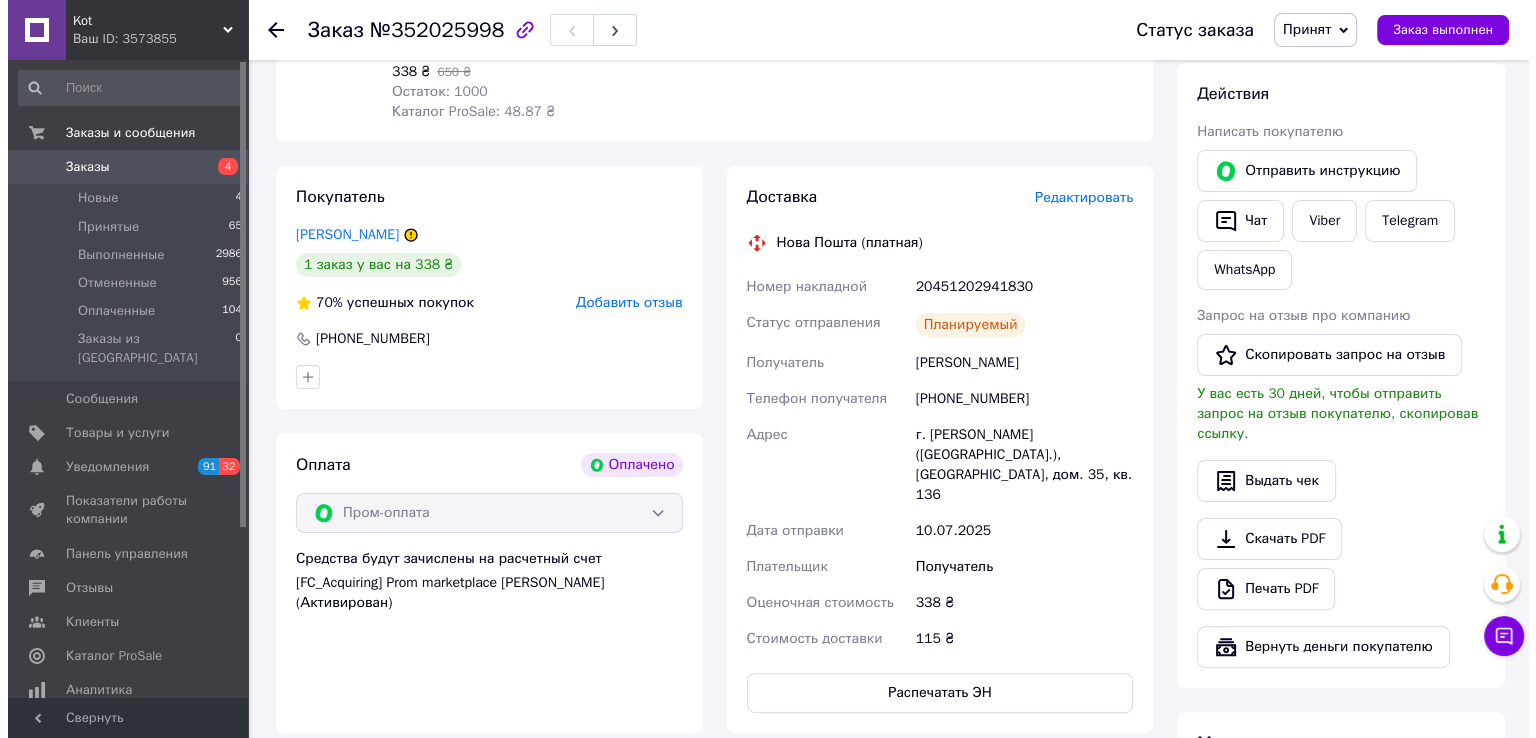 scroll, scrollTop: 214, scrollLeft: 0, axis: vertical 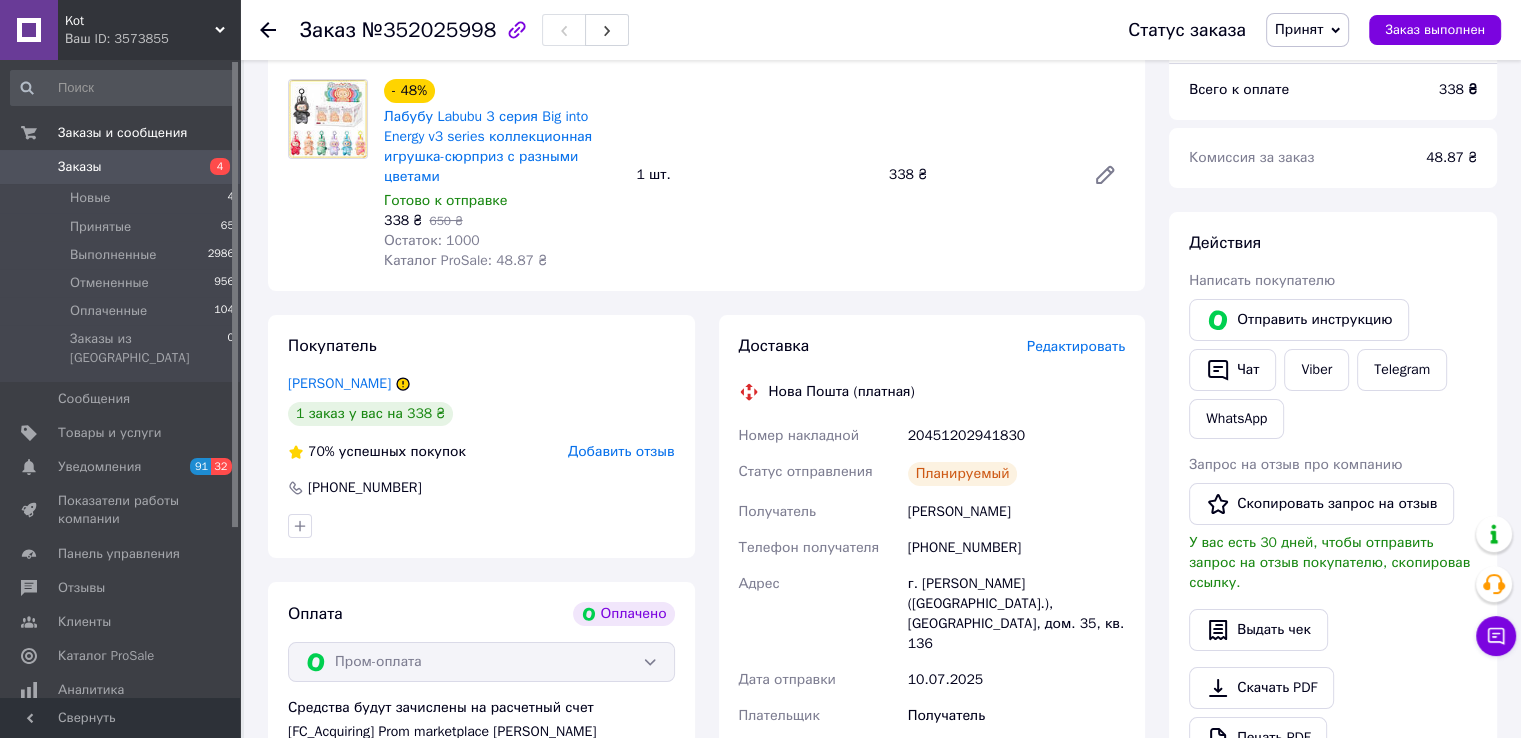 click on "Доставка Редактировать Нова Пошта (платная) Номер накладной 20451202941830 Статус отправления Планируемый Получатель Ключникова Людмила Іванівна Телефон получателя +380633713854 Адрес г. Николаев (Николаевская обл.), Південна вул., дом. 35, кв. 136 Дата отправки 10.07.2025 Плательщик Получатель Оценочная стоимость 338 ₴ Стоимость доставки 115 ₴ Распечатать ЭН" at bounding box center [932, 598] 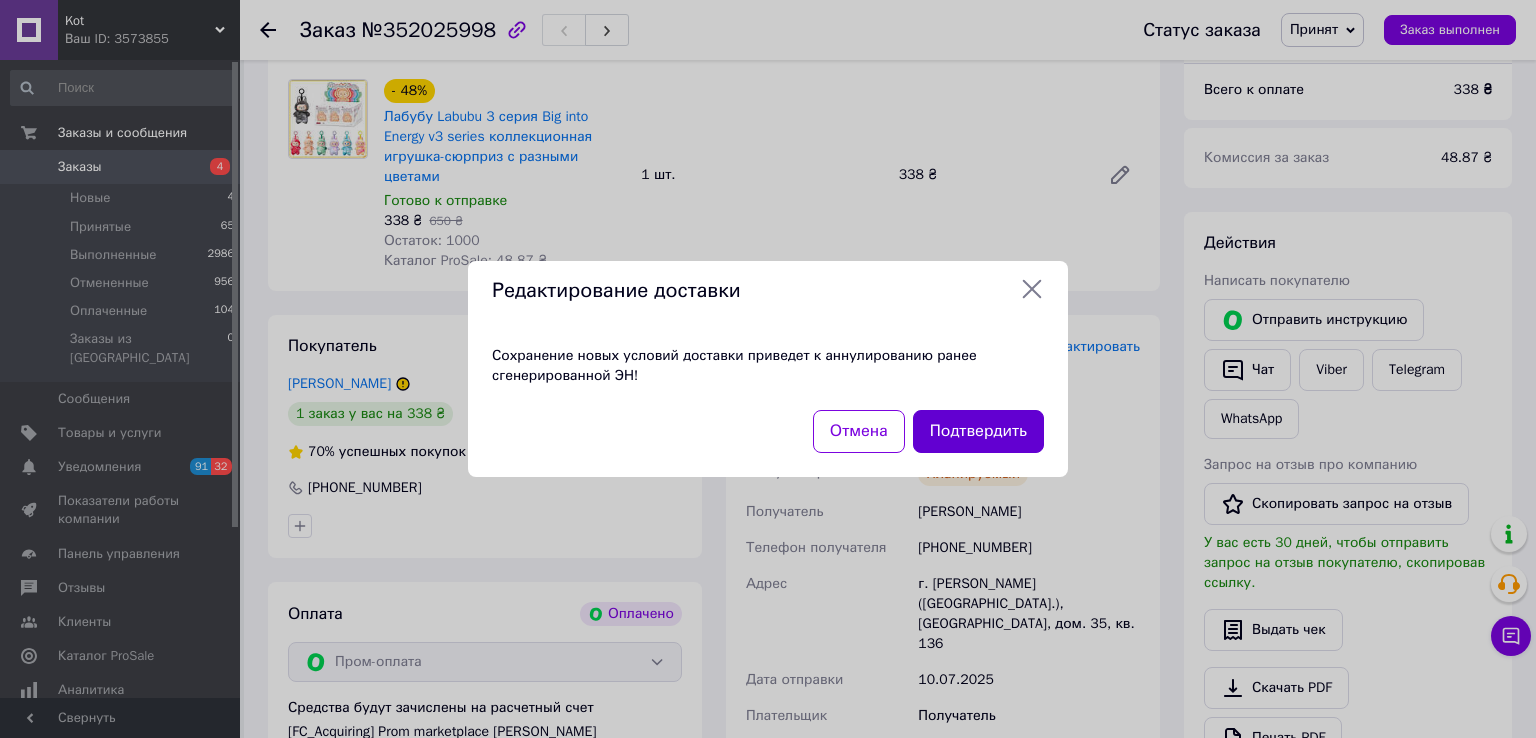 click on "Подтвердить" at bounding box center (978, 431) 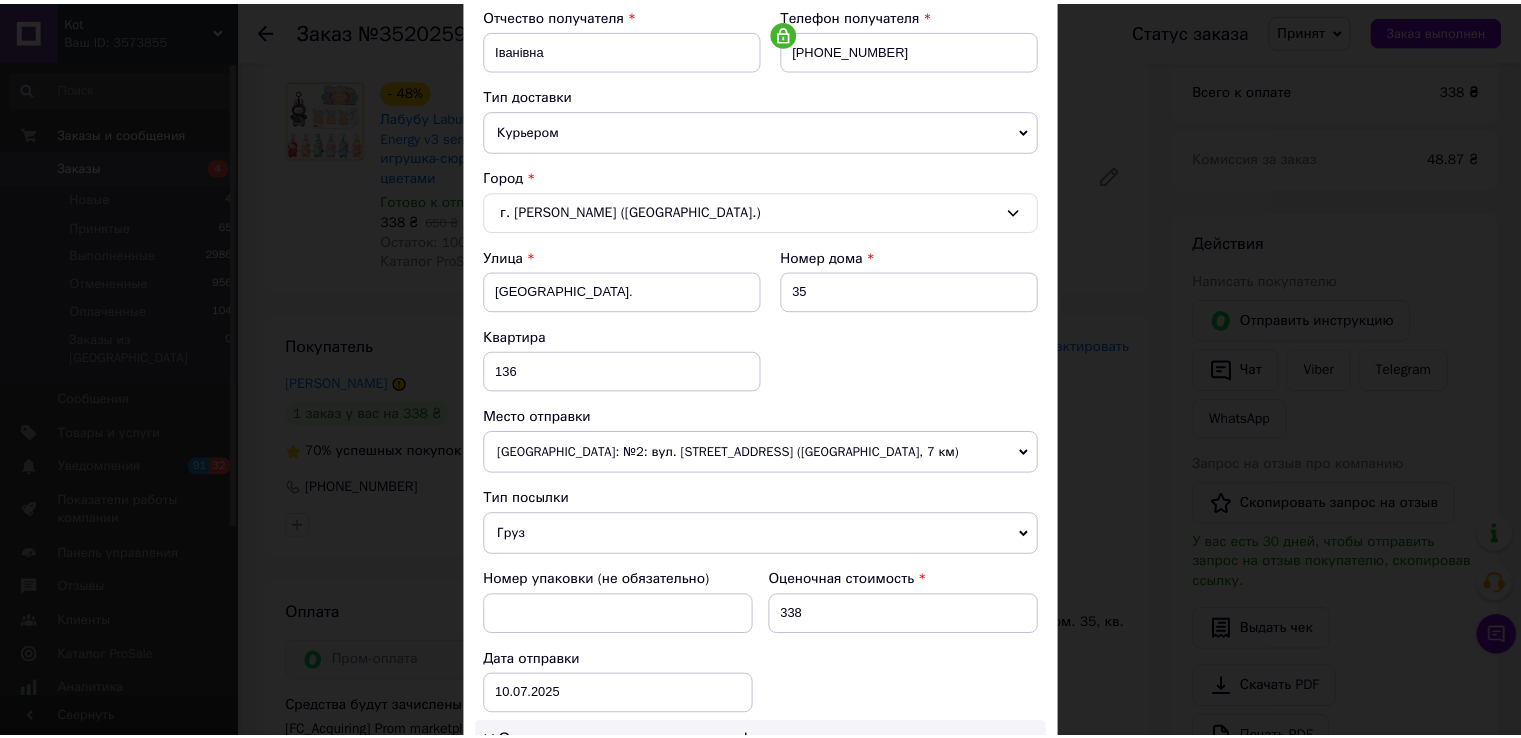 scroll, scrollTop: 0, scrollLeft: 0, axis: both 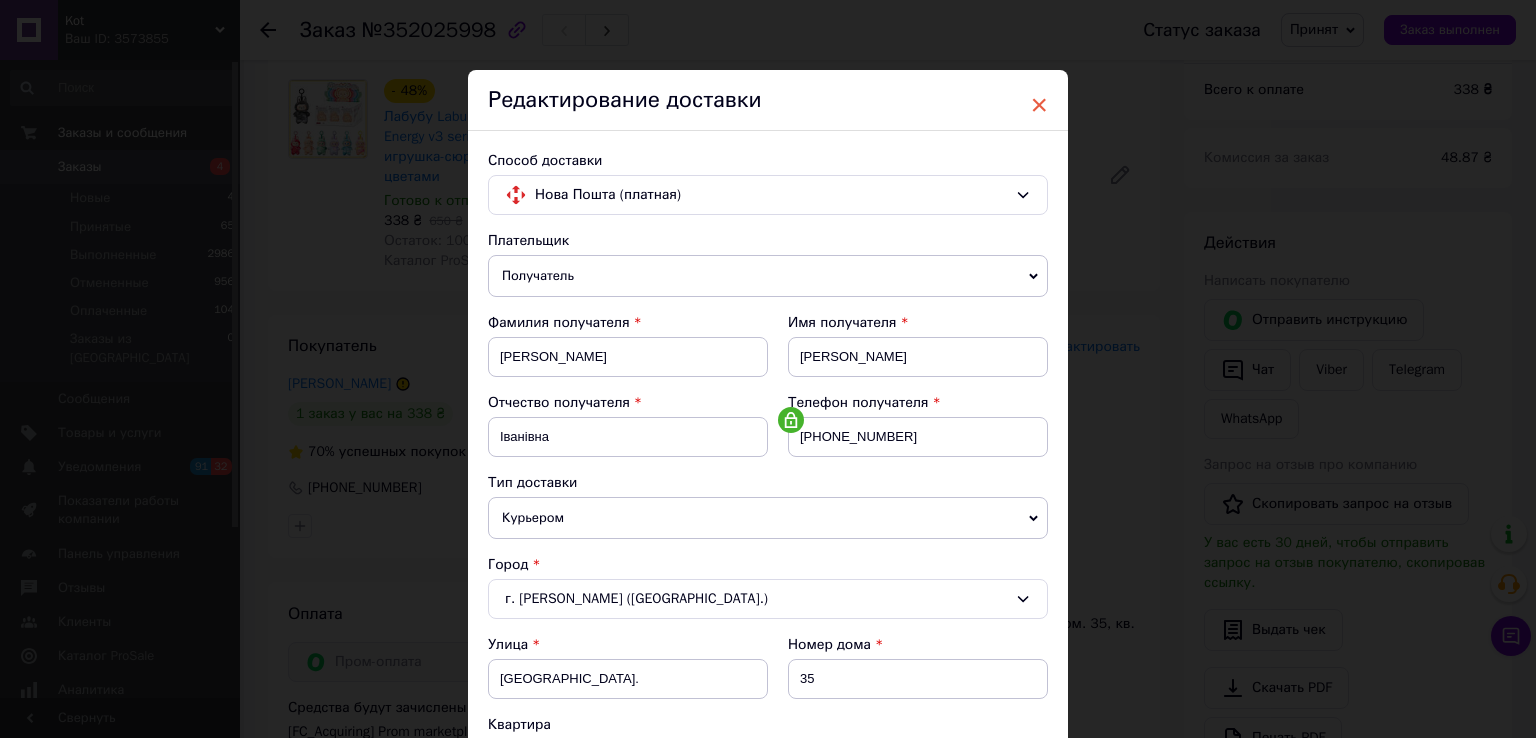 click on "×" at bounding box center [1039, 105] 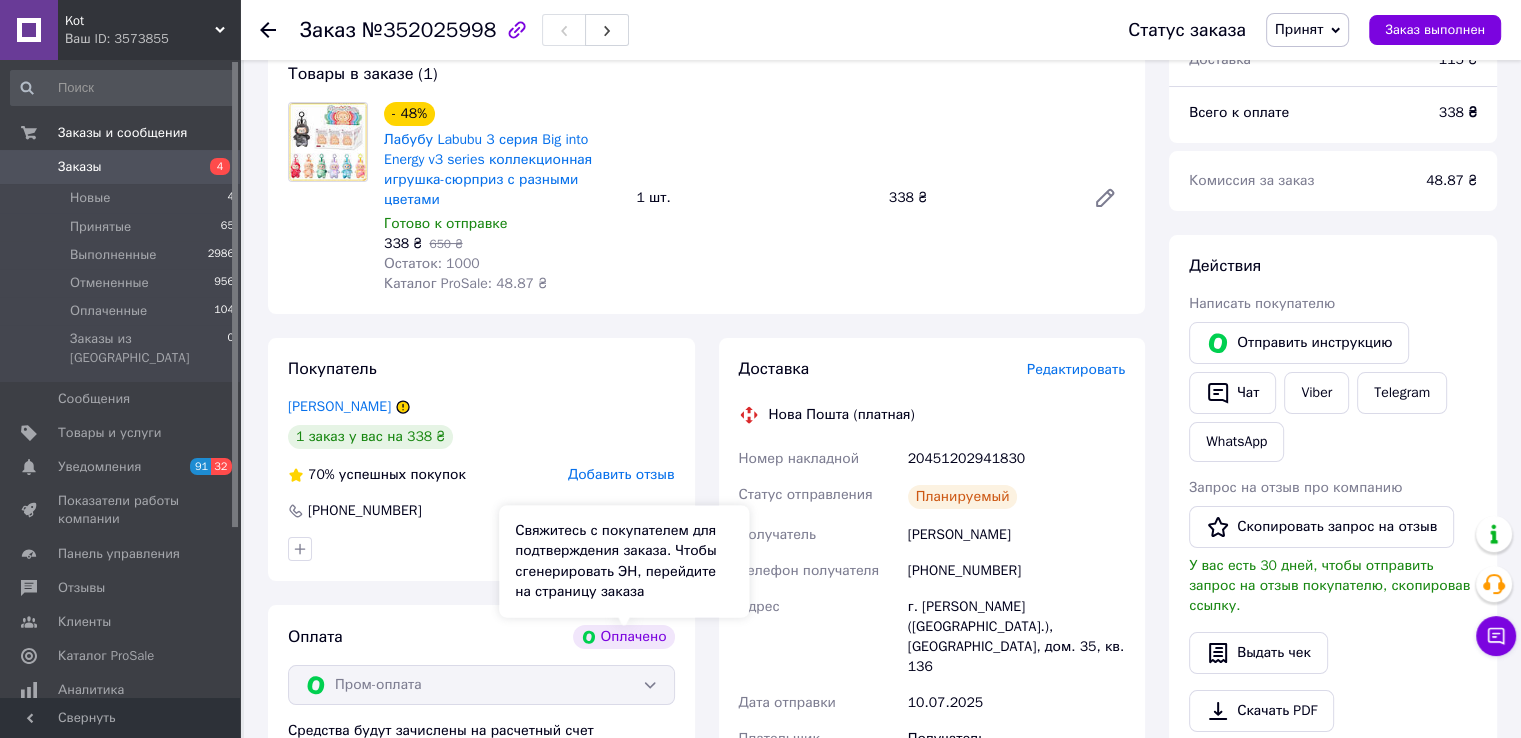scroll, scrollTop: 14, scrollLeft: 0, axis: vertical 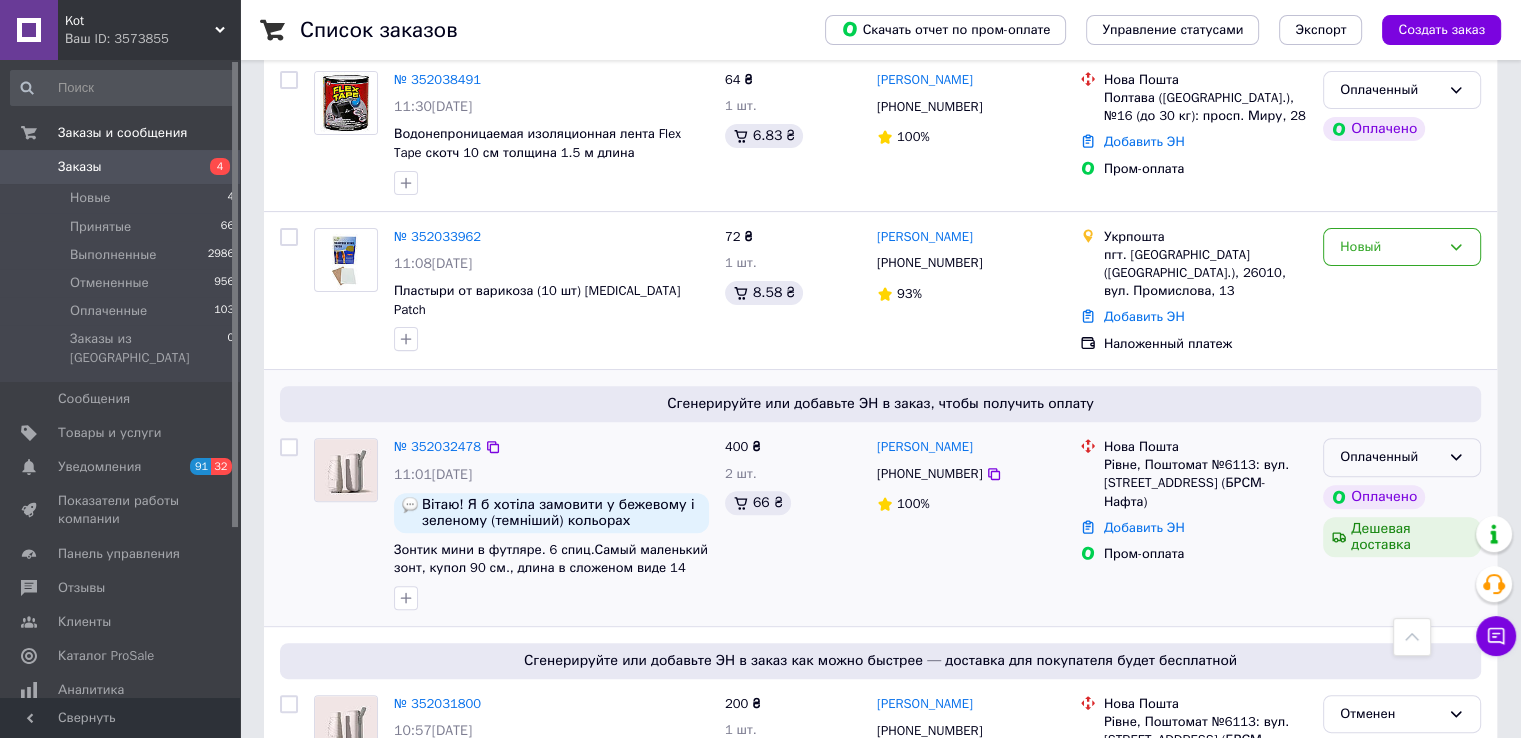 click on "Оплаченный" at bounding box center (1402, 457) 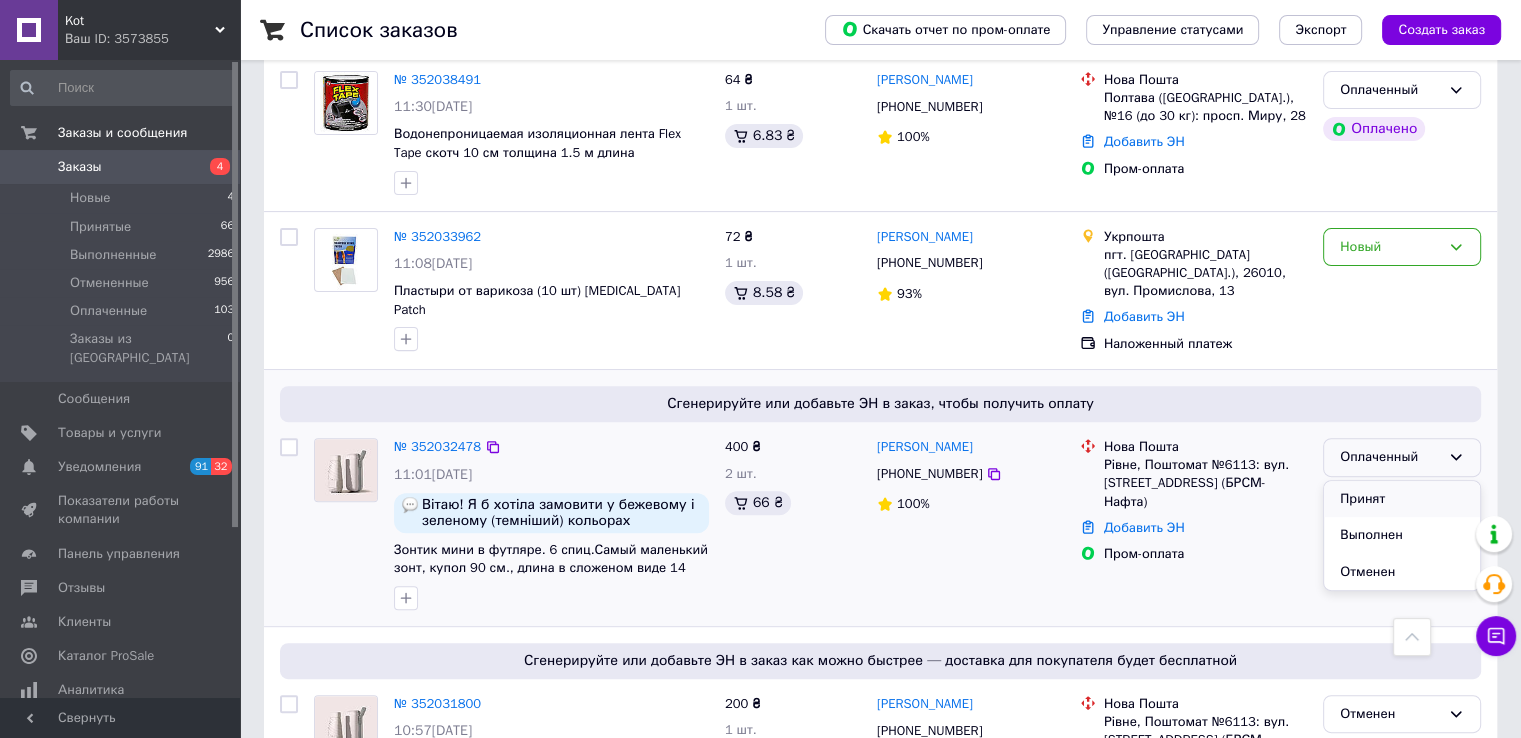 click on "Принят" at bounding box center (1402, 499) 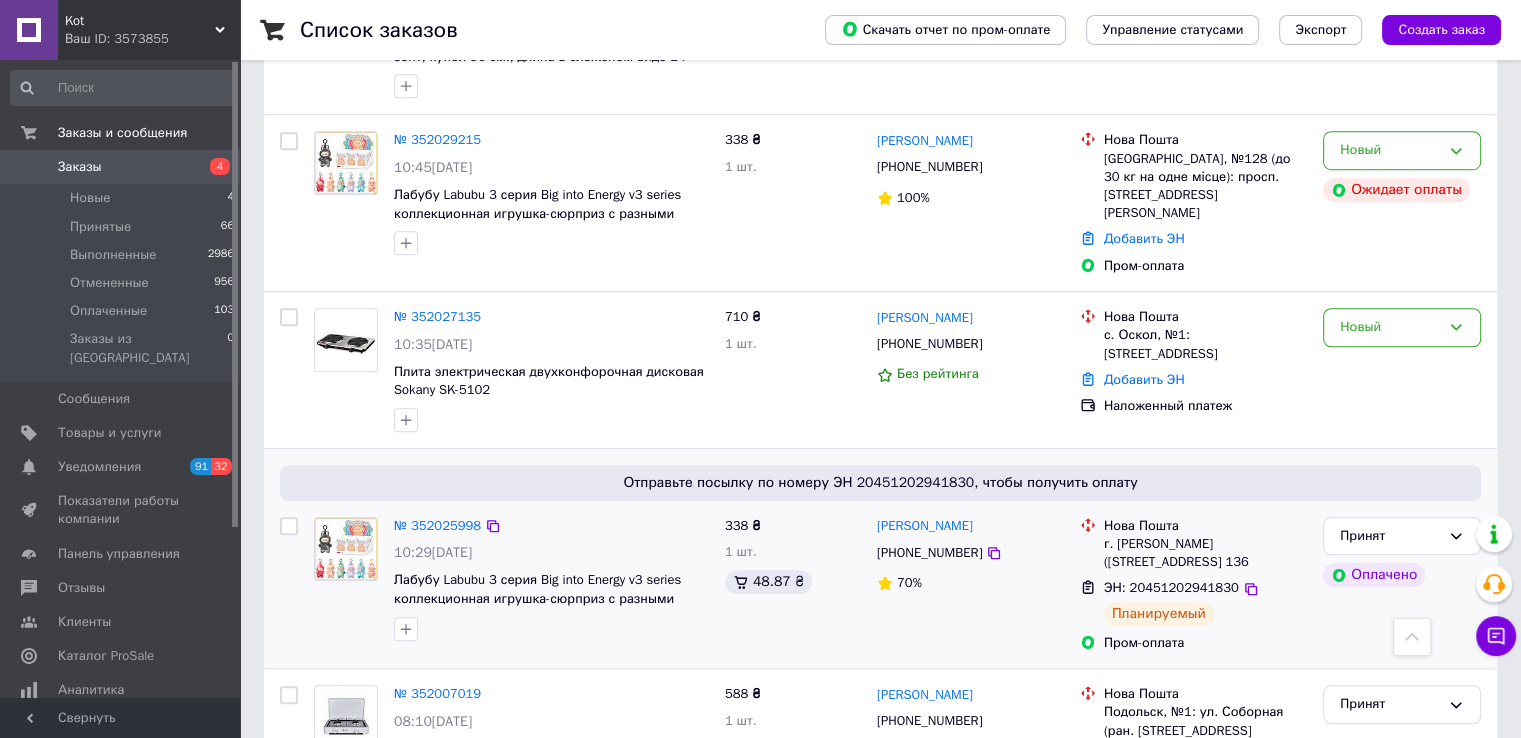 scroll, scrollTop: 1400, scrollLeft: 0, axis: vertical 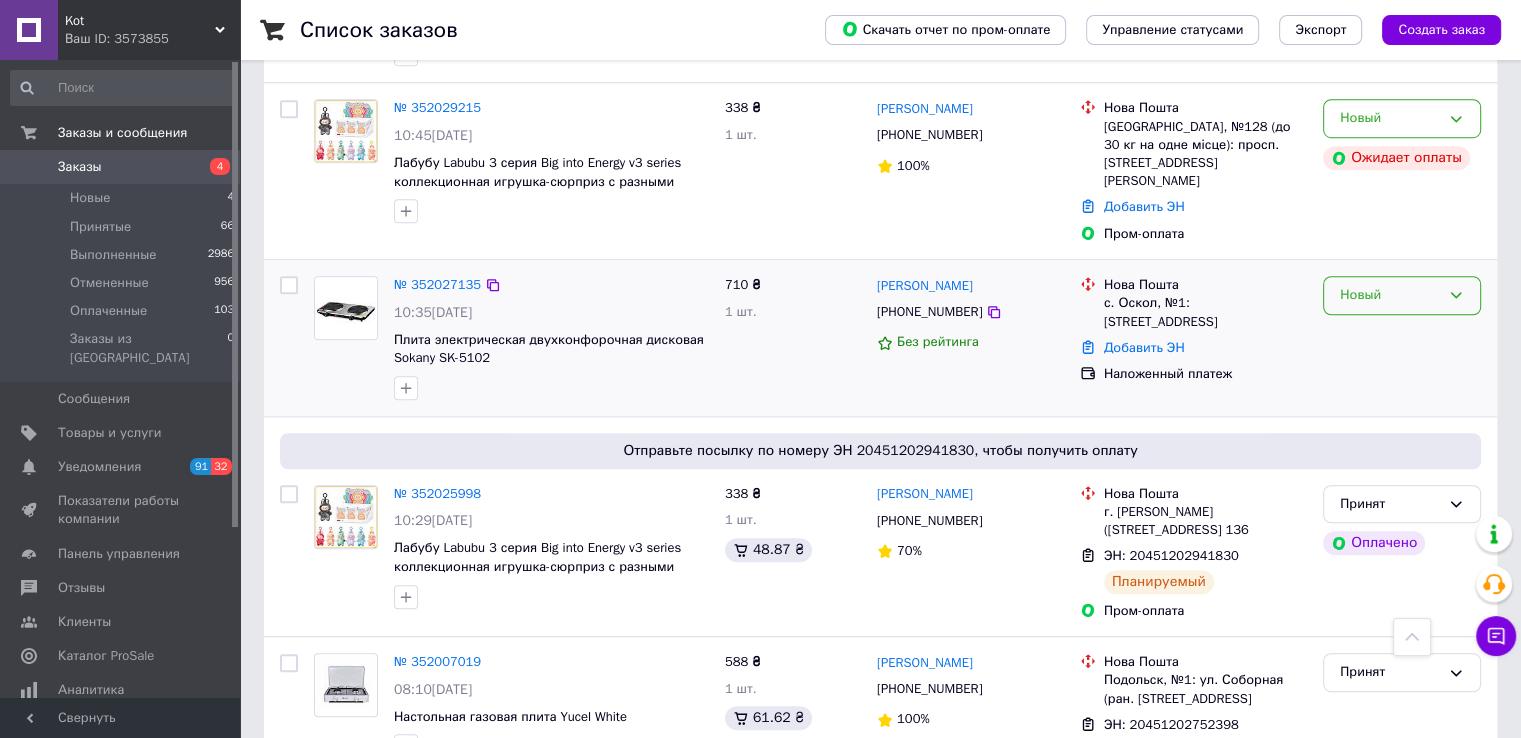 click on "Новый" at bounding box center (1390, 295) 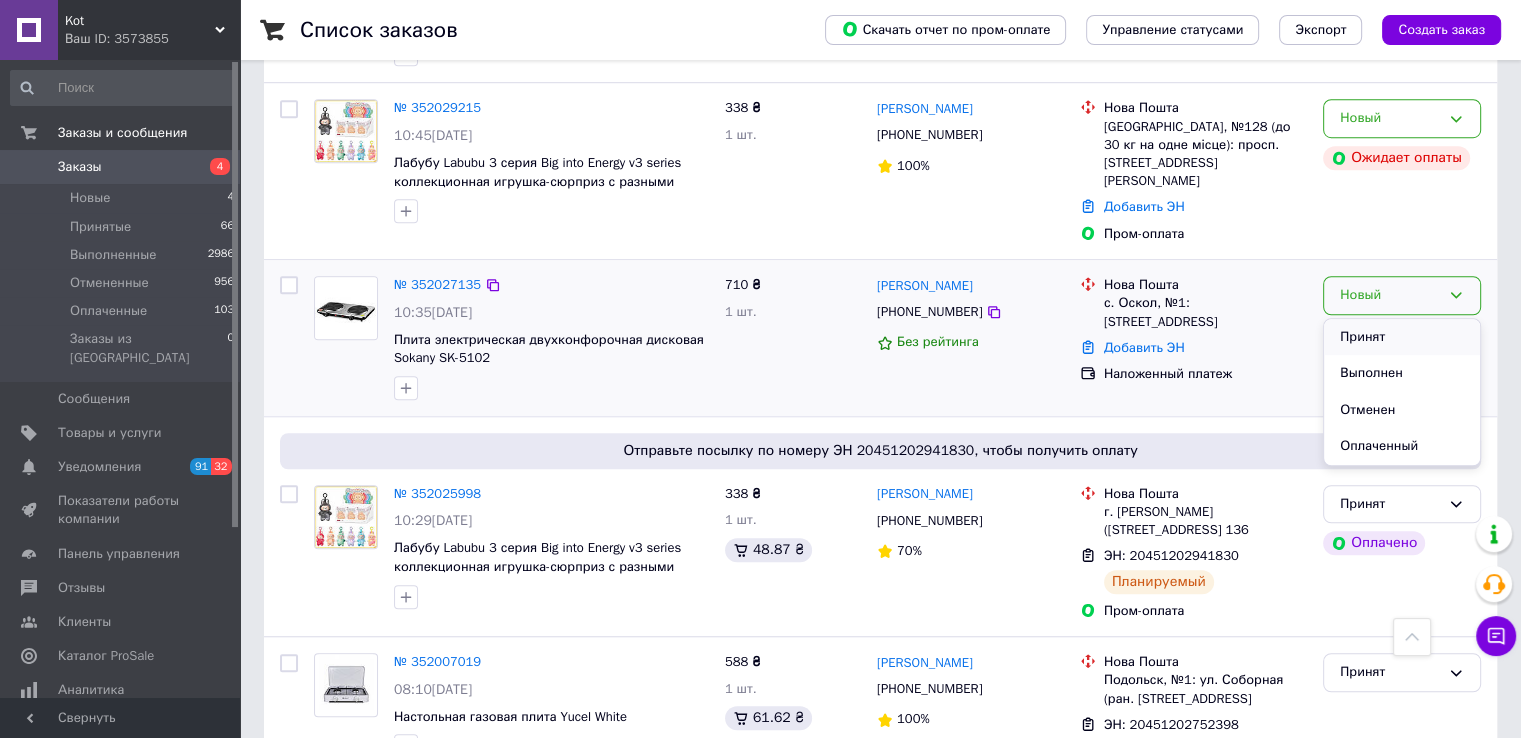 click on "Принят" at bounding box center (1402, 337) 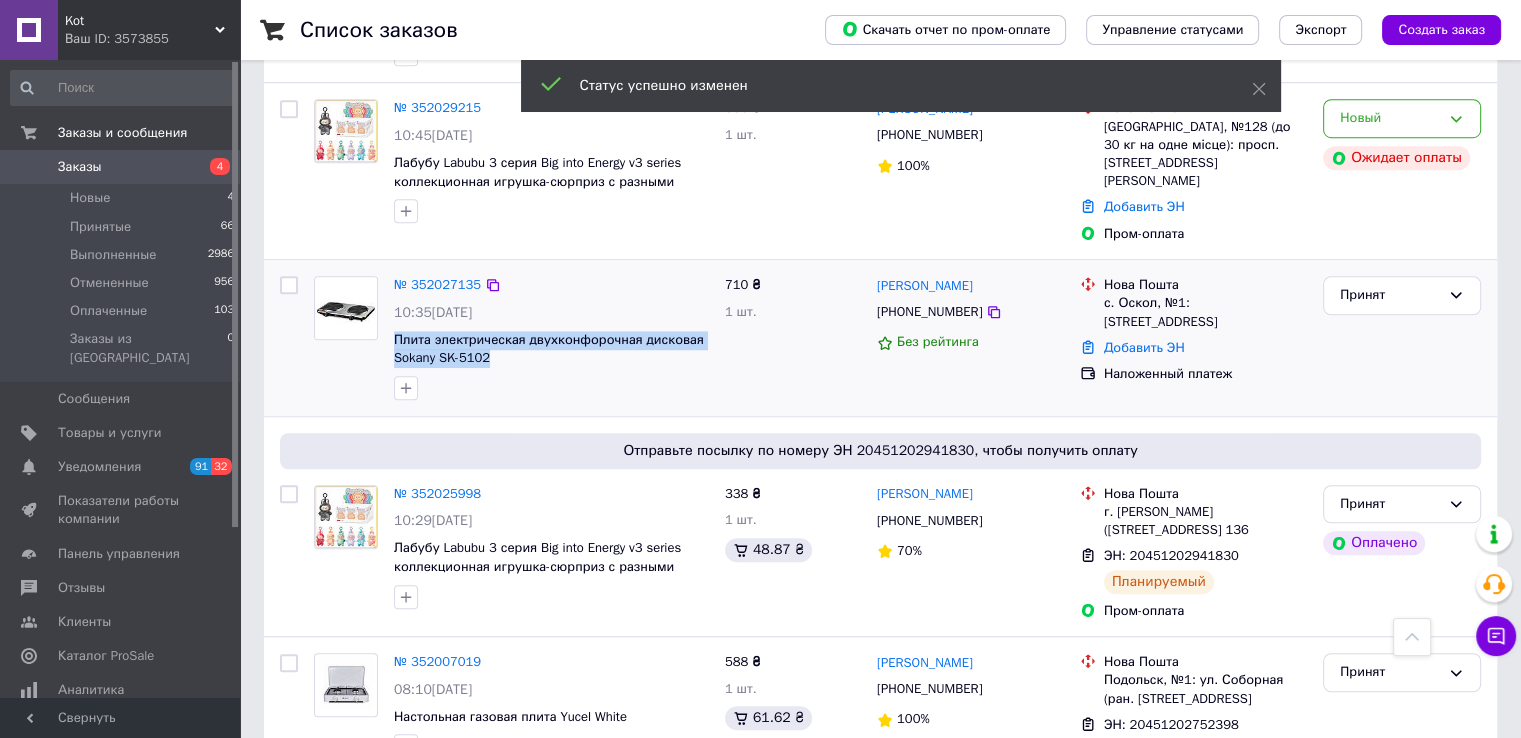 drag, startPoint x: 388, startPoint y: 293, endPoint x: 494, endPoint y: 326, distance: 111.01801 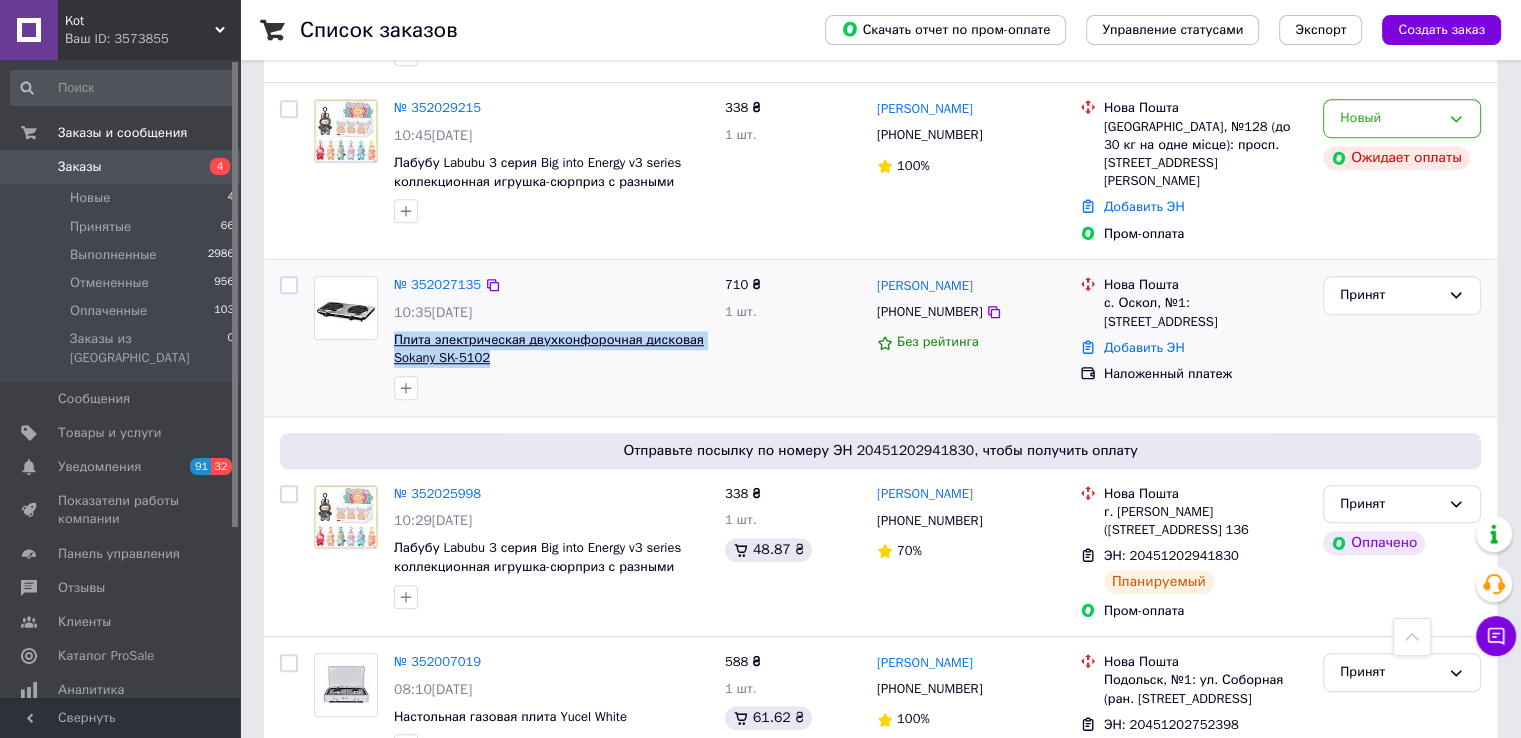 copy on "Плита электрическая двухконфорочная дисковая Sokany SK-5102" 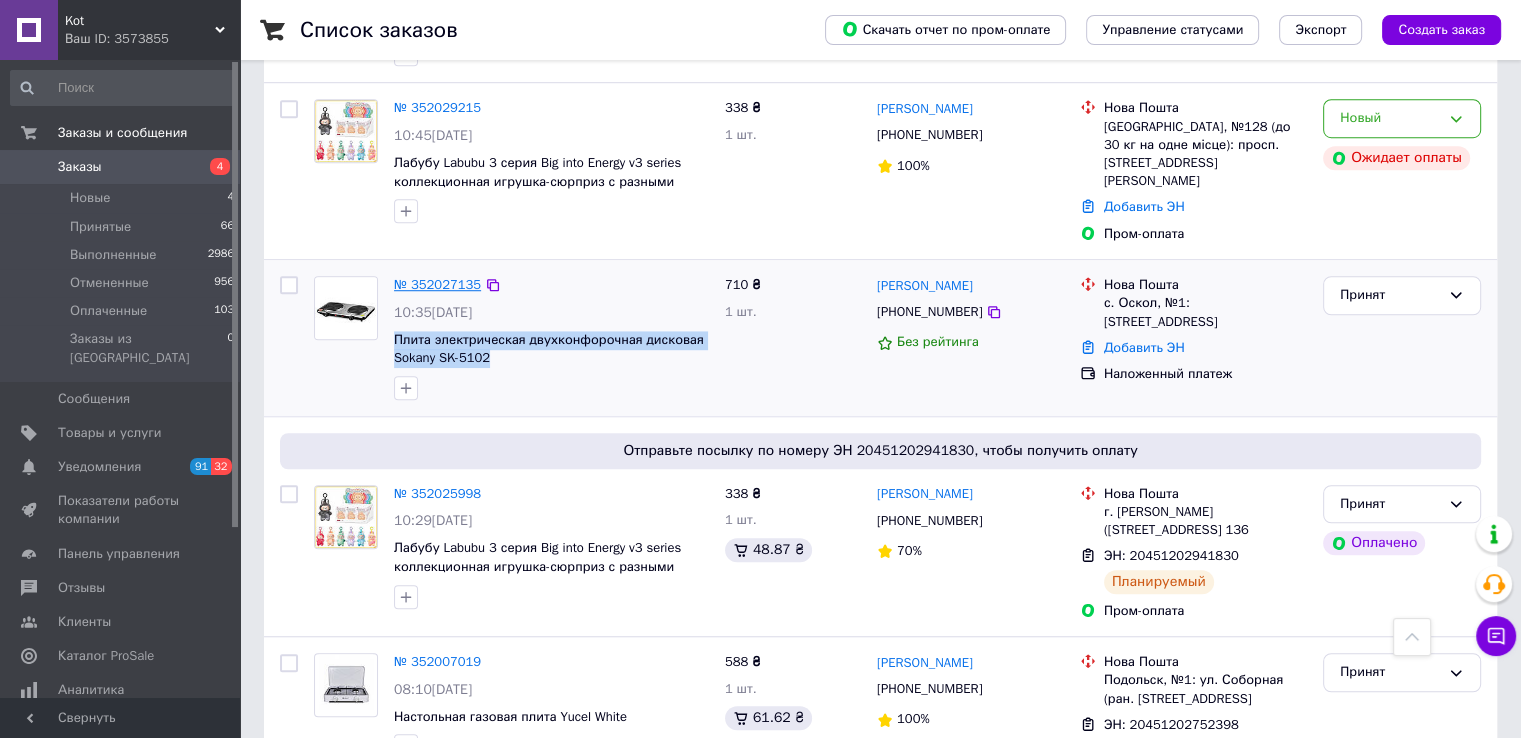 click on "№ 352027135" at bounding box center (437, 284) 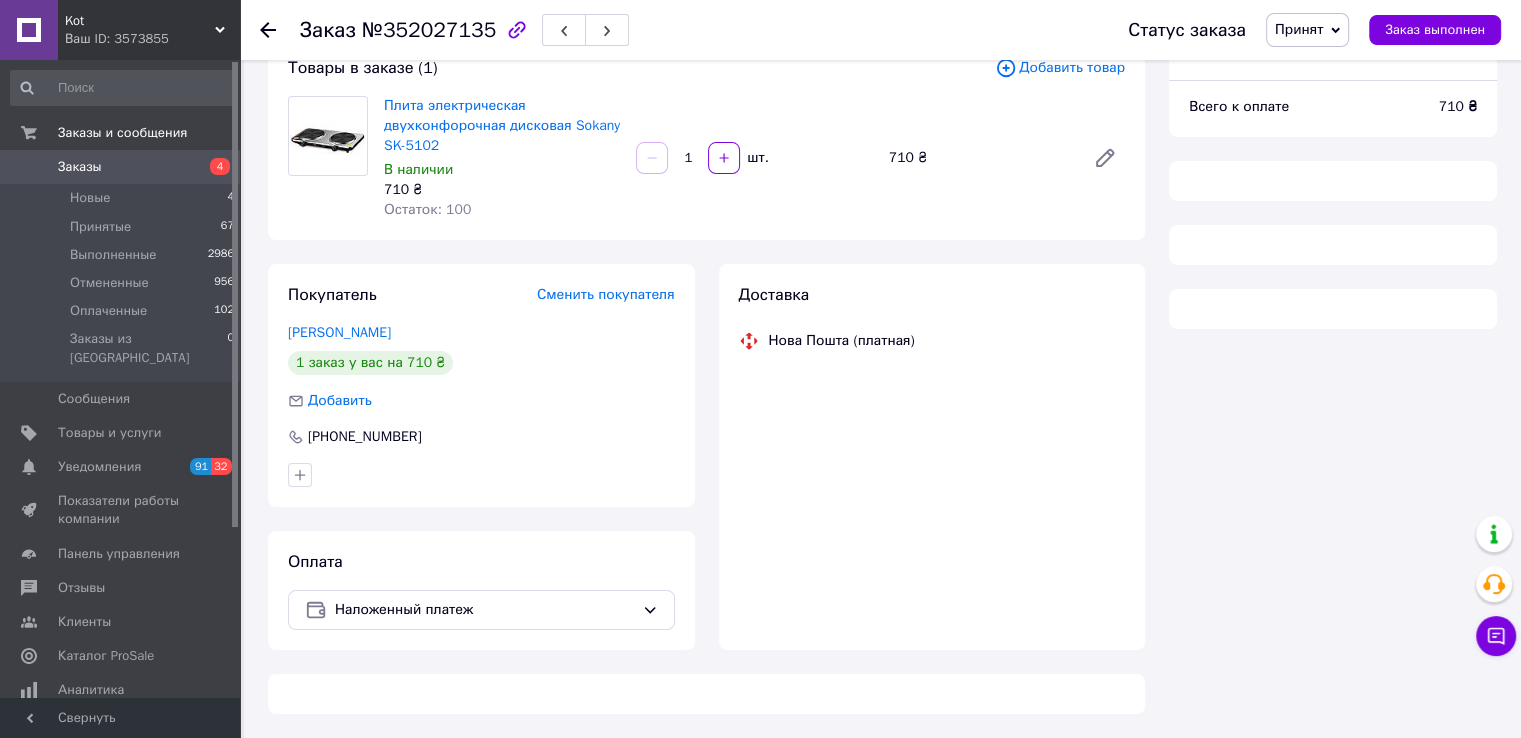scroll, scrollTop: 576, scrollLeft: 0, axis: vertical 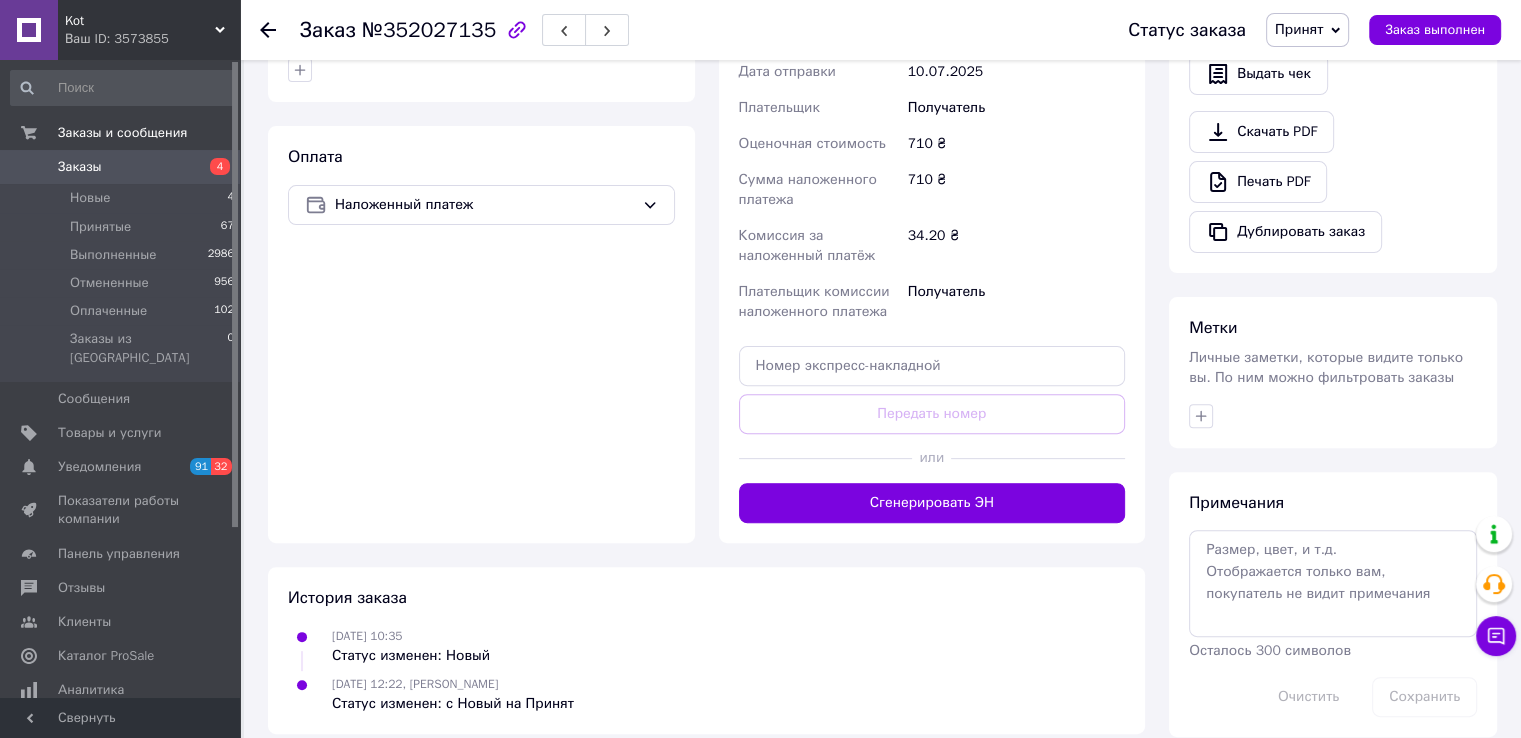 click on "Сгенерировать ЭН" at bounding box center (932, 503) 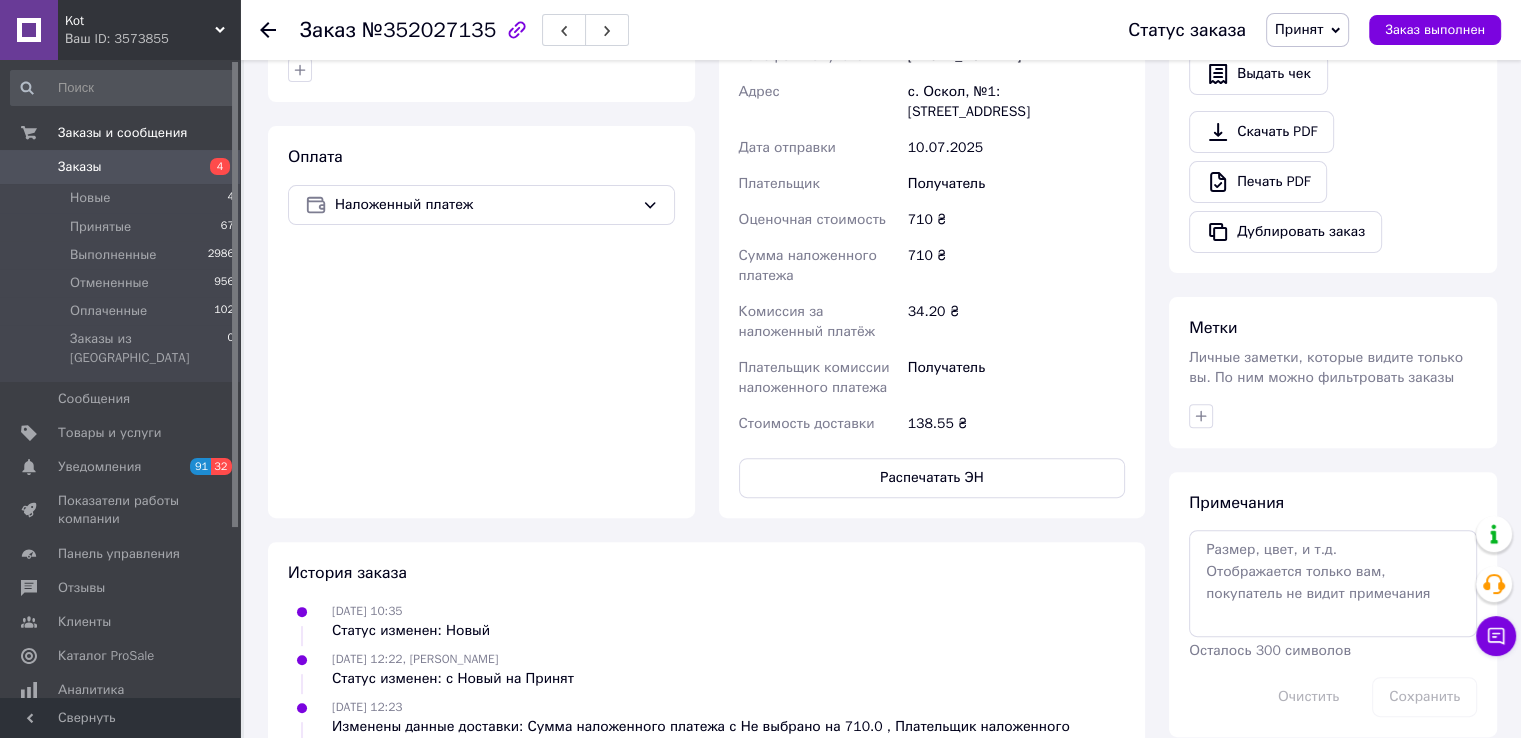 scroll, scrollTop: 0, scrollLeft: 0, axis: both 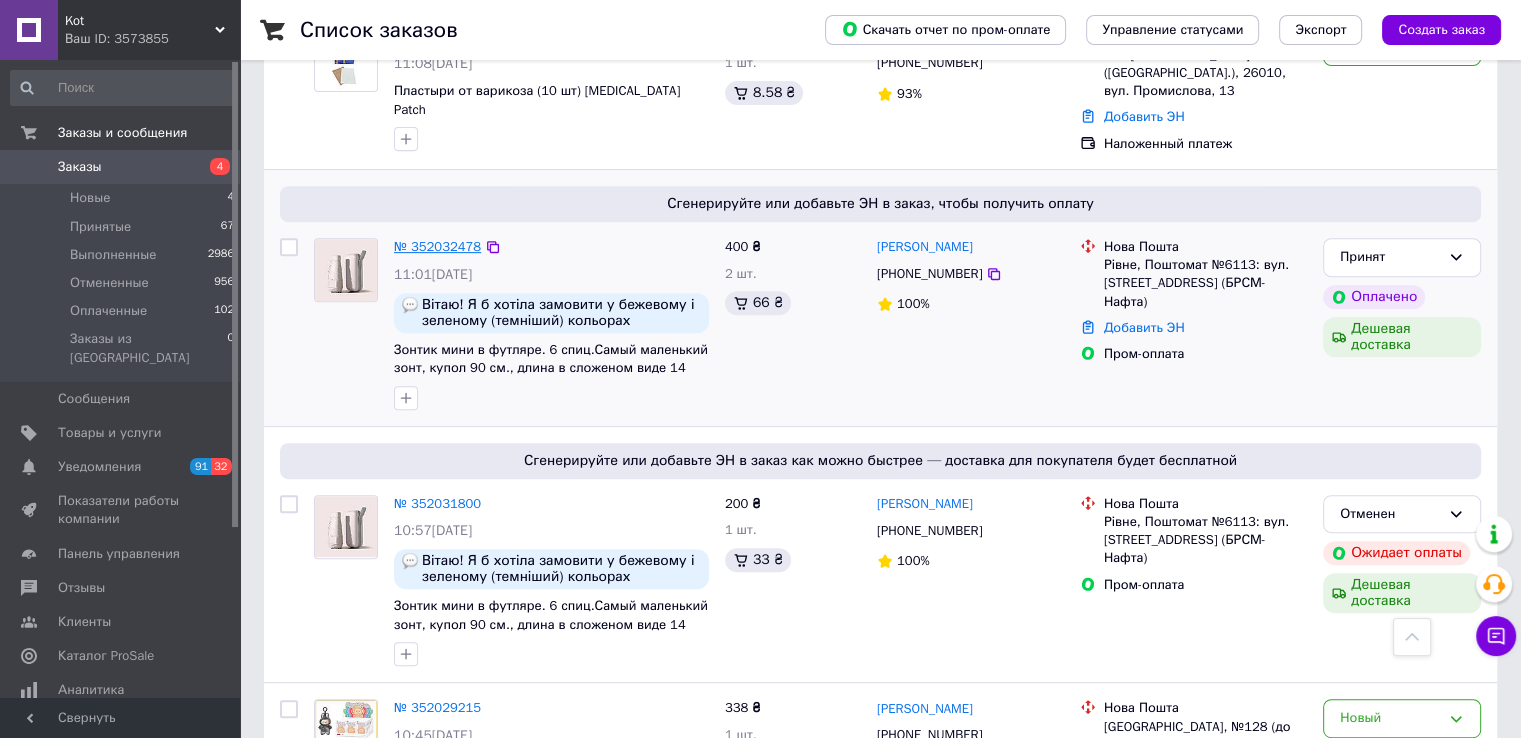 click on "№ 352032478" at bounding box center (437, 246) 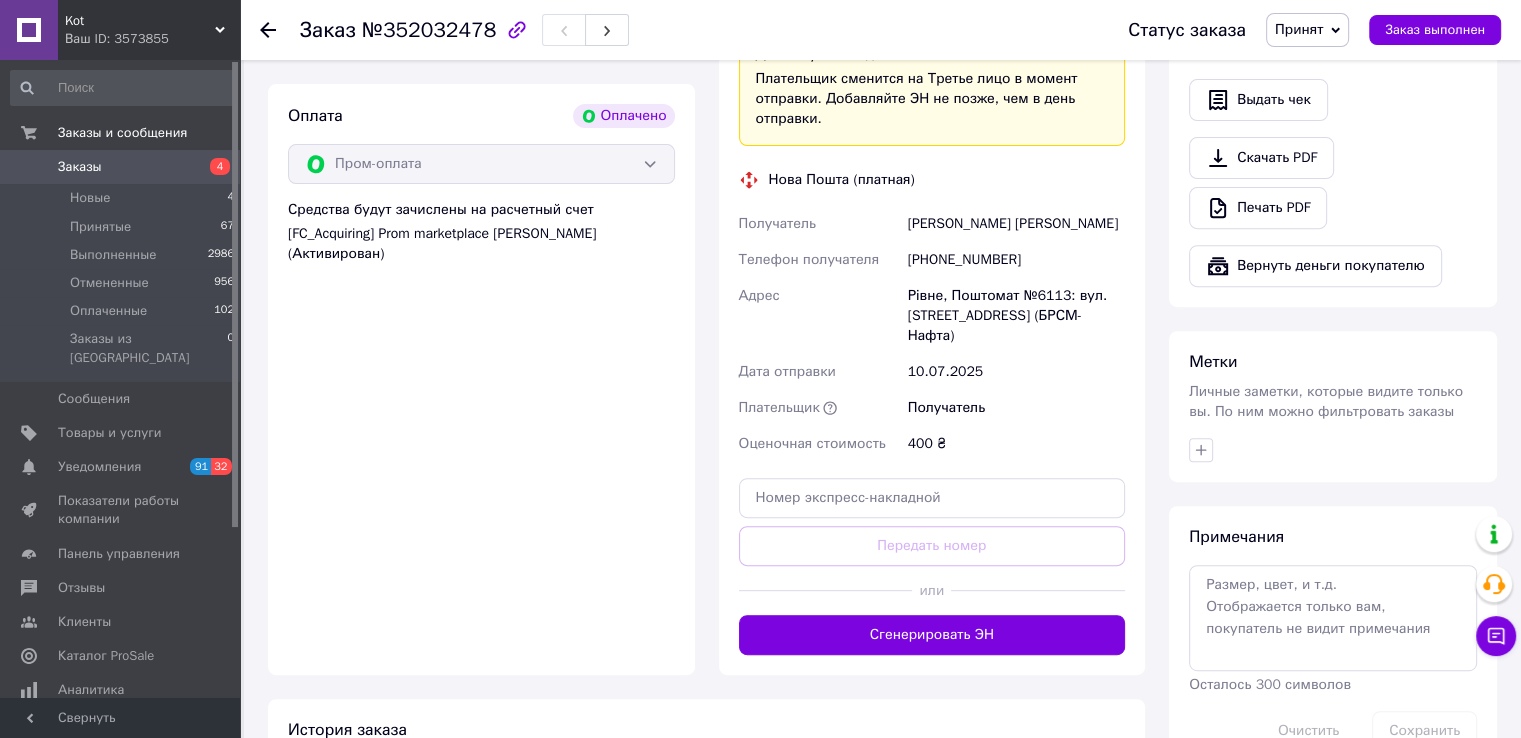 scroll, scrollTop: 800, scrollLeft: 0, axis: vertical 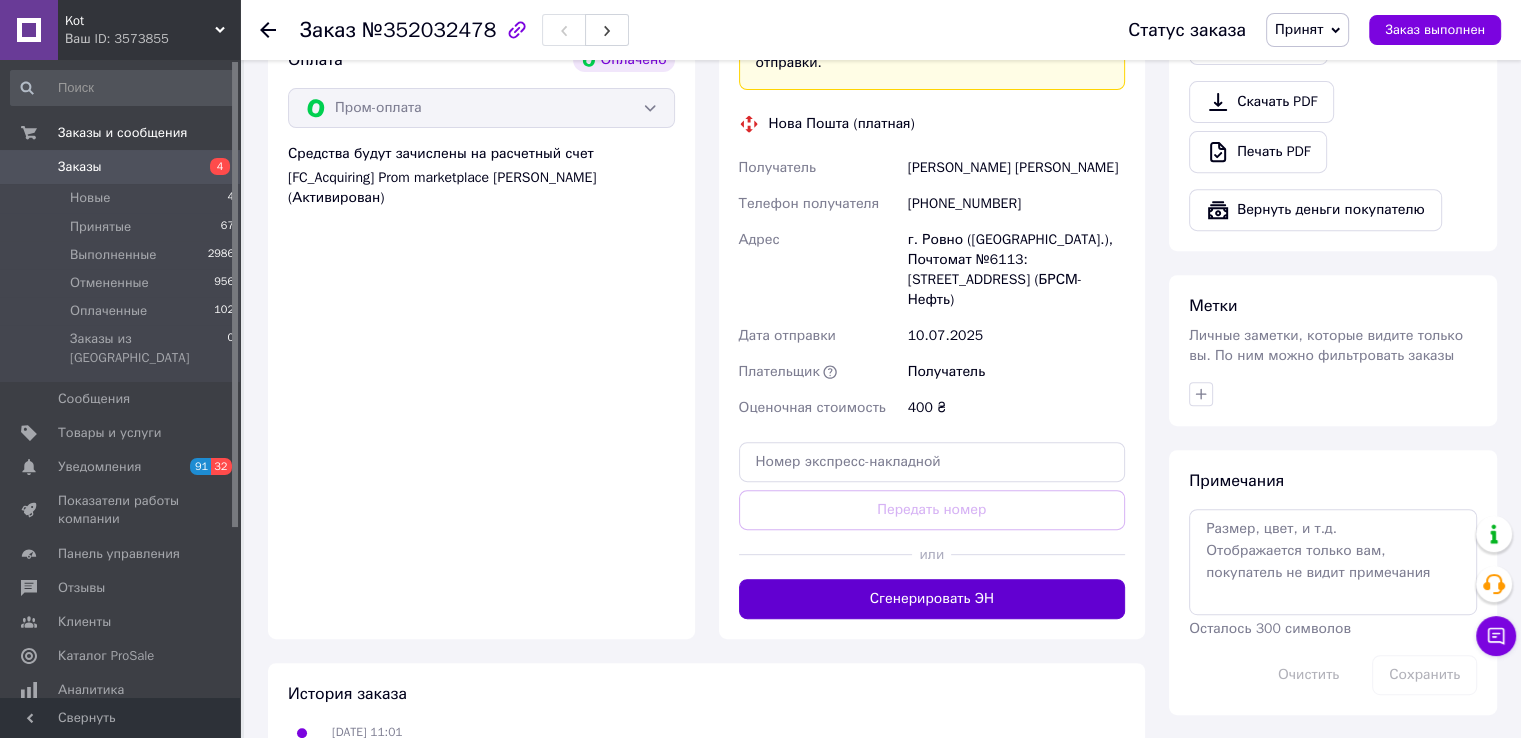 click on "Сгенерировать ЭН" at bounding box center (932, 599) 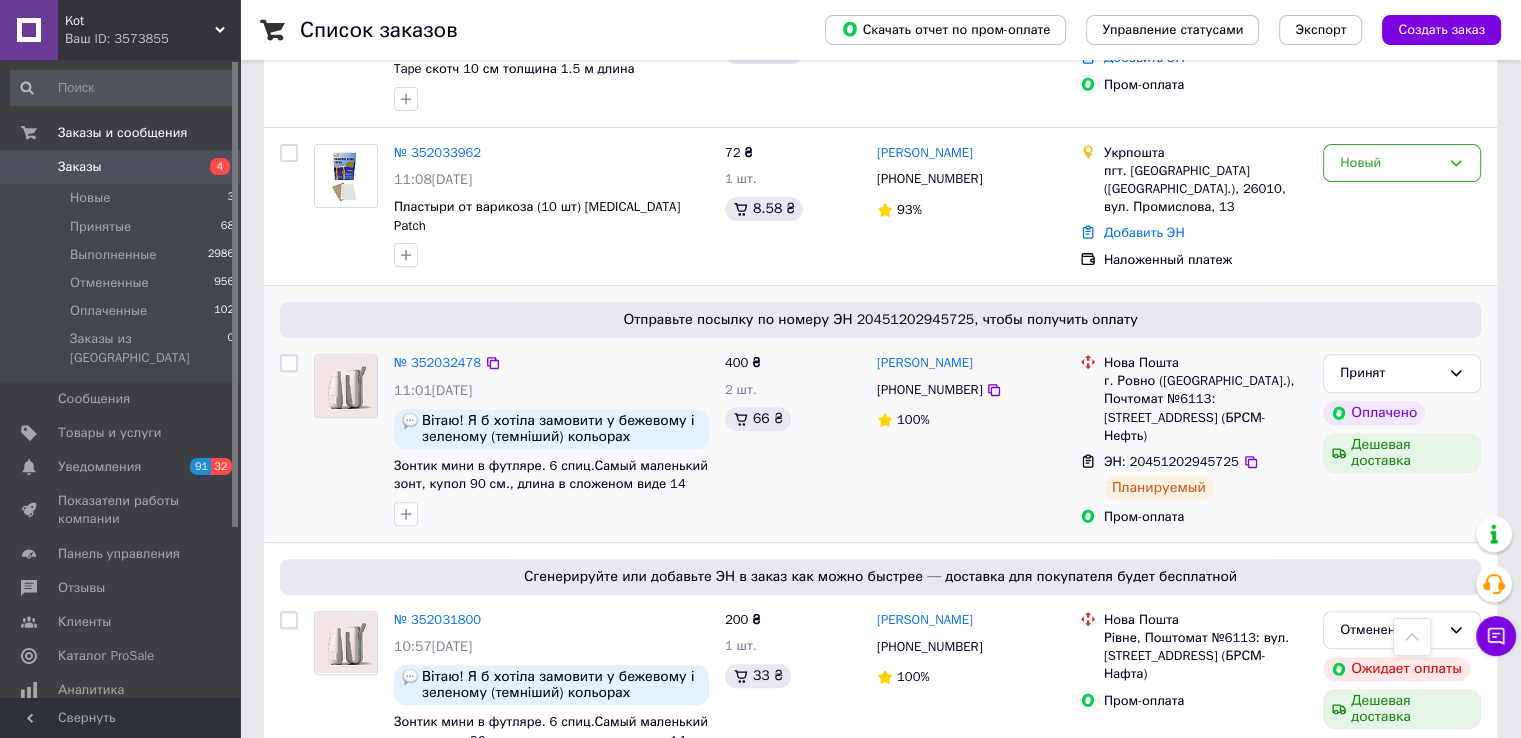 scroll, scrollTop: 300, scrollLeft: 0, axis: vertical 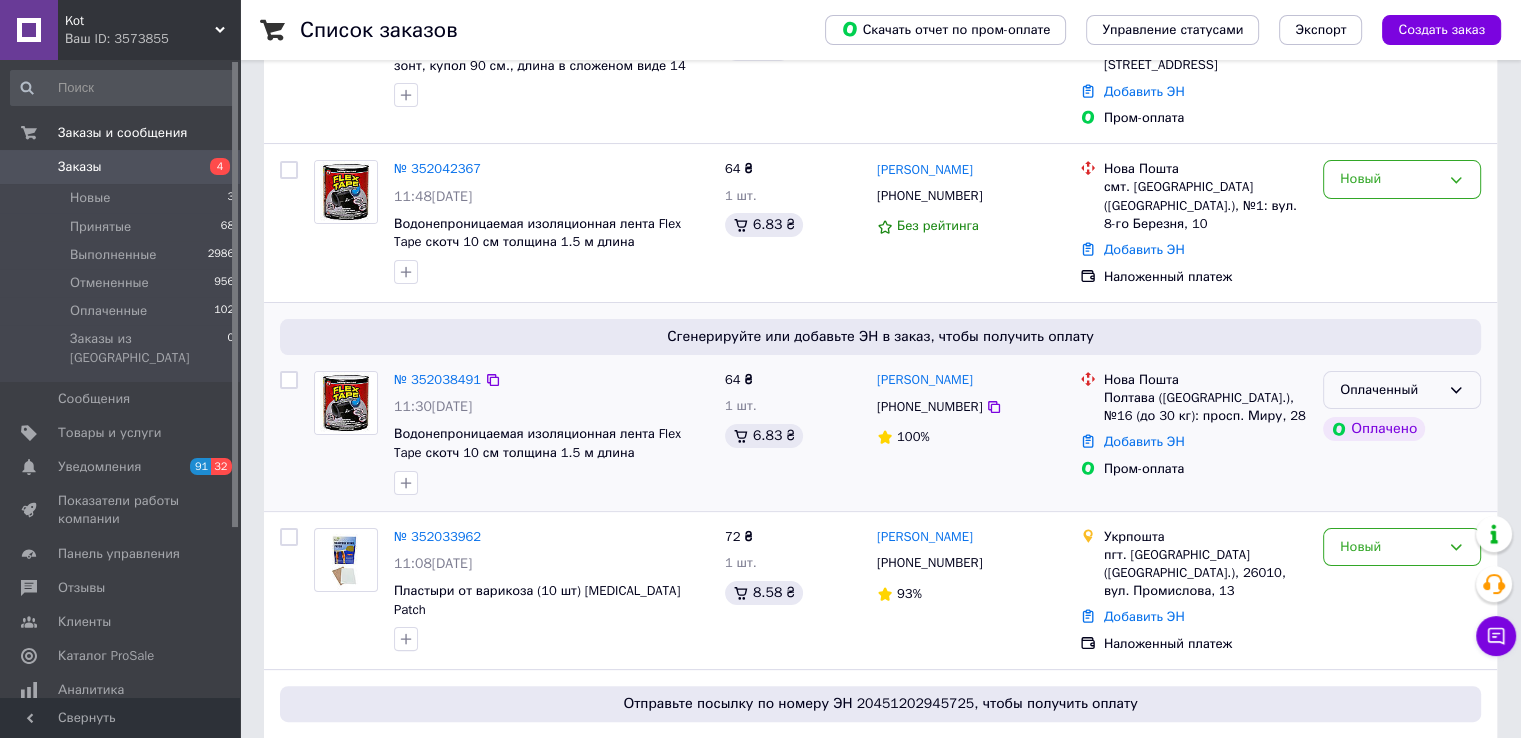 click on "Оплаченный" at bounding box center (1390, 390) 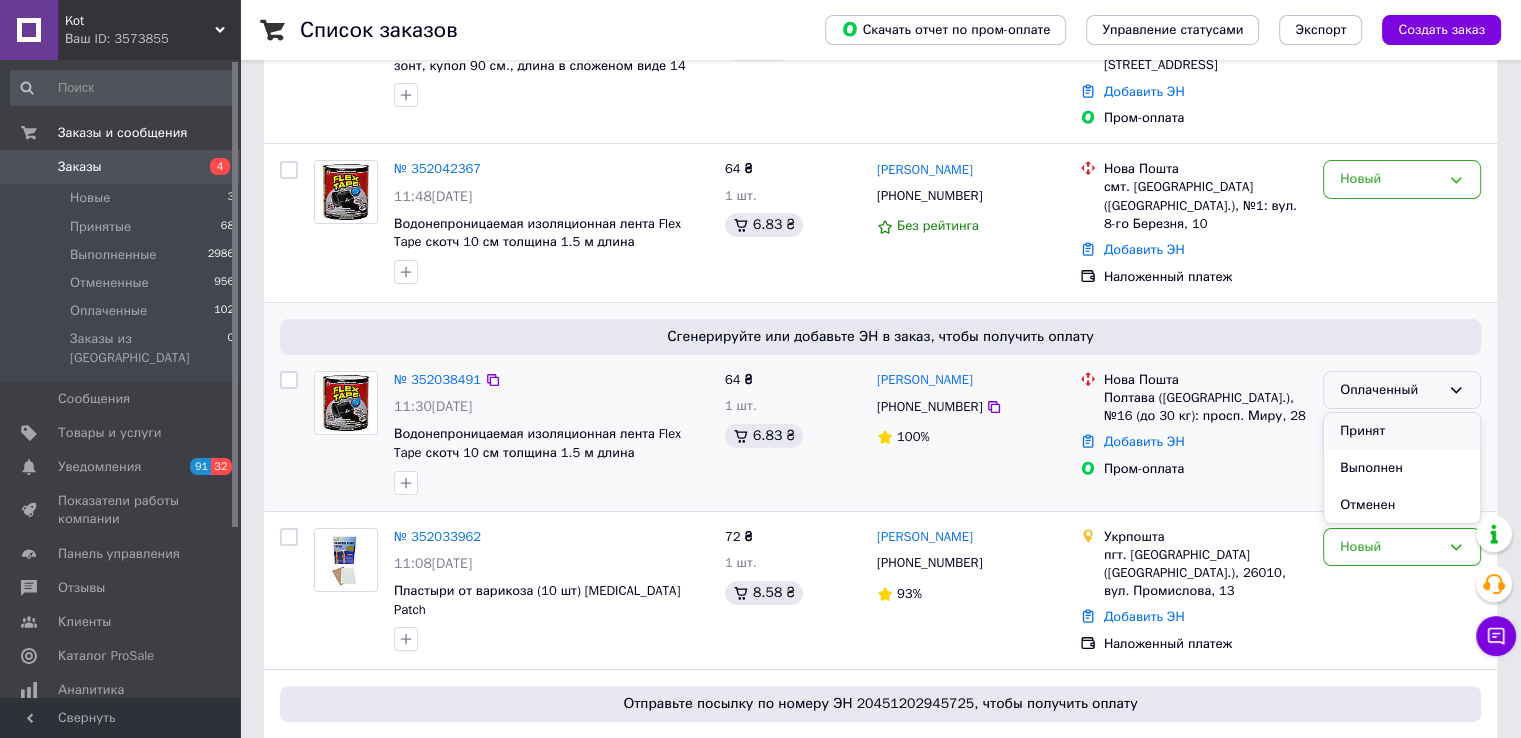 click on "Принят" at bounding box center (1402, 431) 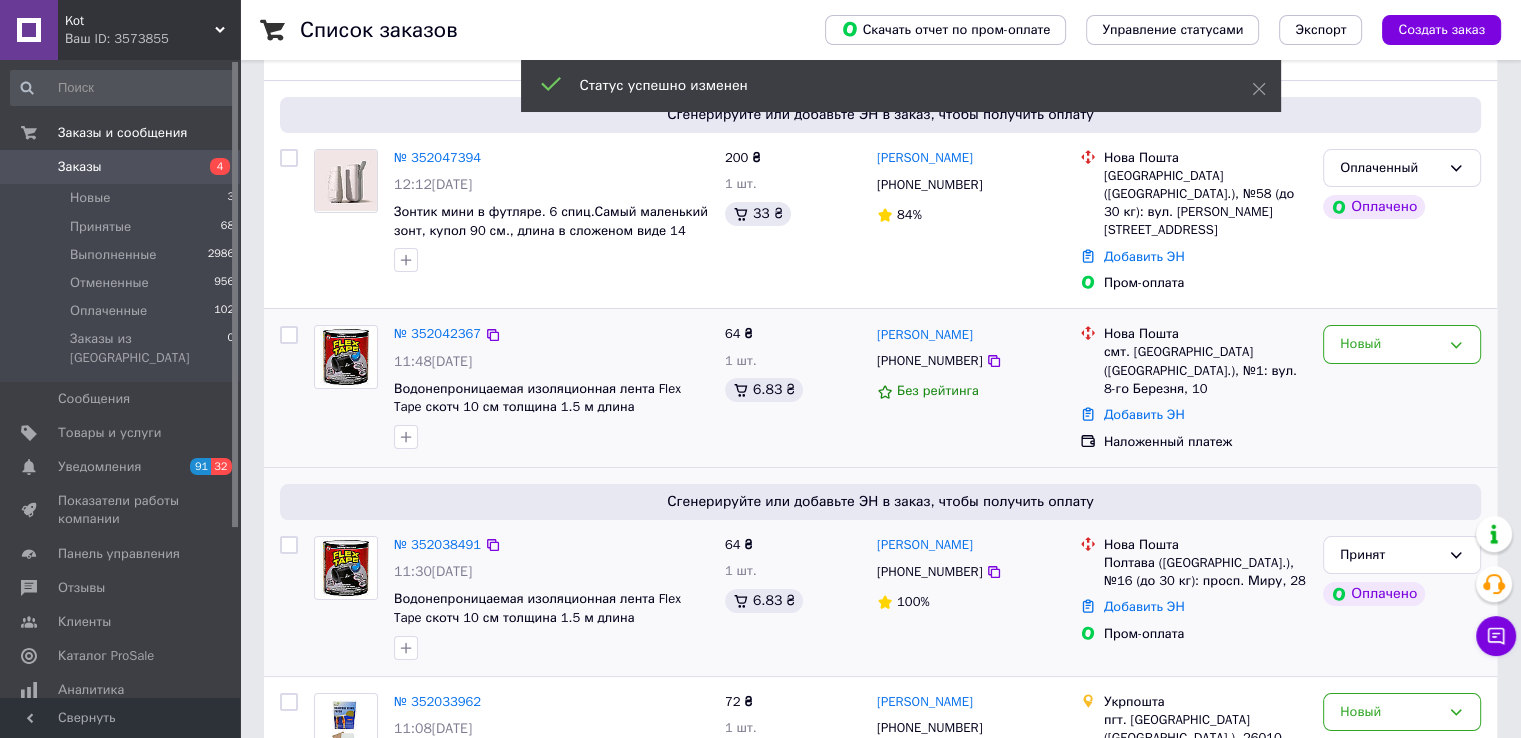 scroll, scrollTop: 100, scrollLeft: 0, axis: vertical 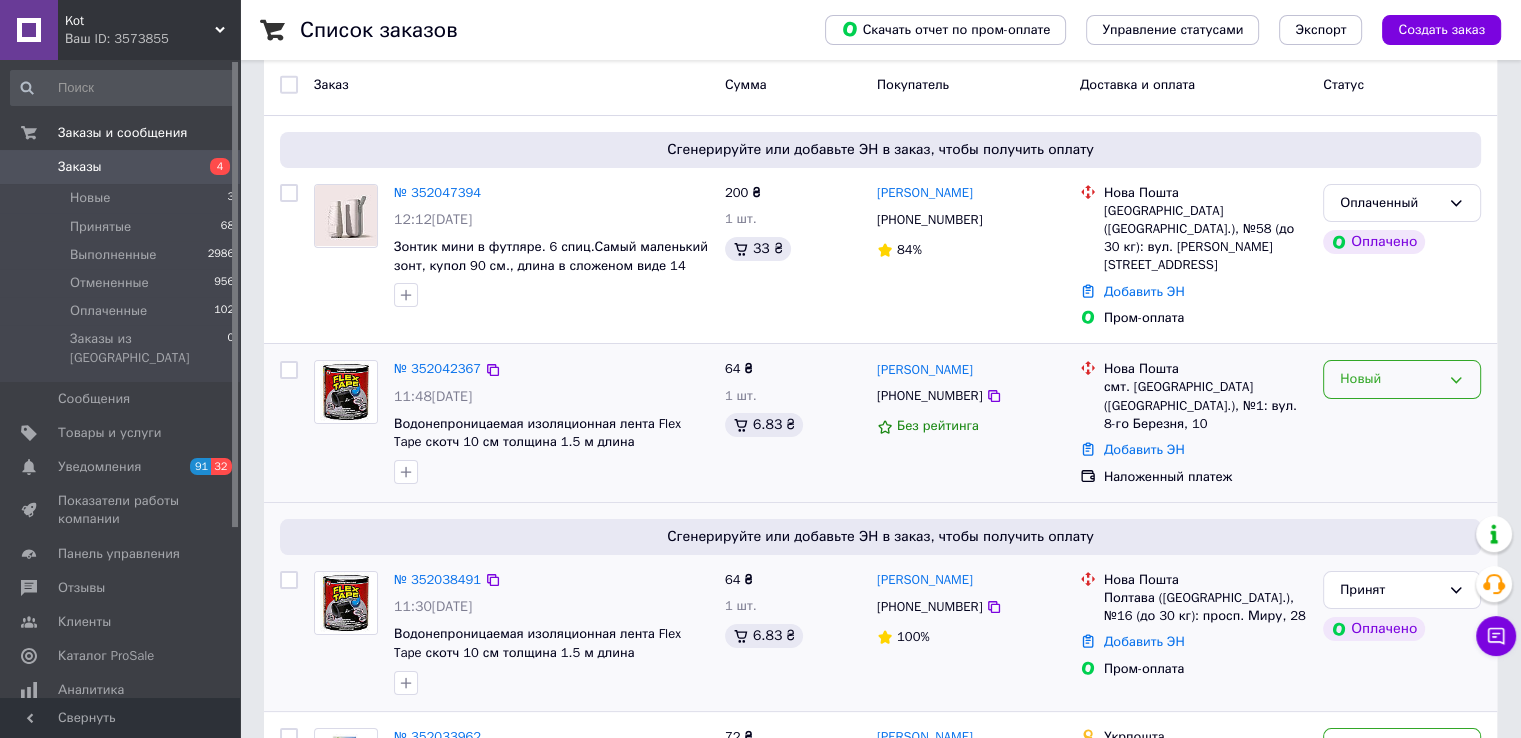 click on "Новый" at bounding box center [1402, 379] 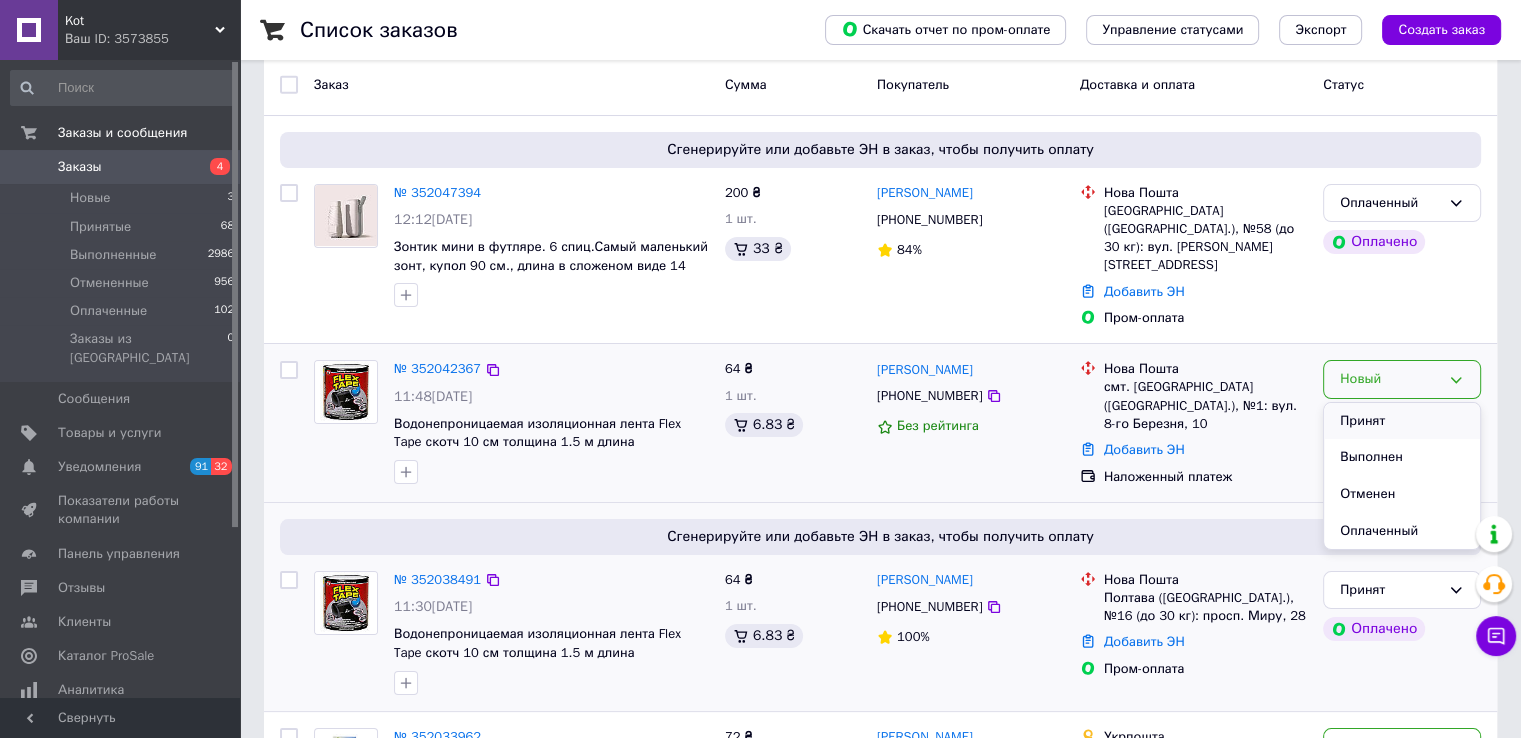 click on "Принят" at bounding box center (1402, 421) 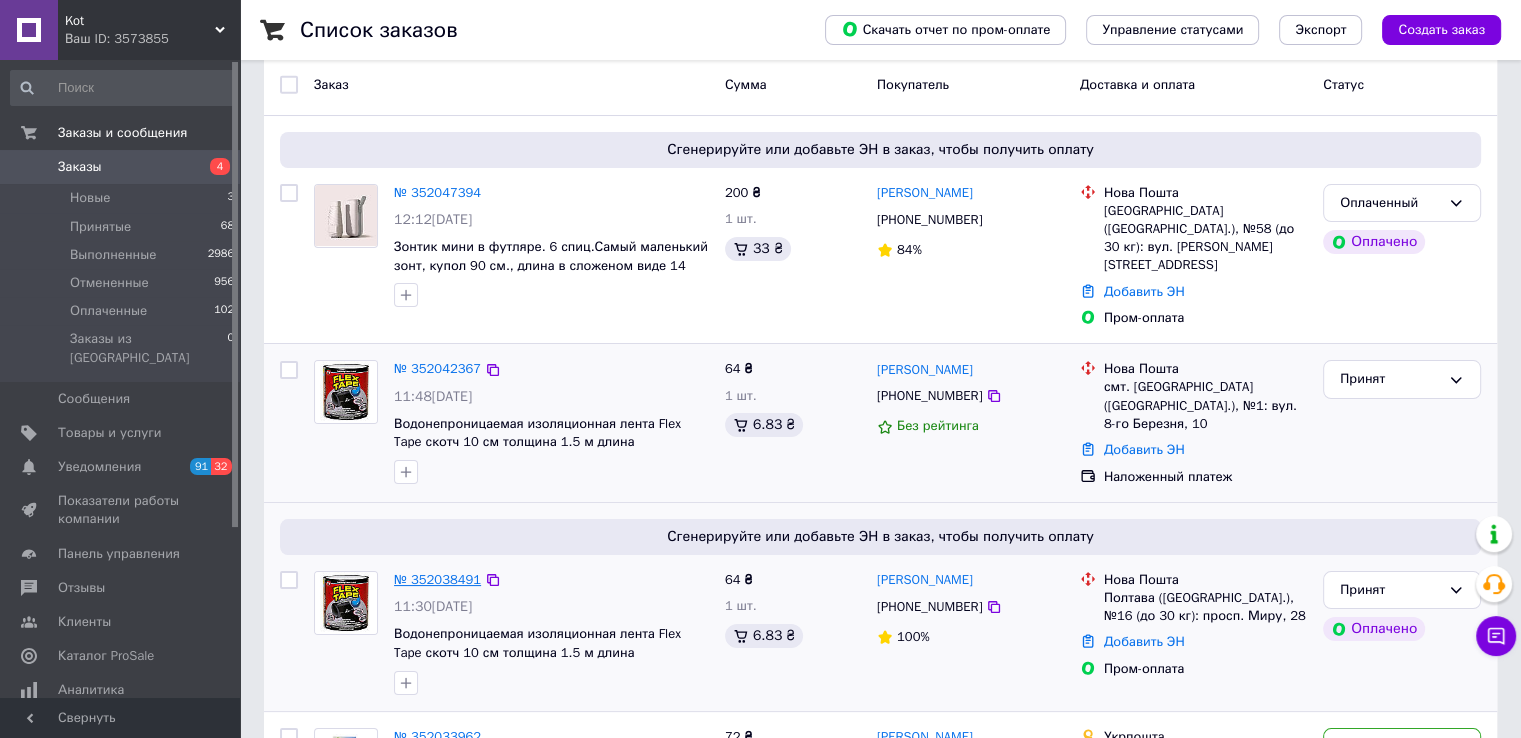 click on "№ 352038491" at bounding box center (437, 579) 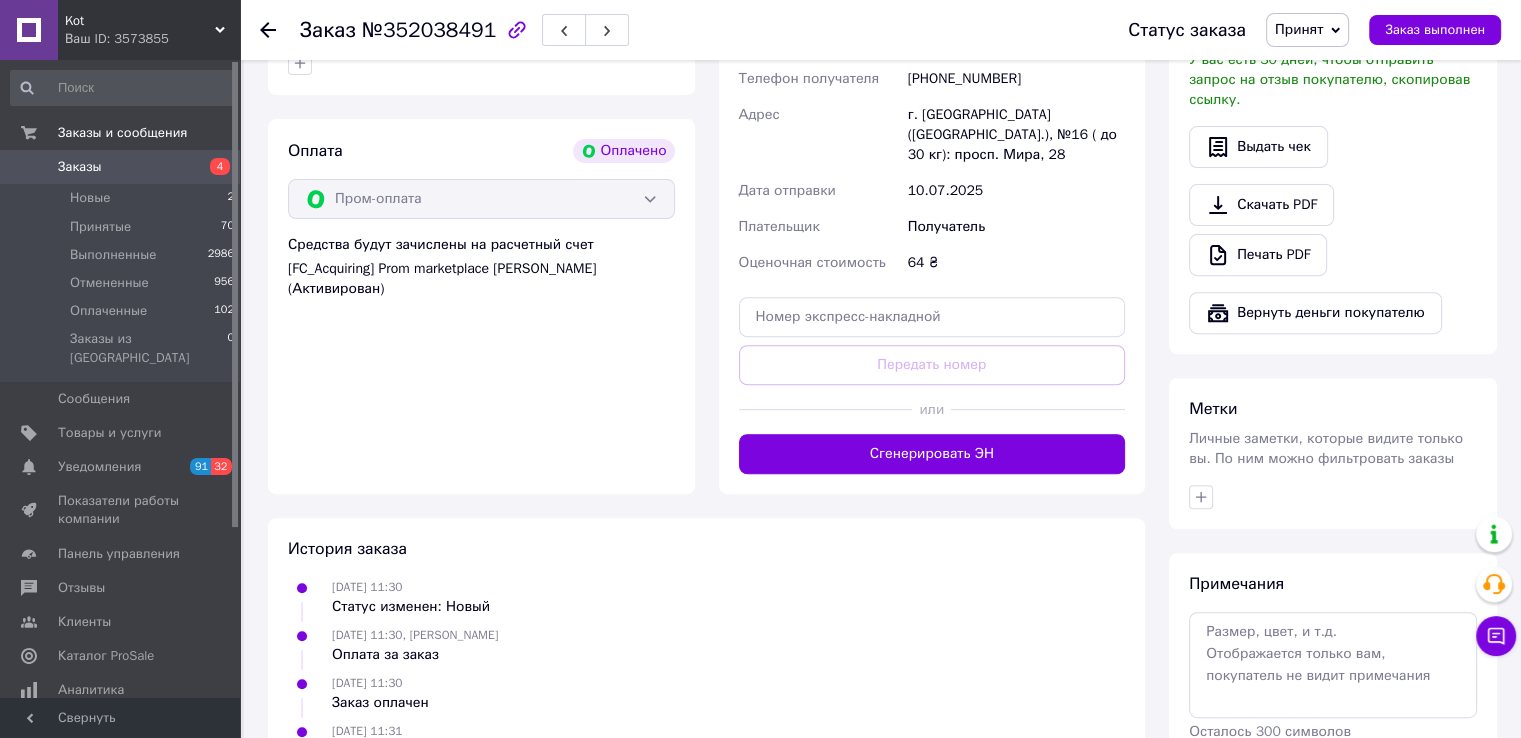 scroll, scrollTop: 700, scrollLeft: 0, axis: vertical 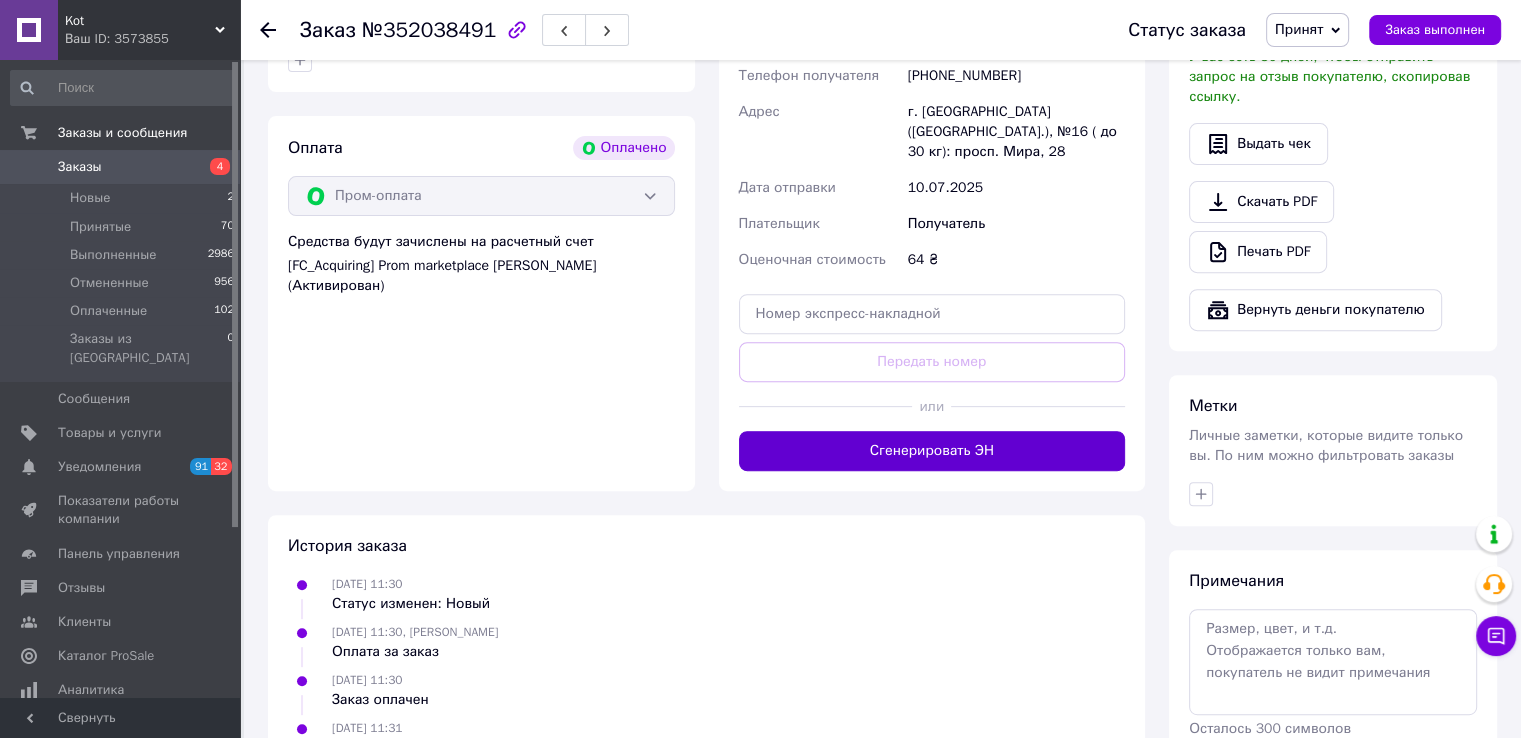 click on "Сгенерировать ЭН" at bounding box center [932, 451] 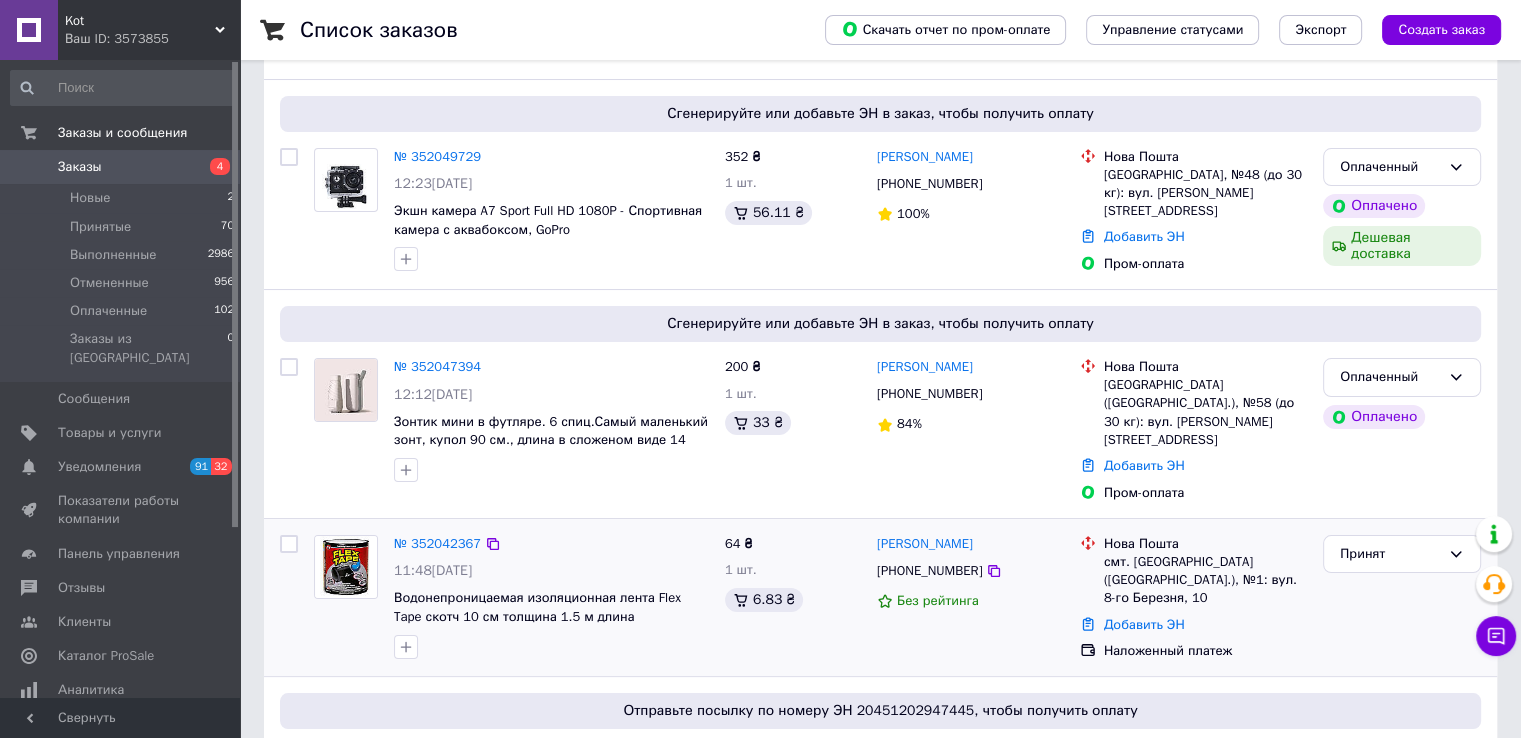 scroll, scrollTop: 300, scrollLeft: 0, axis: vertical 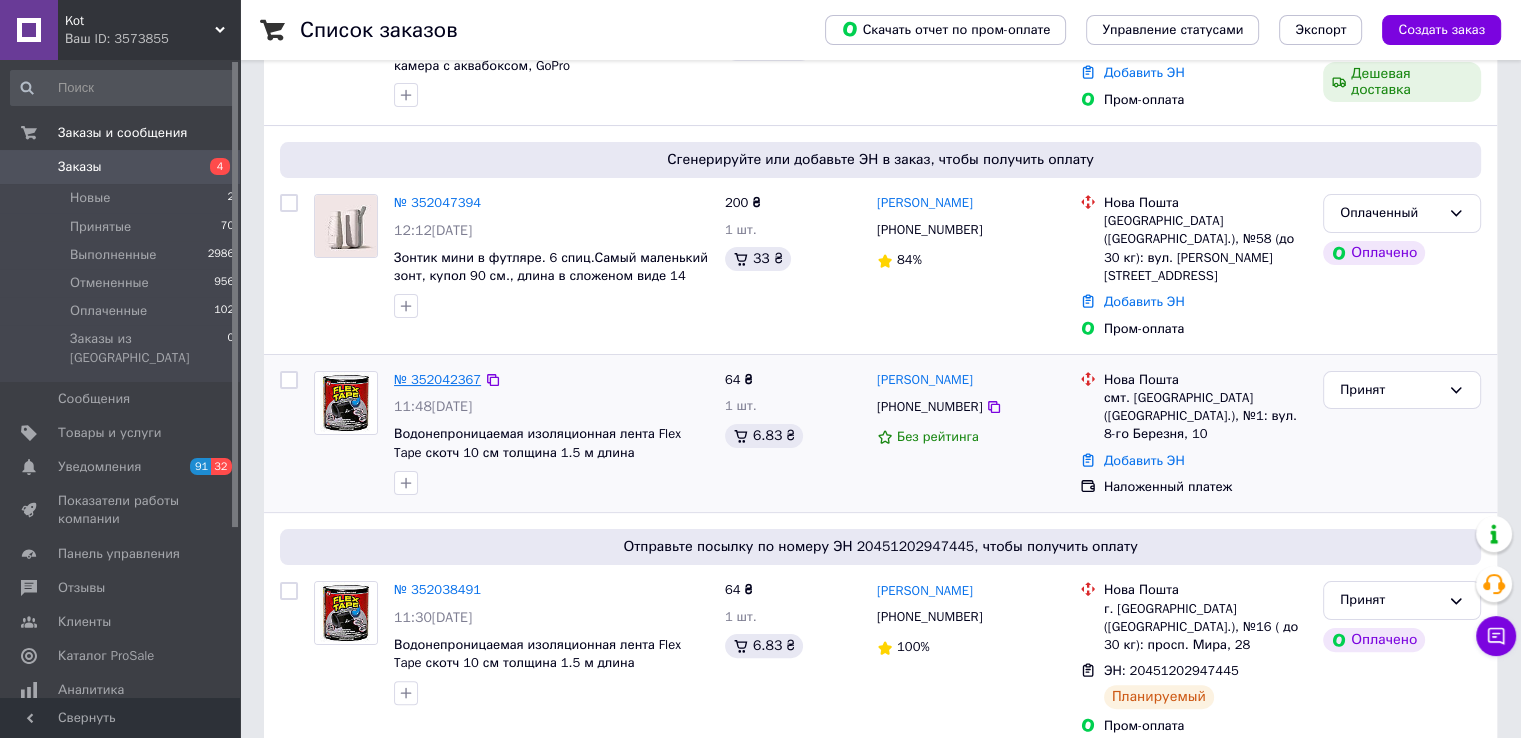 click on "№ 352042367" at bounding box center (437, 379) 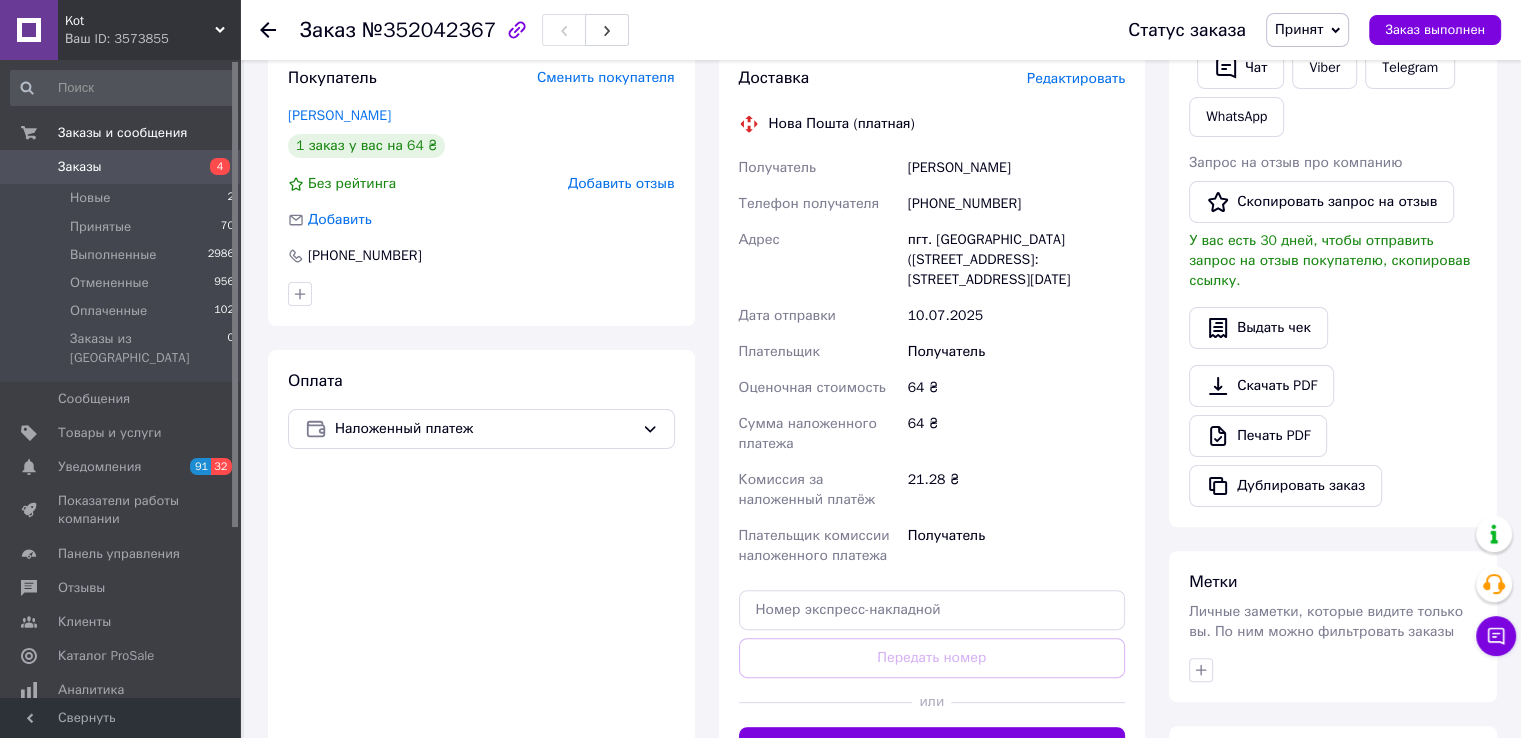 scroll, scrollTop: 600, scrollLeft: 0, axis: vertical 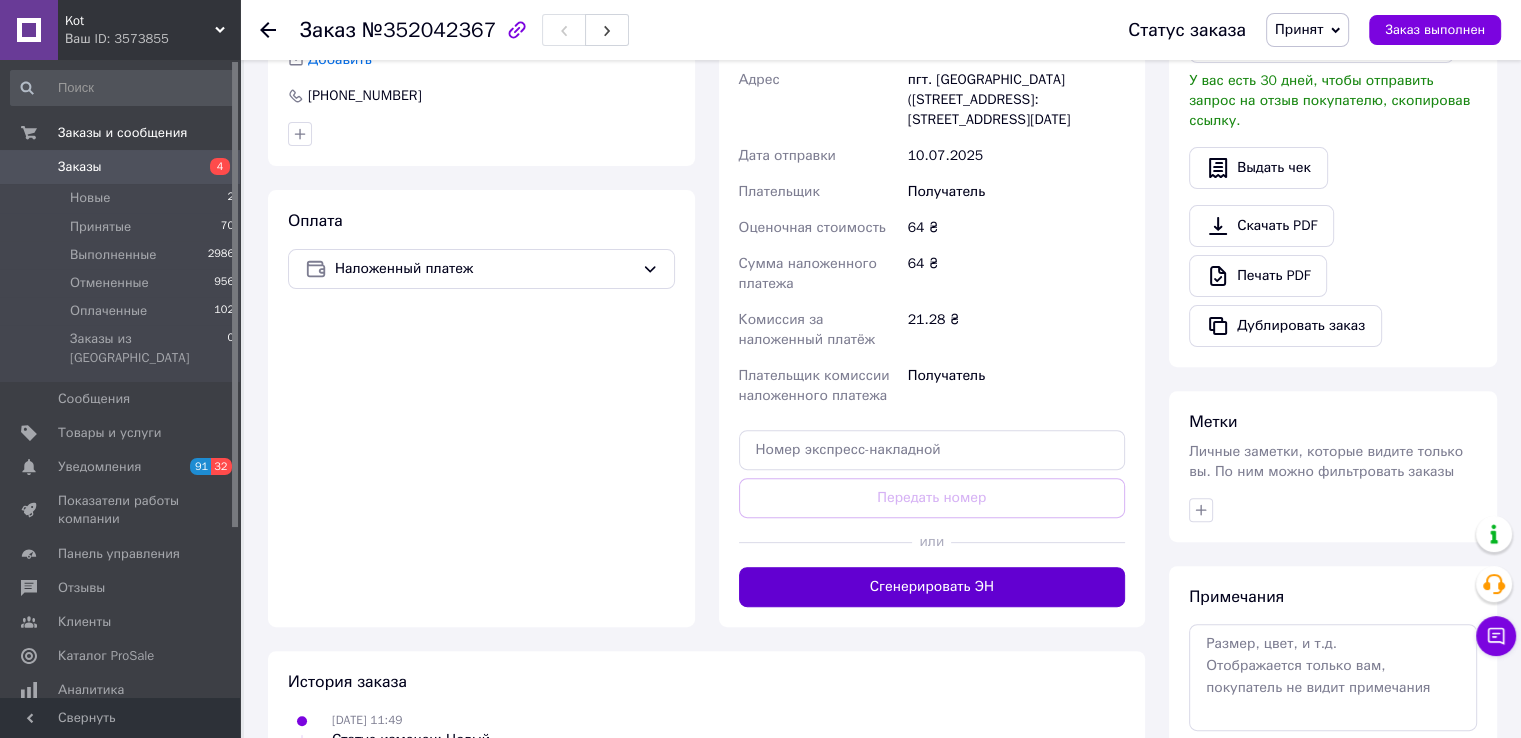 click on "Сгенерировать ЭН" at bounding box center (932, 587) 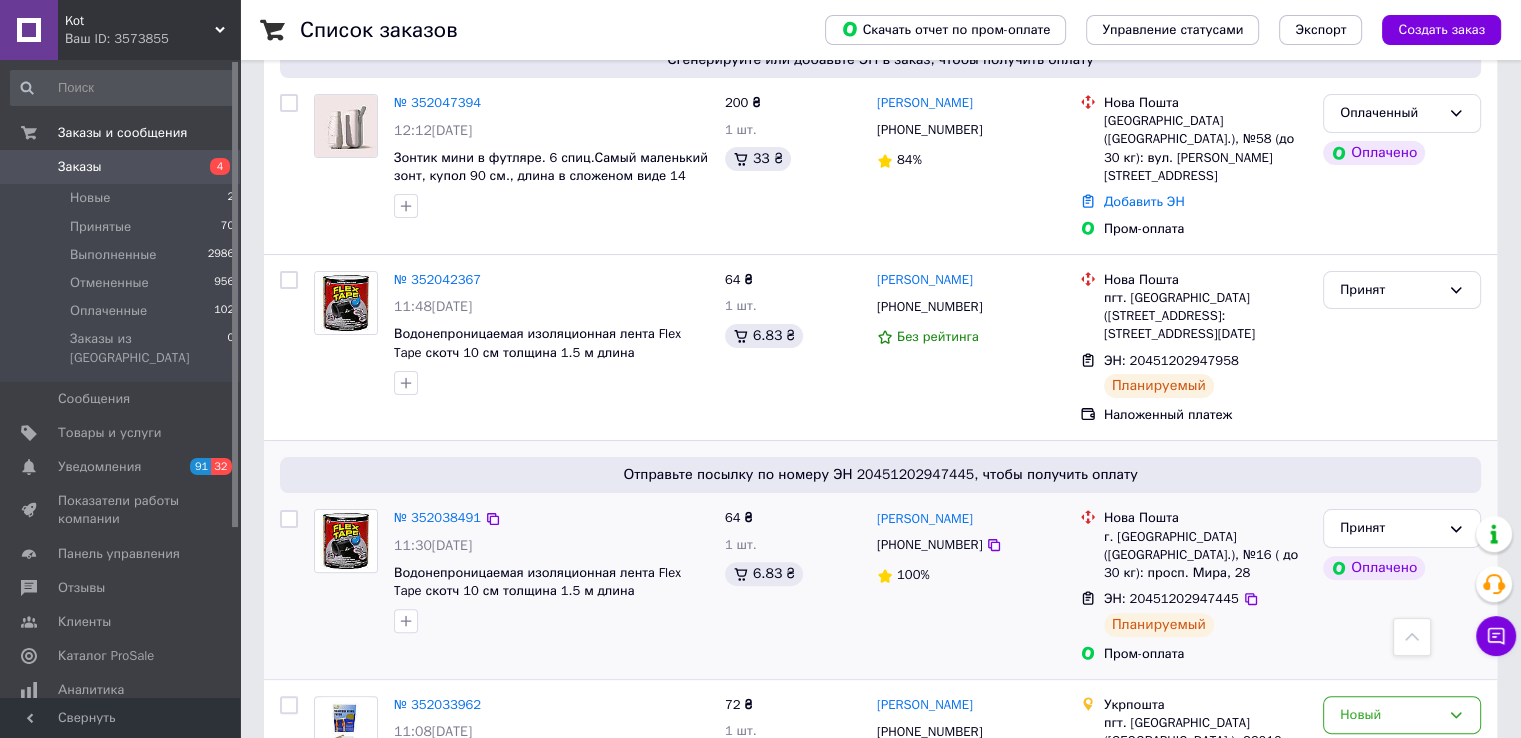 scroll, scrollTop: 200, scrollLeft: 0, axis: vertical 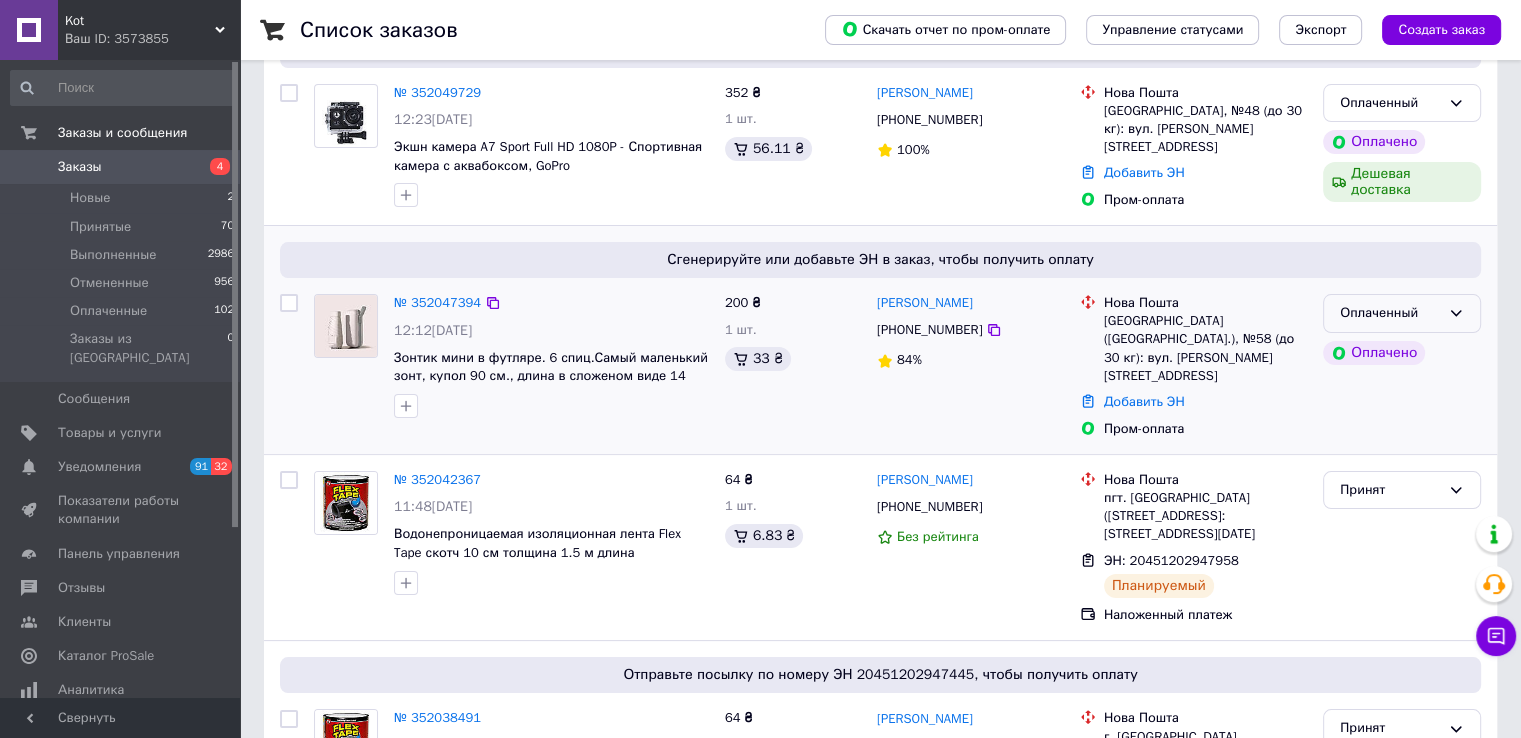 click on "Оплаченный" at bounding box center (1390, 313) 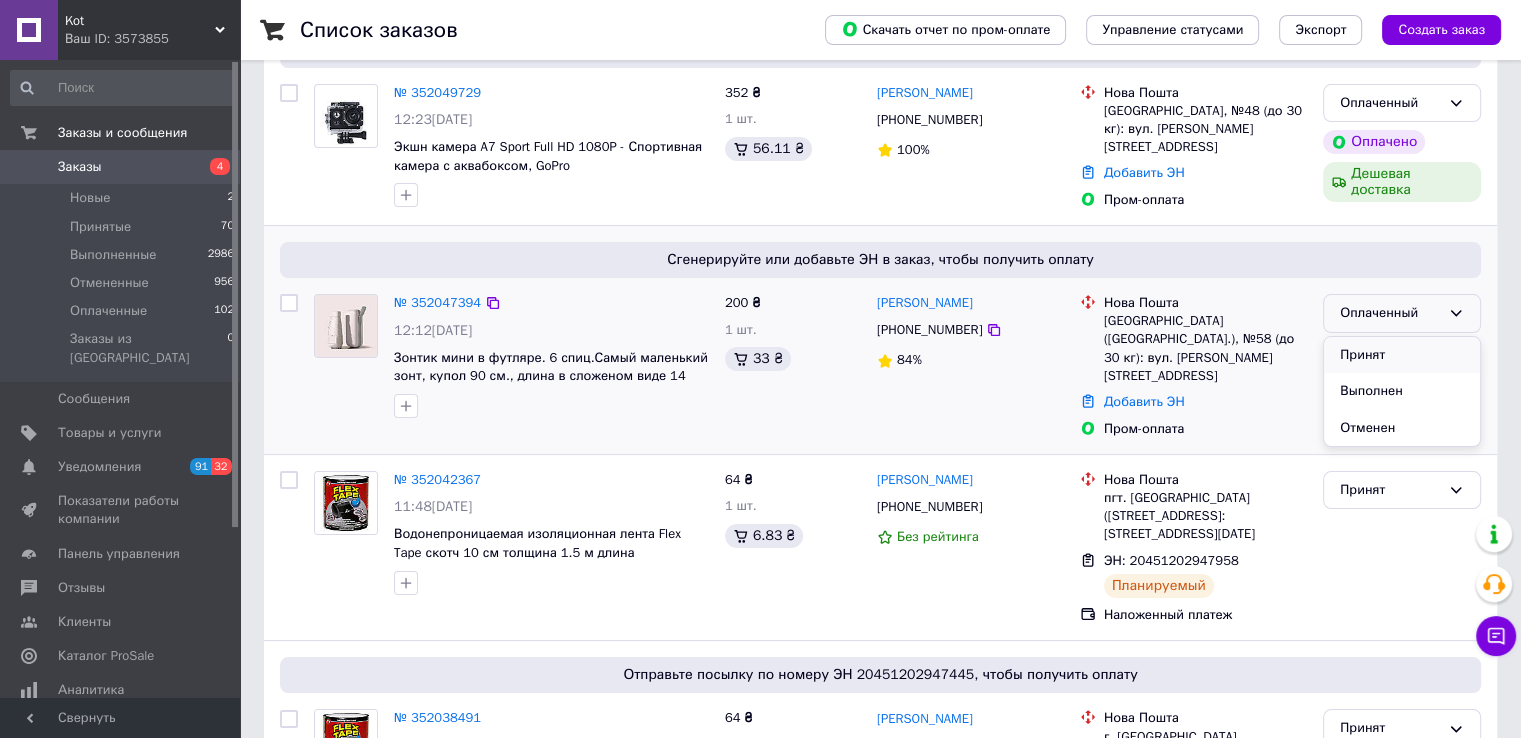 click on "Принят" at bounding box center (1402, 355) 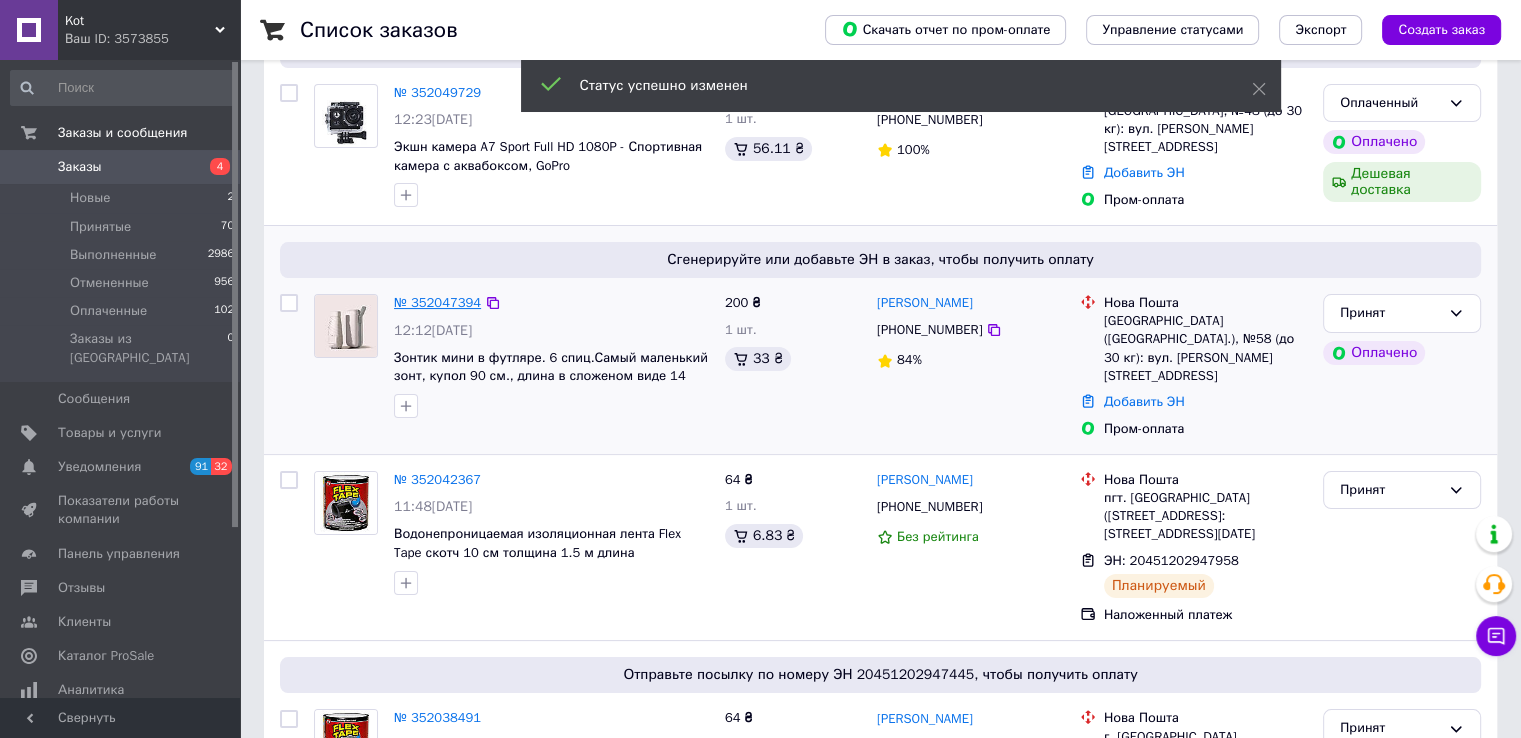 click on "№ 352047394" at bounding box center [437, 302] 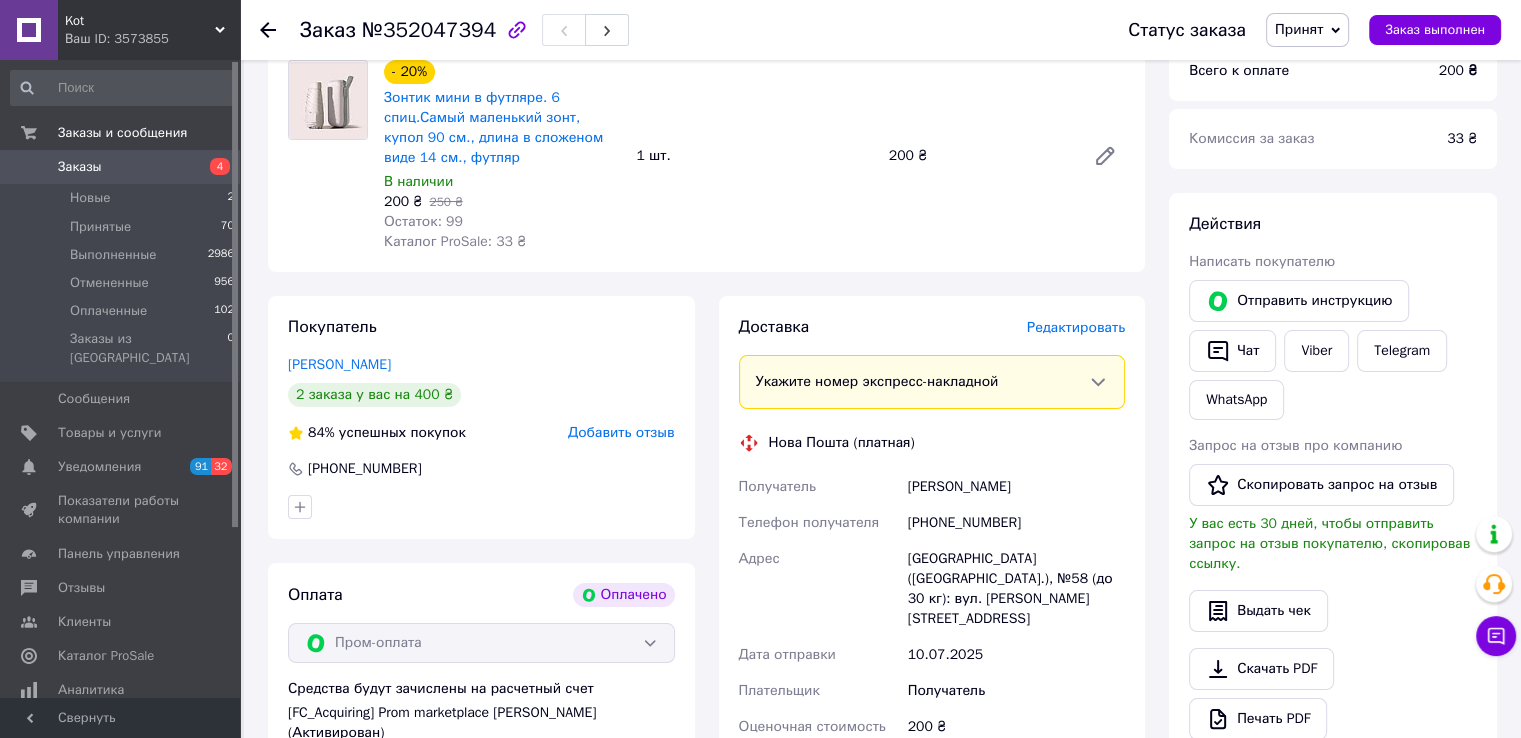 scroll, scrollTop: 400, scrollLeft: 0, axis: vertical 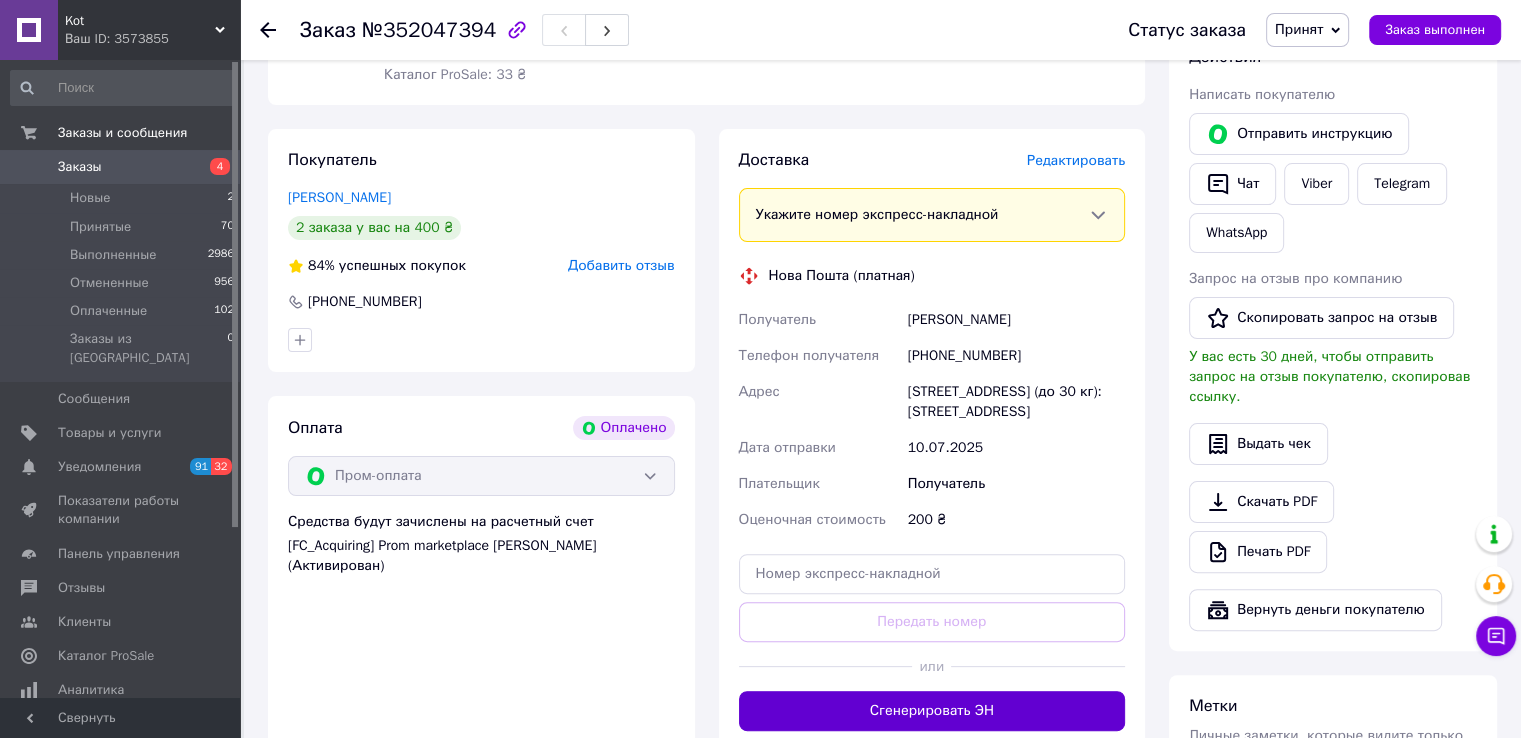 click on "Сгенерировать ЭН" at bounding box center [932, 711] 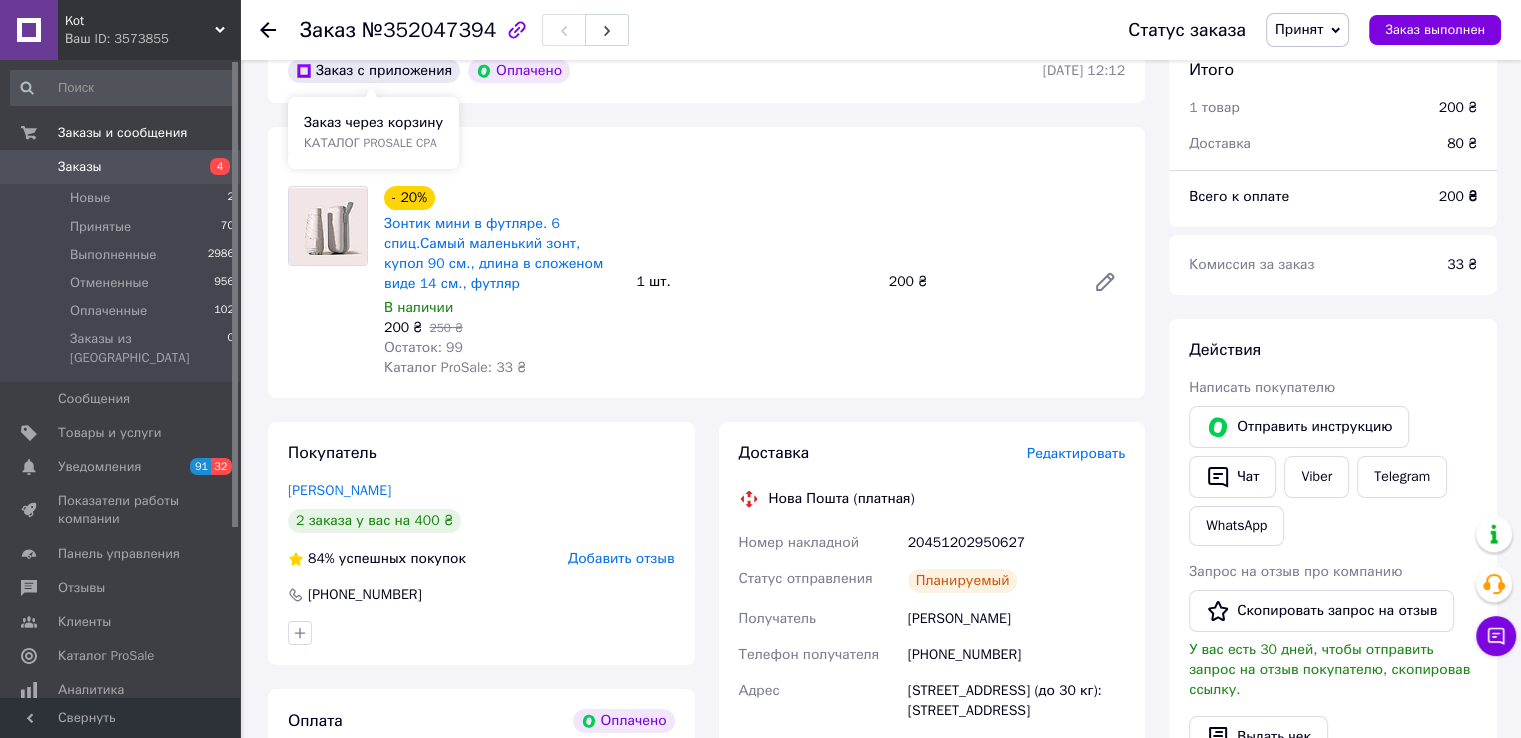 scroll, scrollTop: 100, scrollLeft: 0, axis: vertical 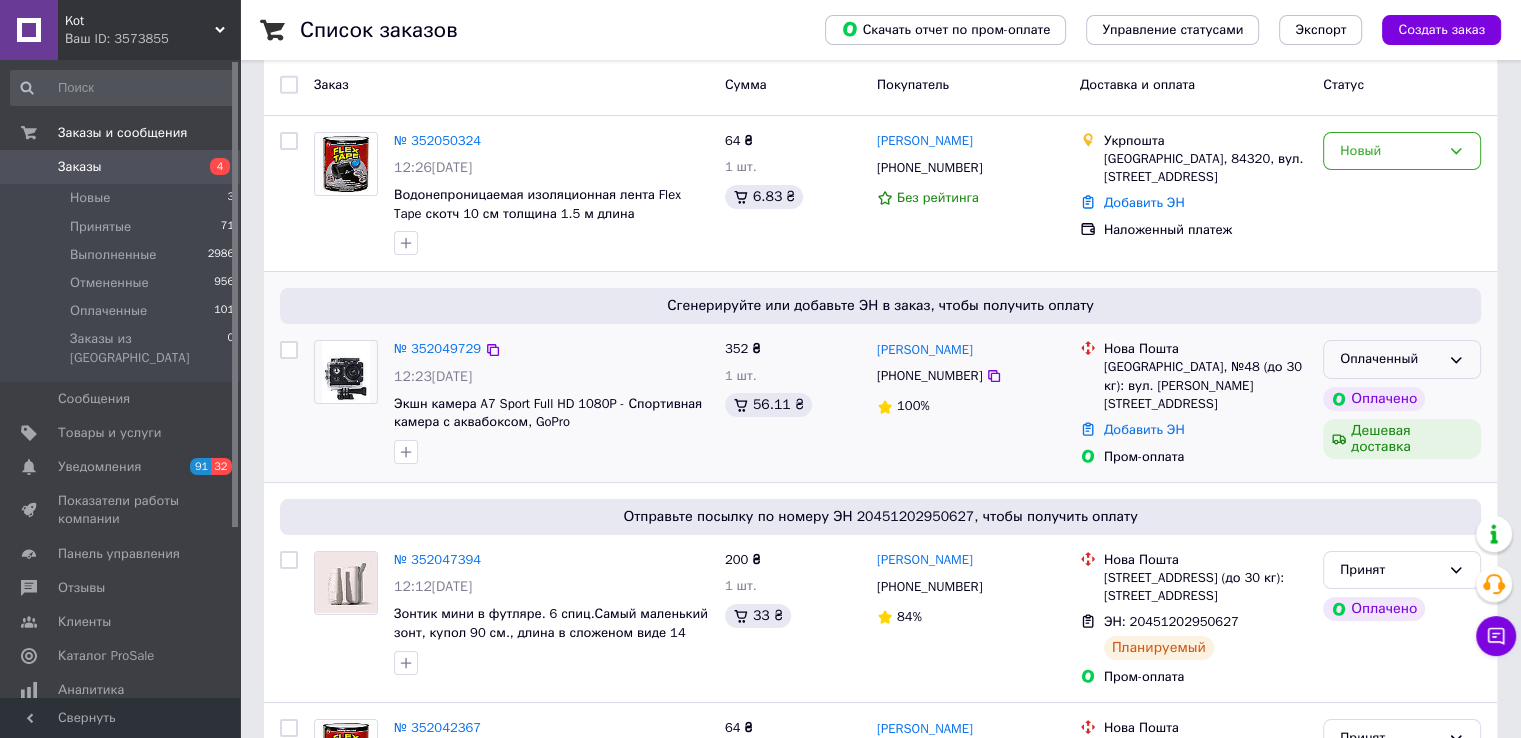 click on "Оплаченный" at bounding box center (1402, 359) 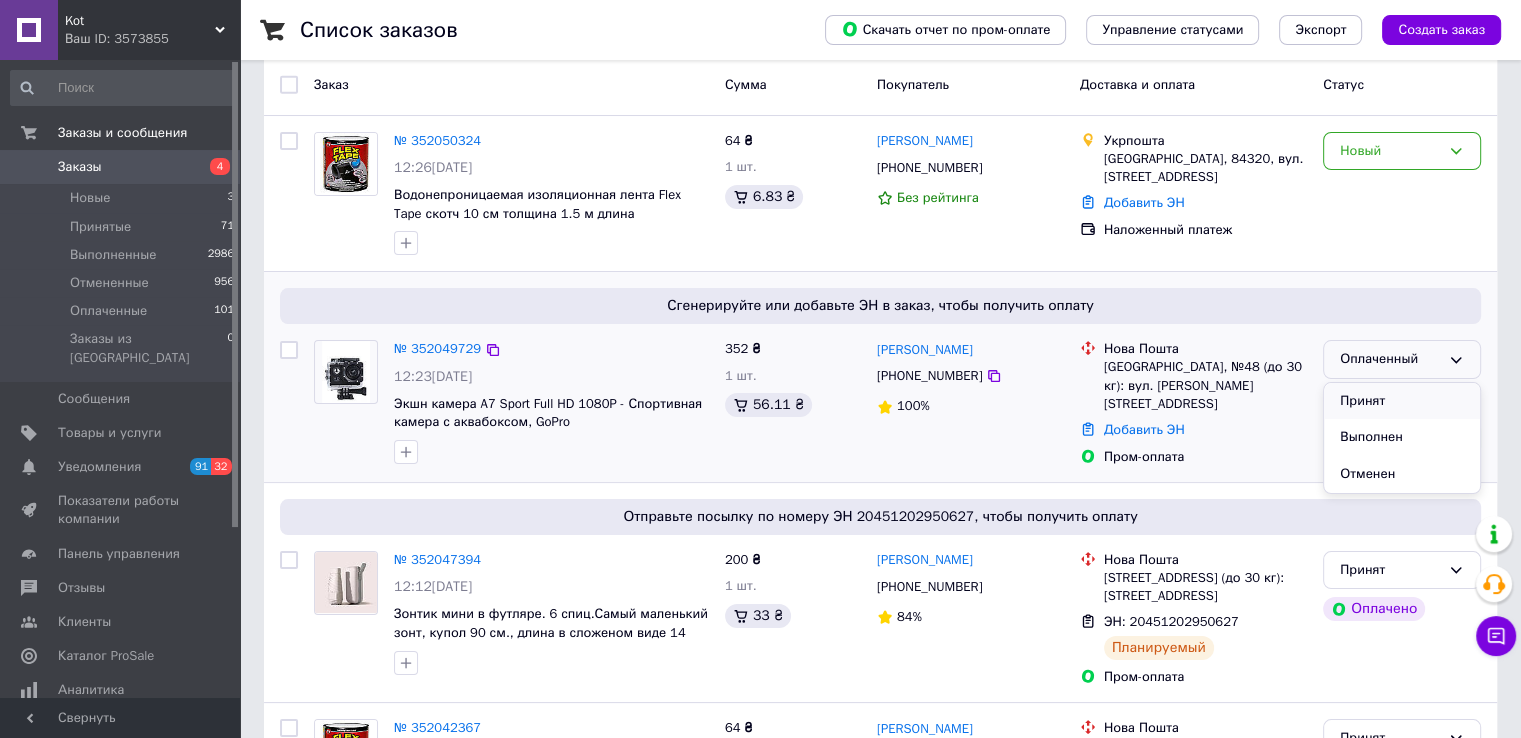 click on "Принят" at bounding box center [1402, 401] 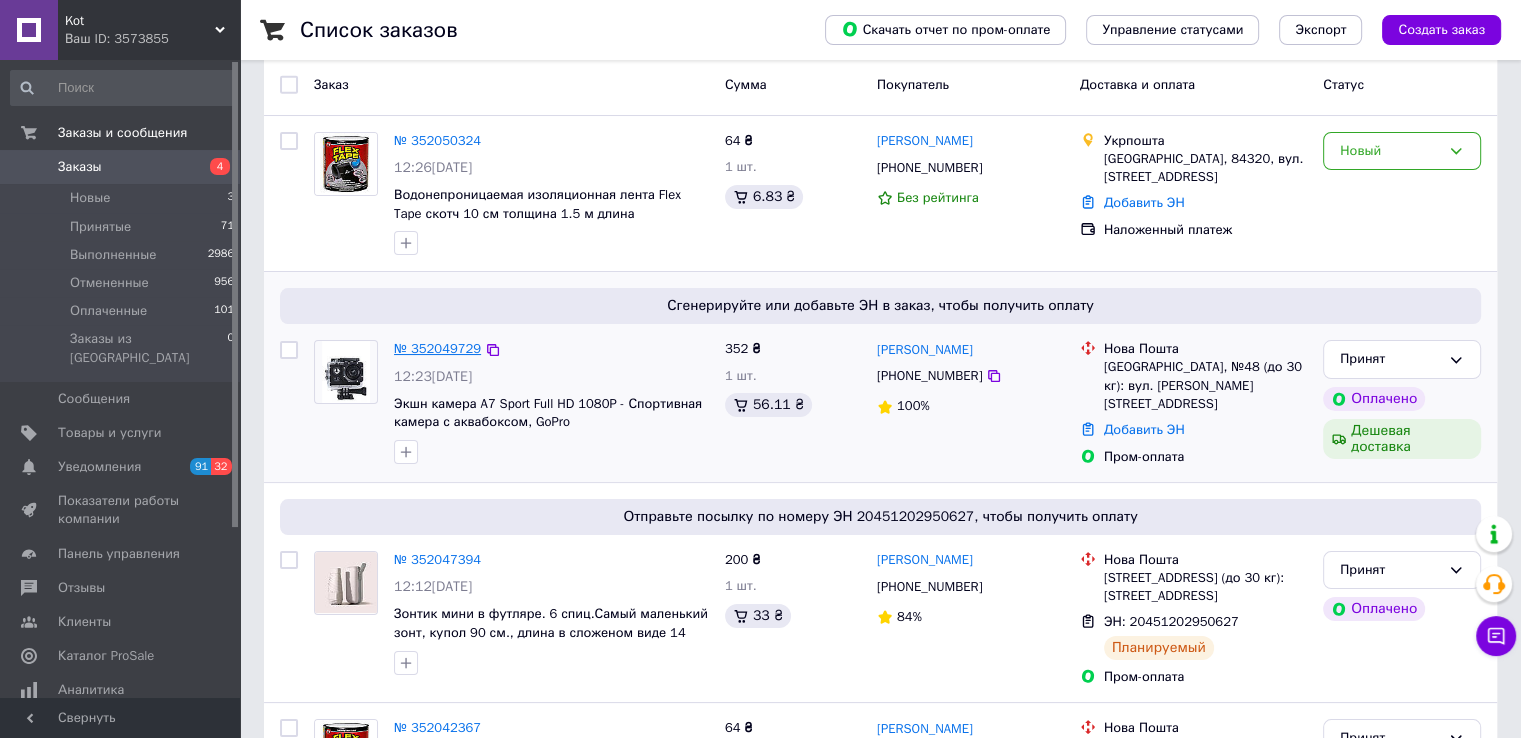 click on "№ 352049729" at bounding box center [437, 348] 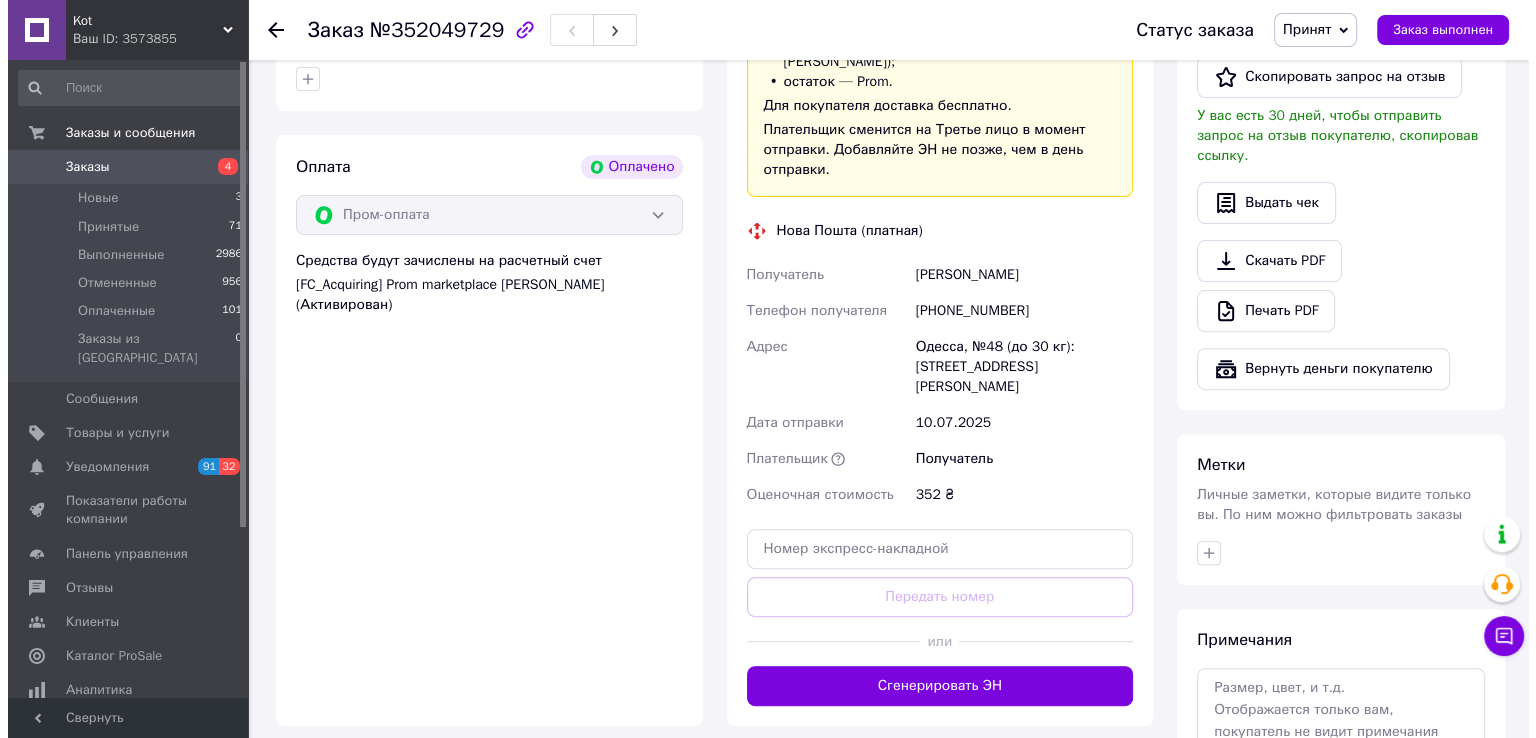 scroll, scrollTop: 678, scrollLeft: 0, axis: vertical 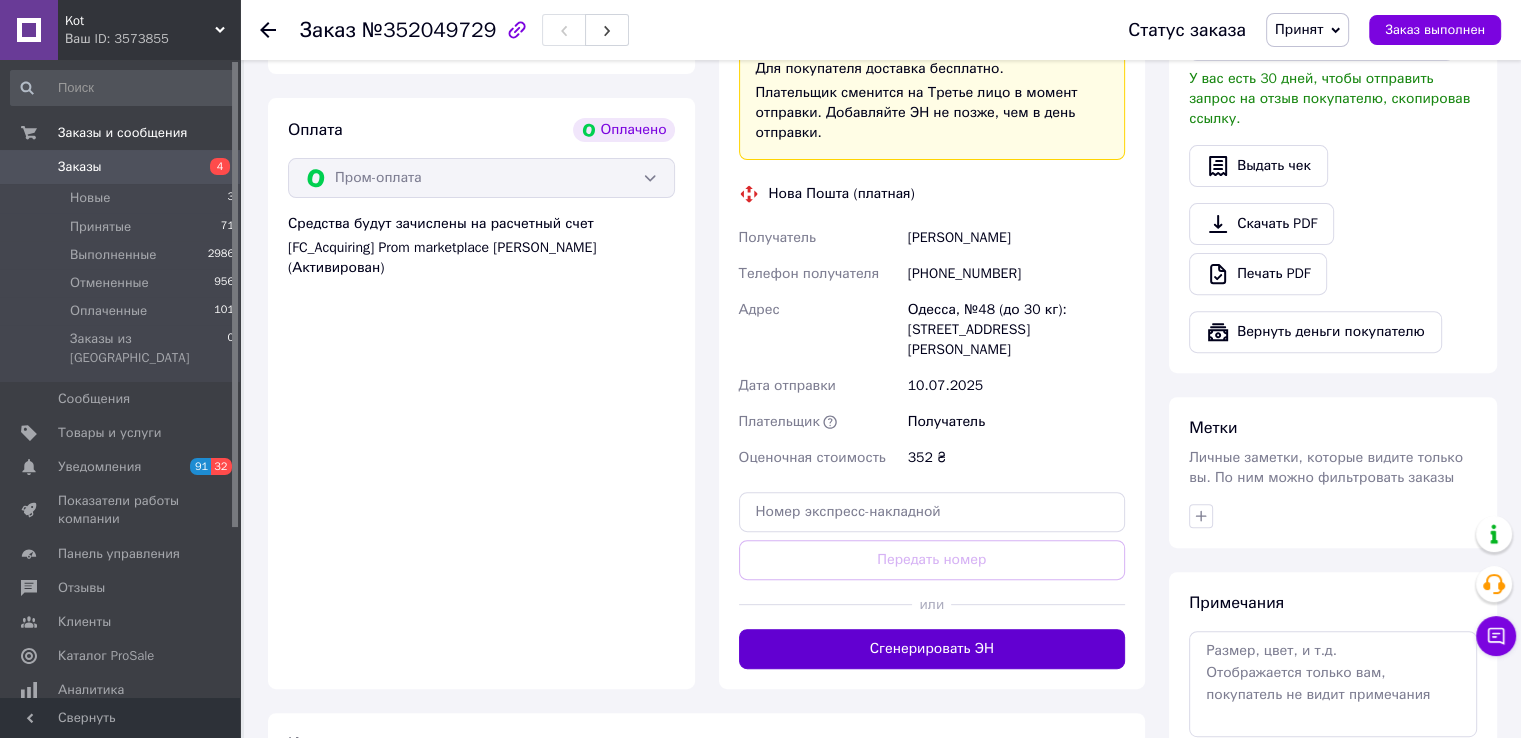 click on "Сгенерировать ЭН" at bounding box center (932, 649) 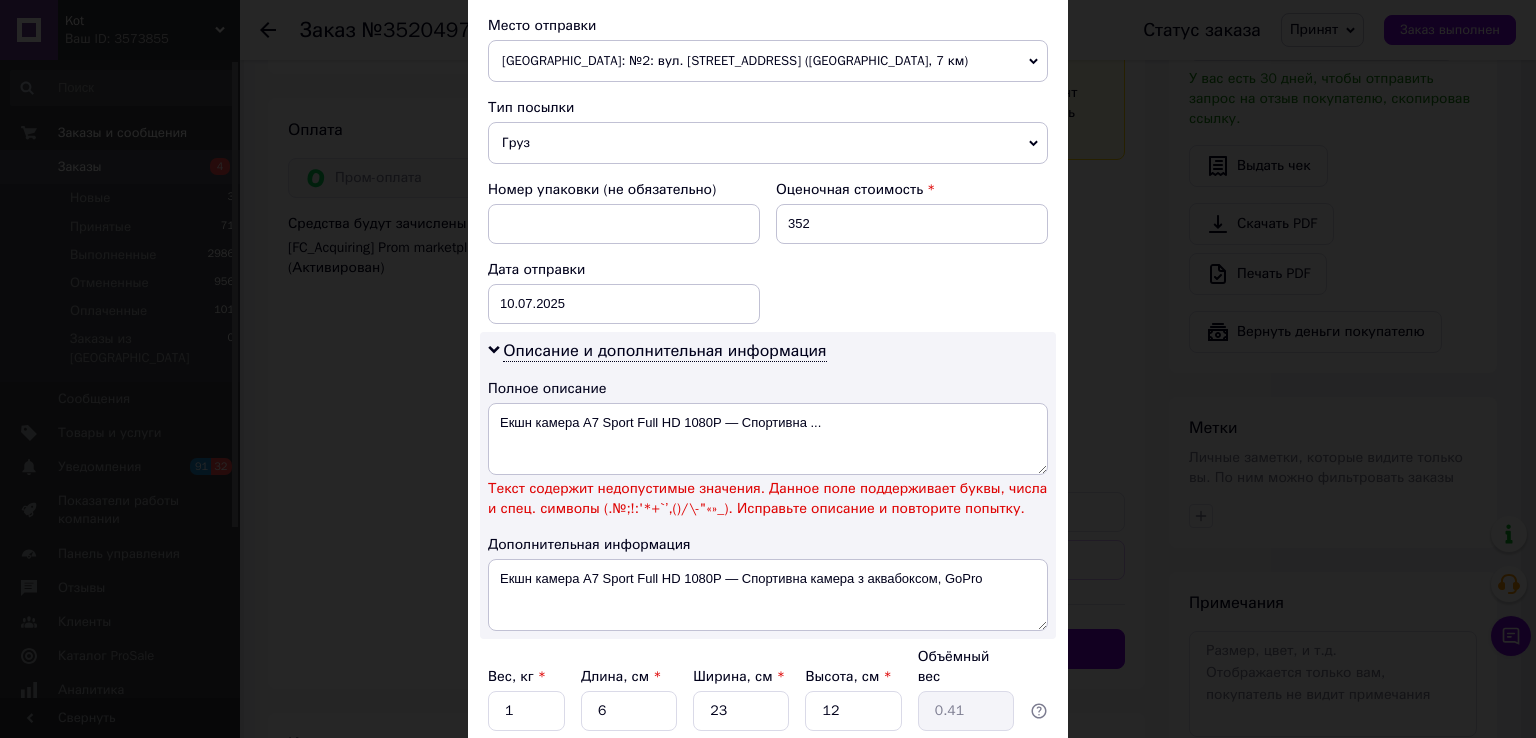 scroll, scrollTop: 700, scrollLeft: 0, axis: vertical 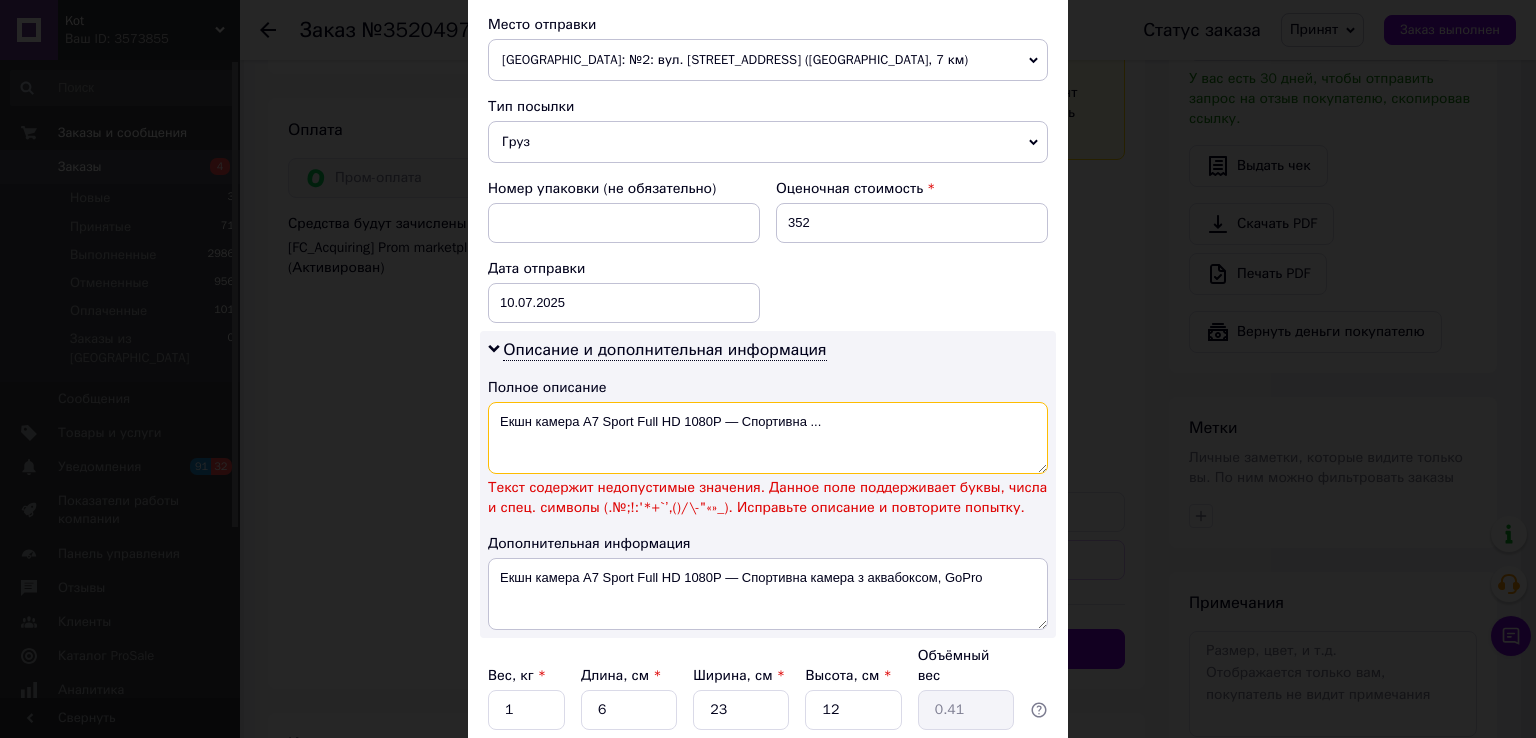 click on "Екшн камера A7 Sport Full HD 1080P — Спортивна ..." at bounding box center [768, 438] 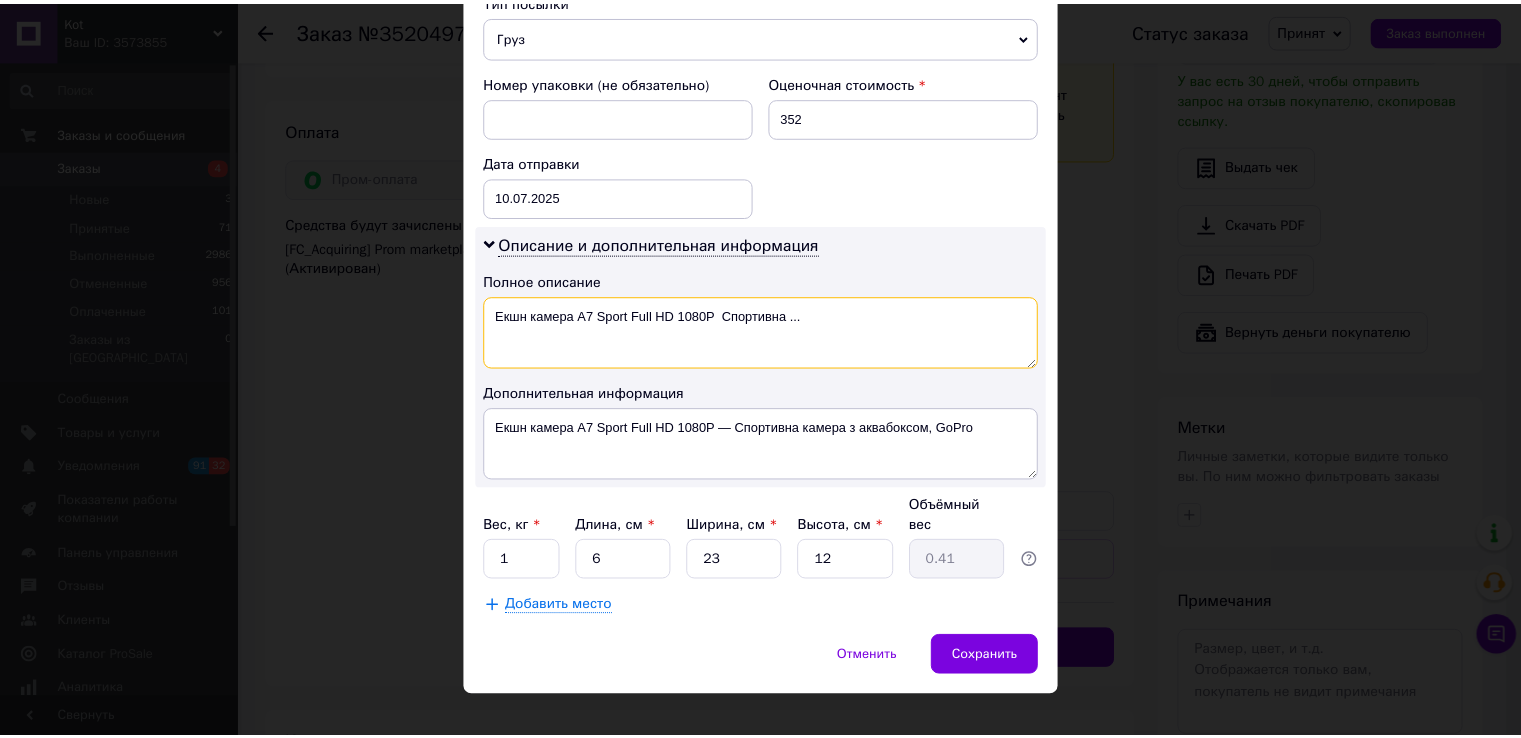 scroll, scrollTop: 808, scrollLeft: 0, axis: vertical 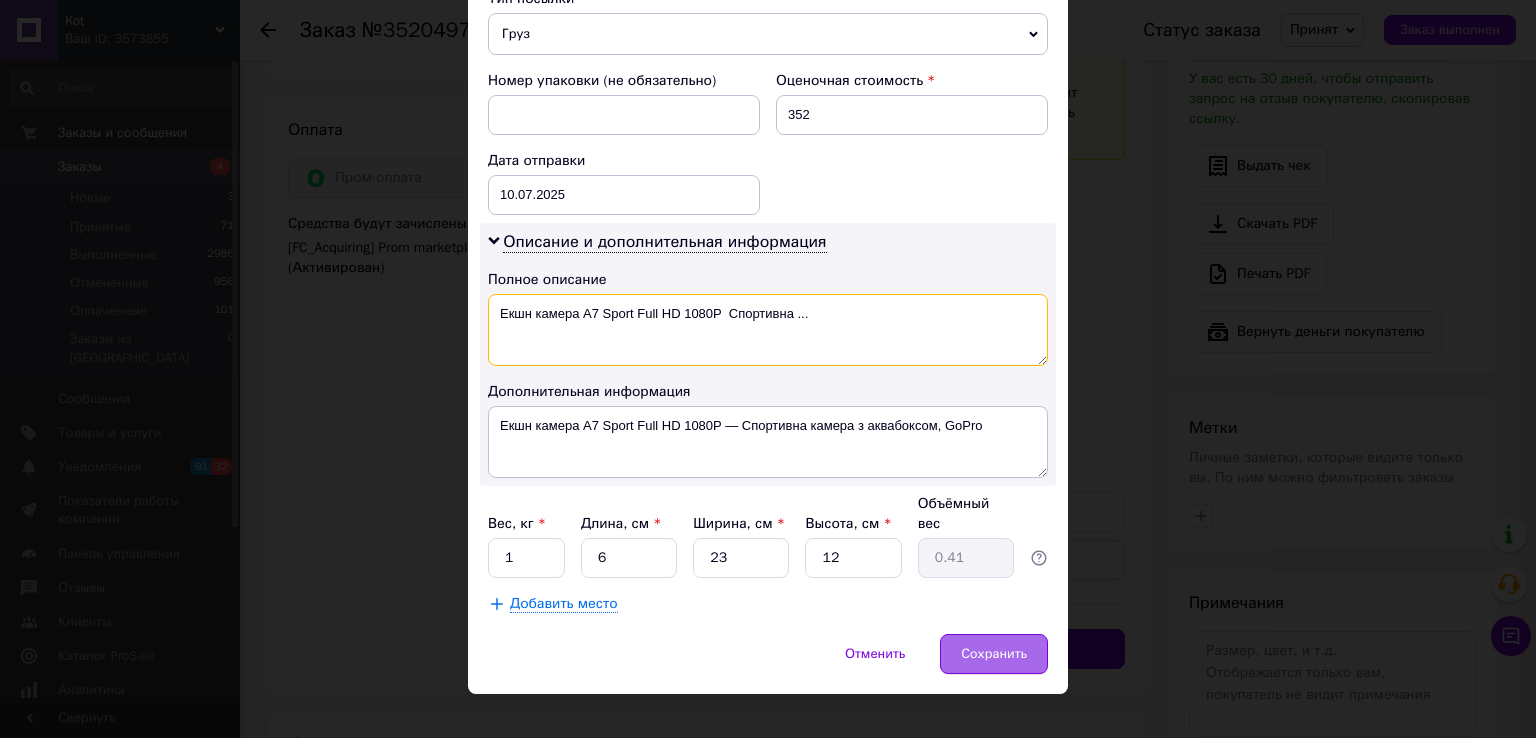 type on "Екшн камера A7 Sport Full HD 1080P  Спортивна ..." 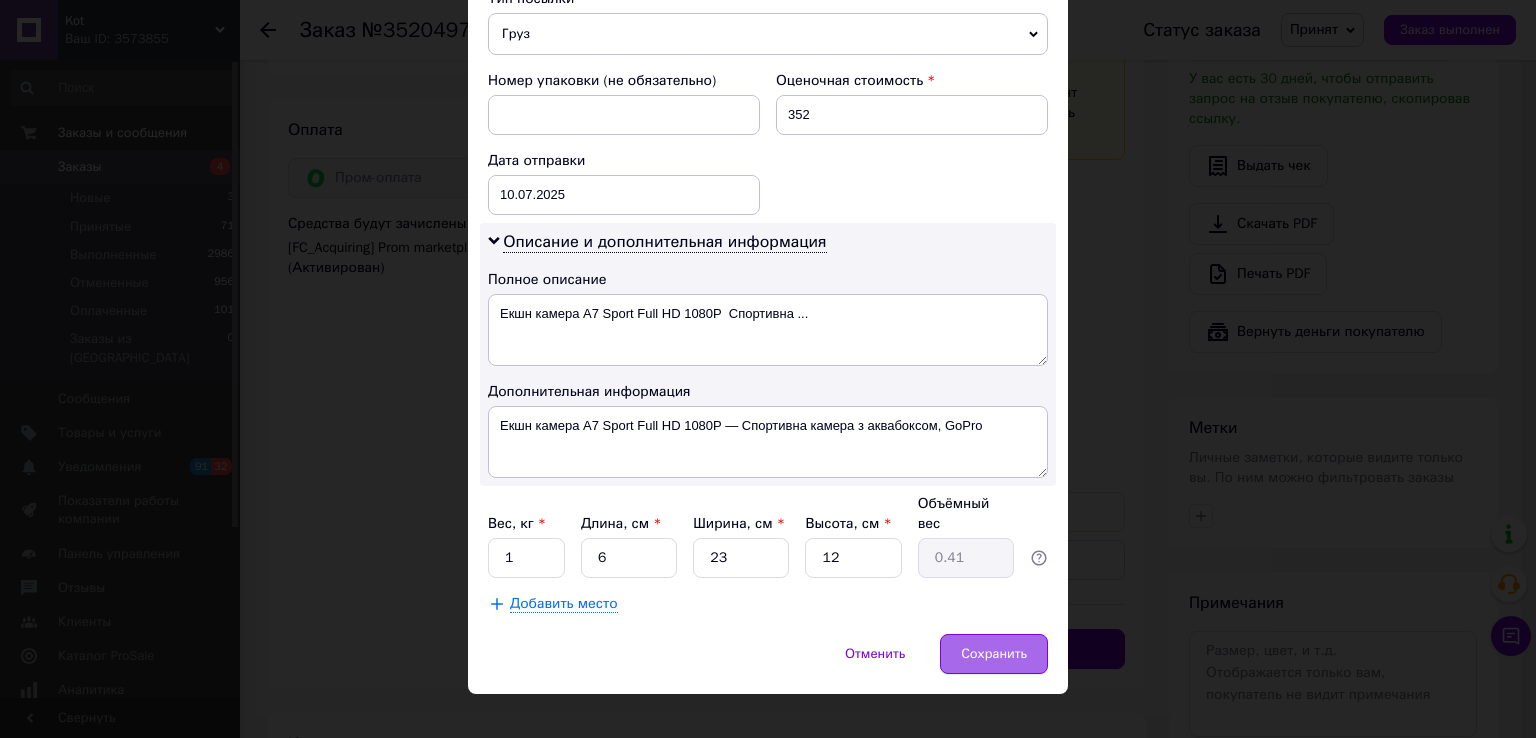 click on "Сохранить" at bounding box center (994, 654) 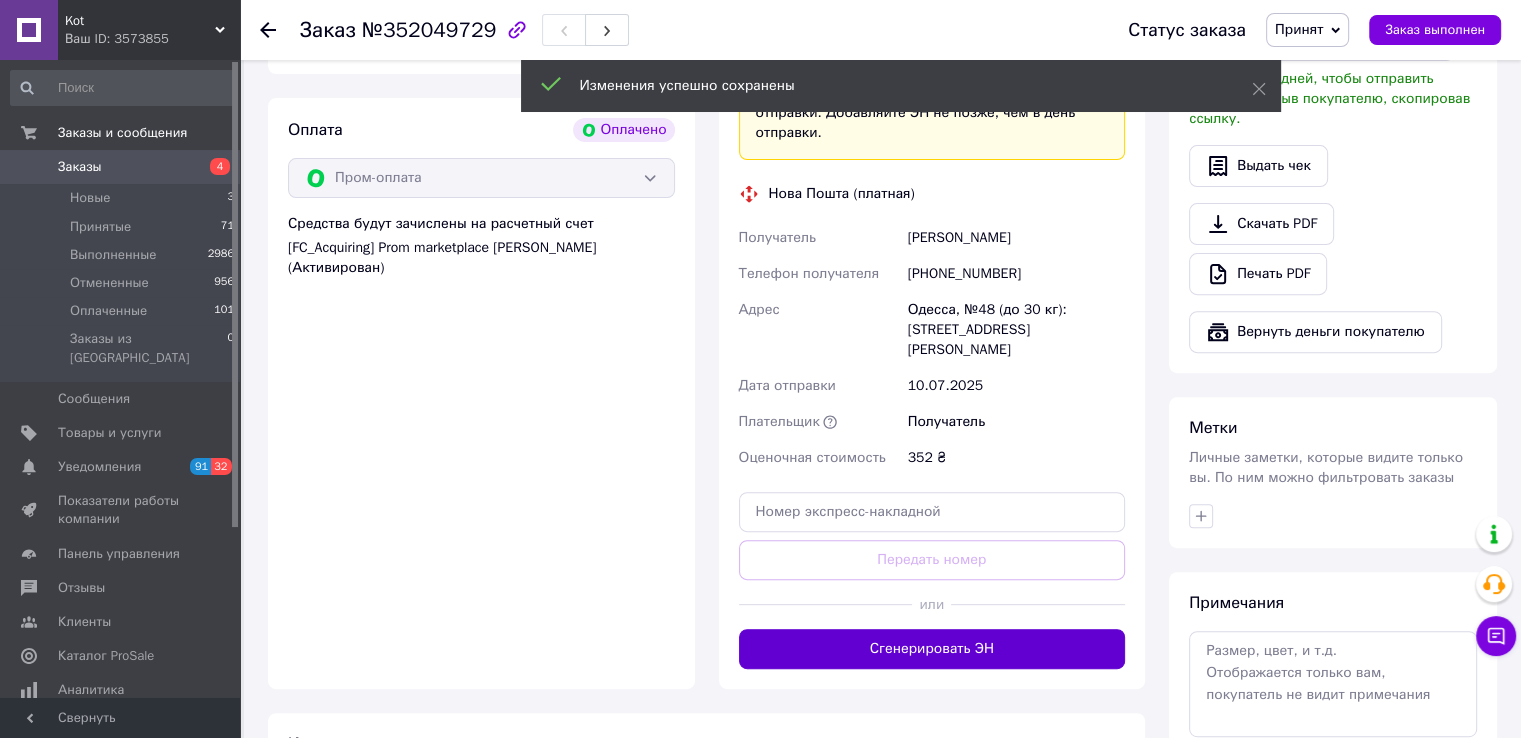 click on "Сгенерировать ЭН" at bounding box center (932, 649) 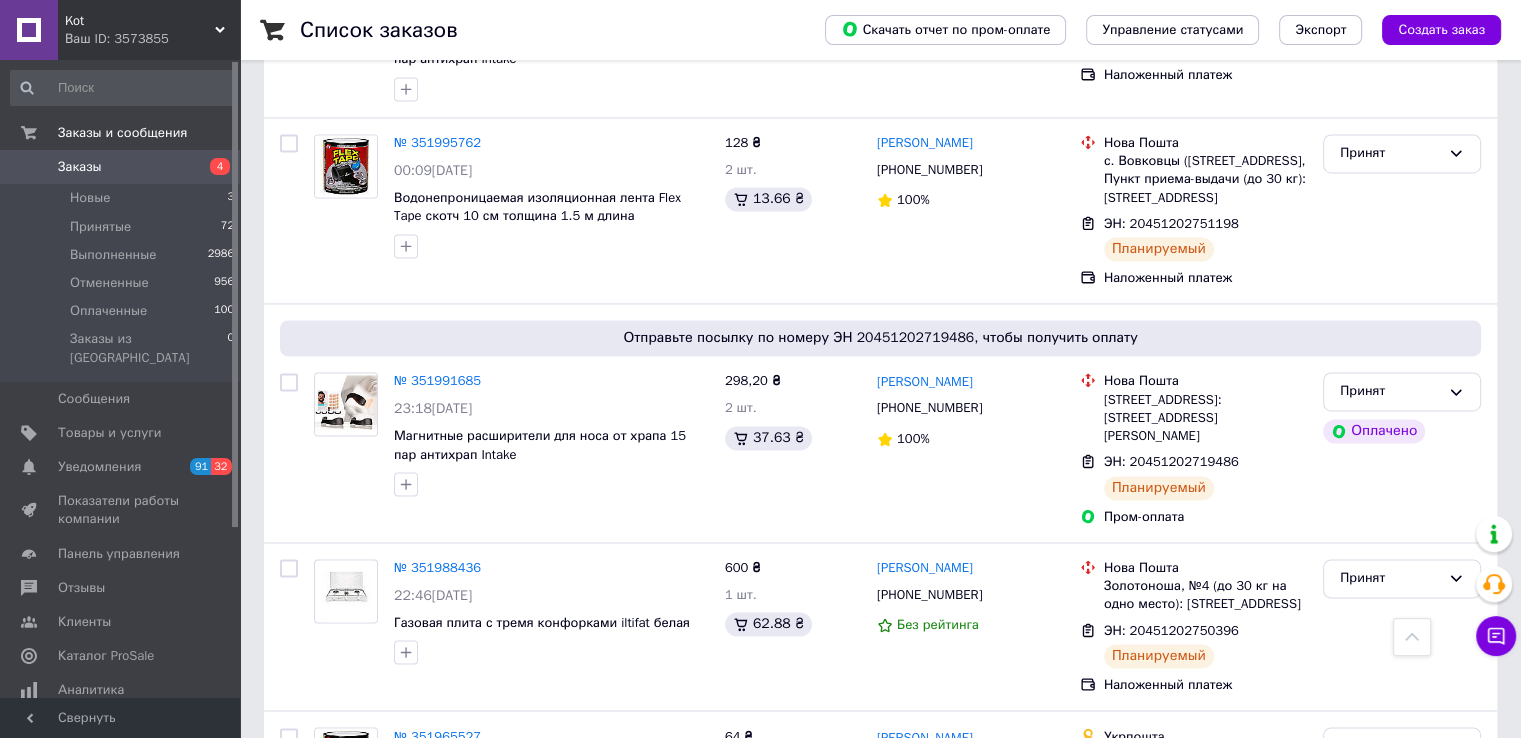 scroll, scrollTop: 3340, scrollLeft: 0, axis: vertical 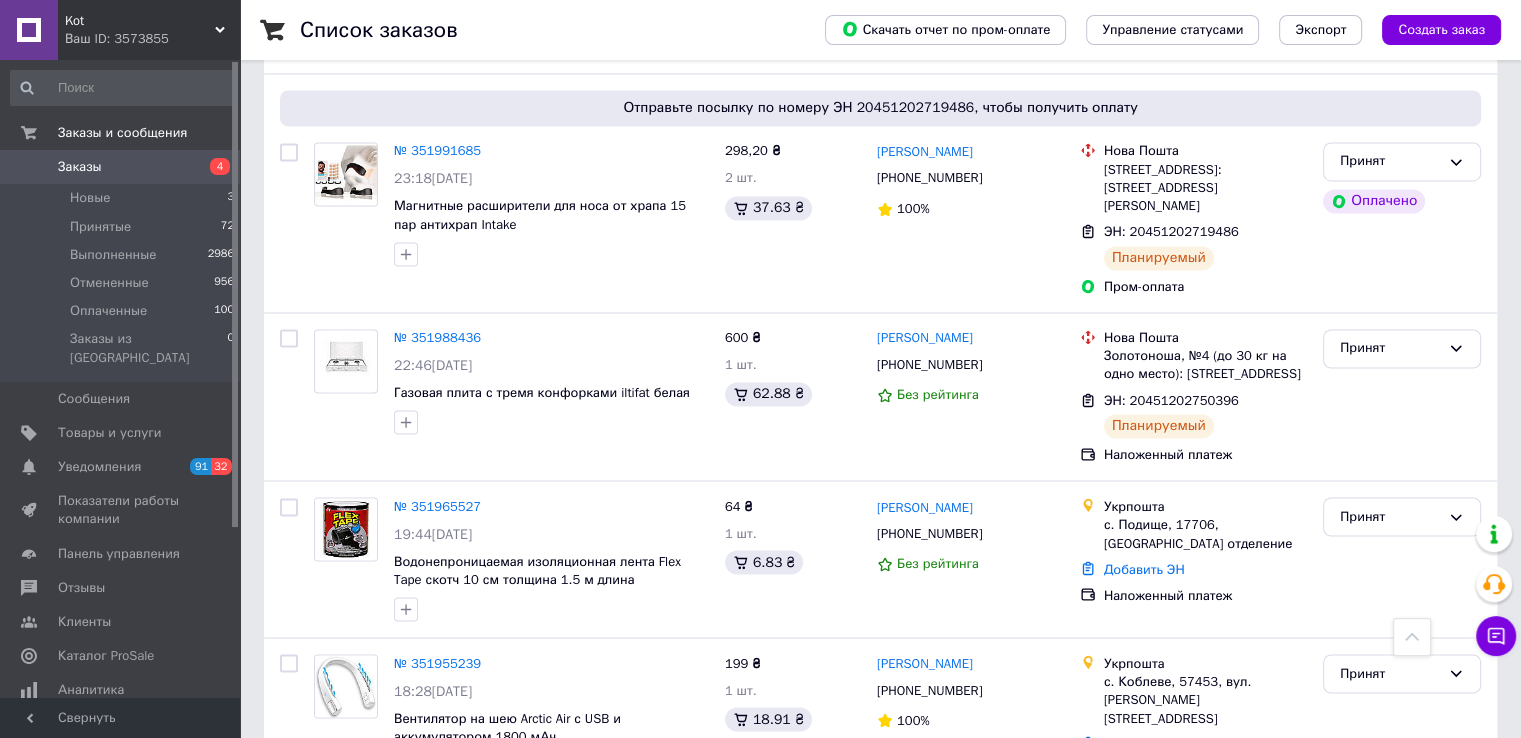 click on "2" at bounding box center (327, 841) 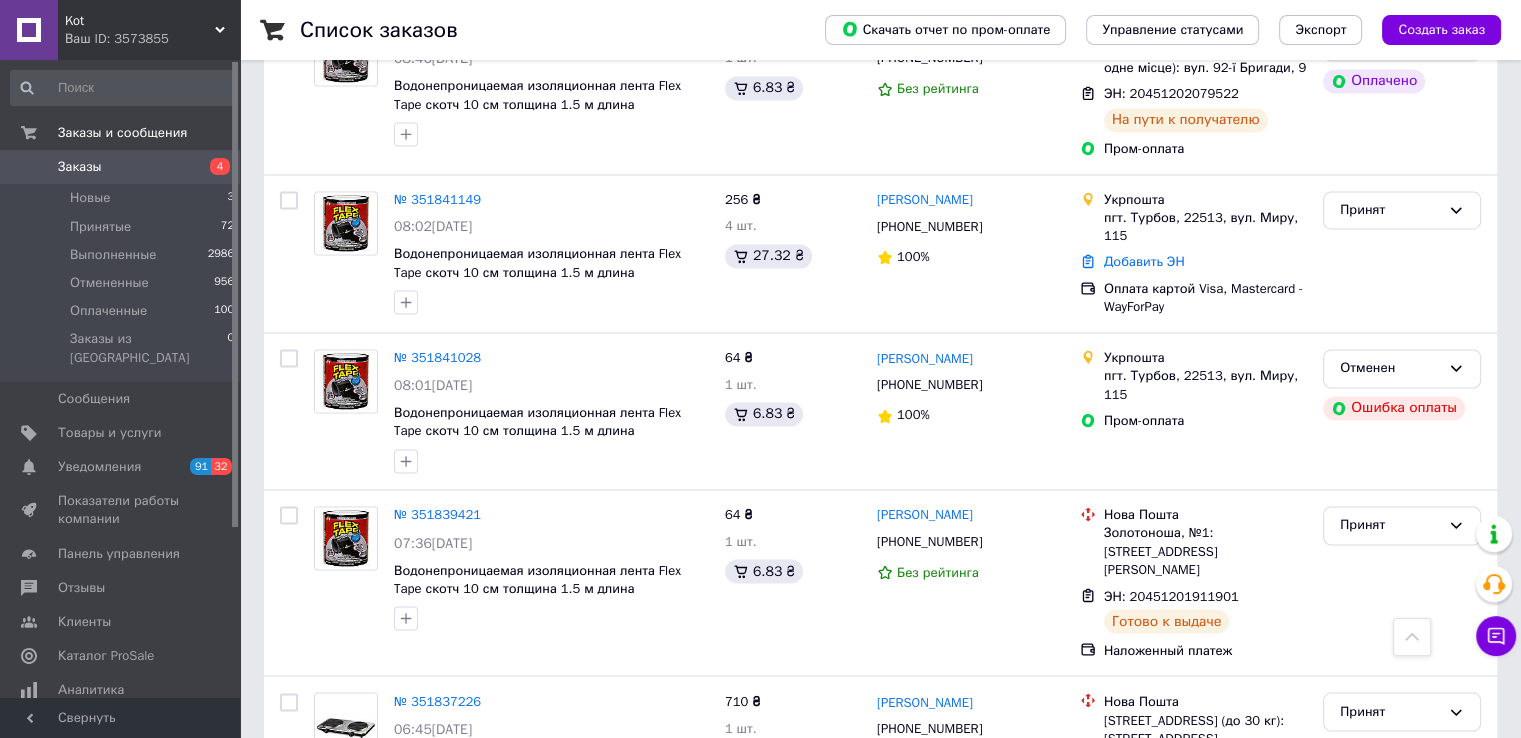 scroll, scrollTop: 3308, scrollLeft: 0, axis: vertical 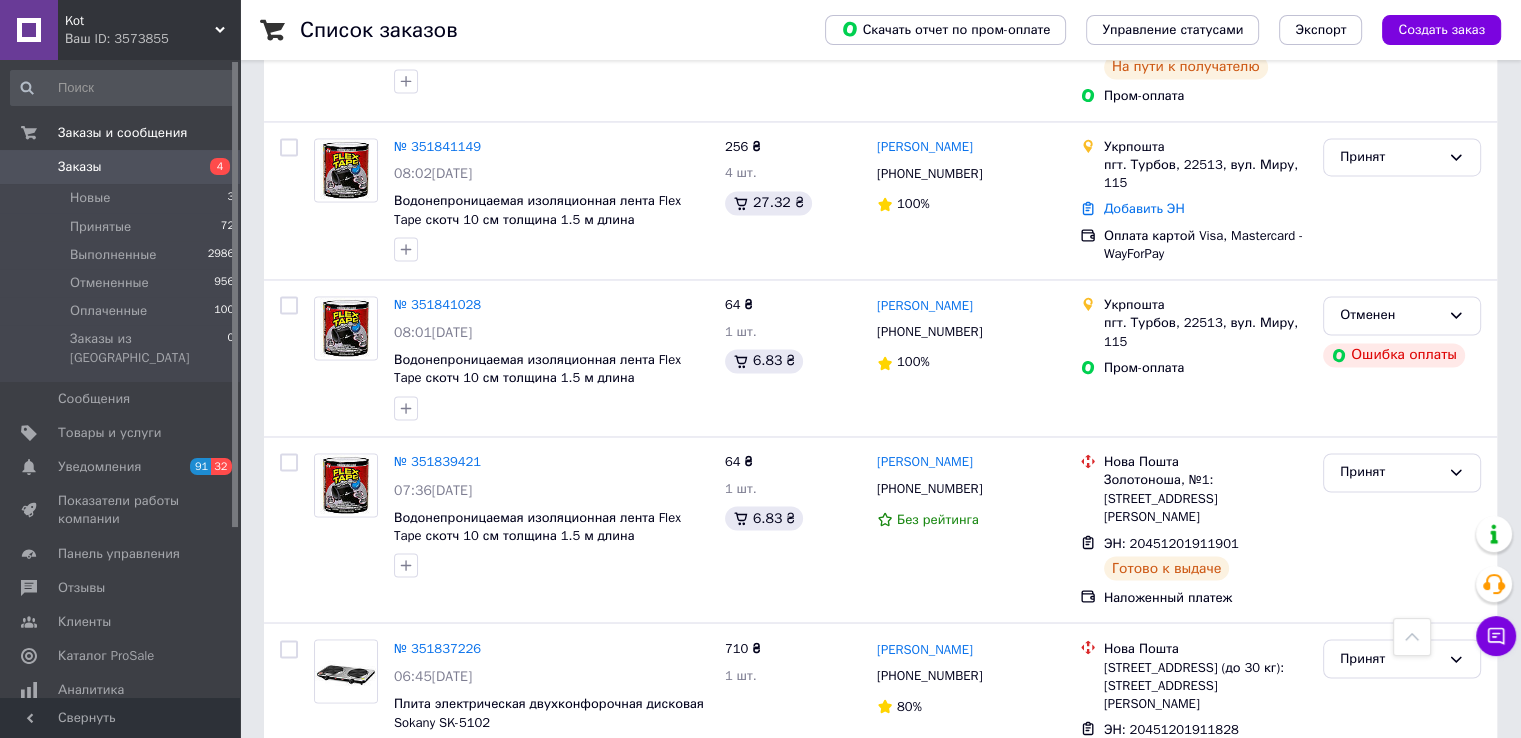 click on "3" at bounding box center [505, 854] 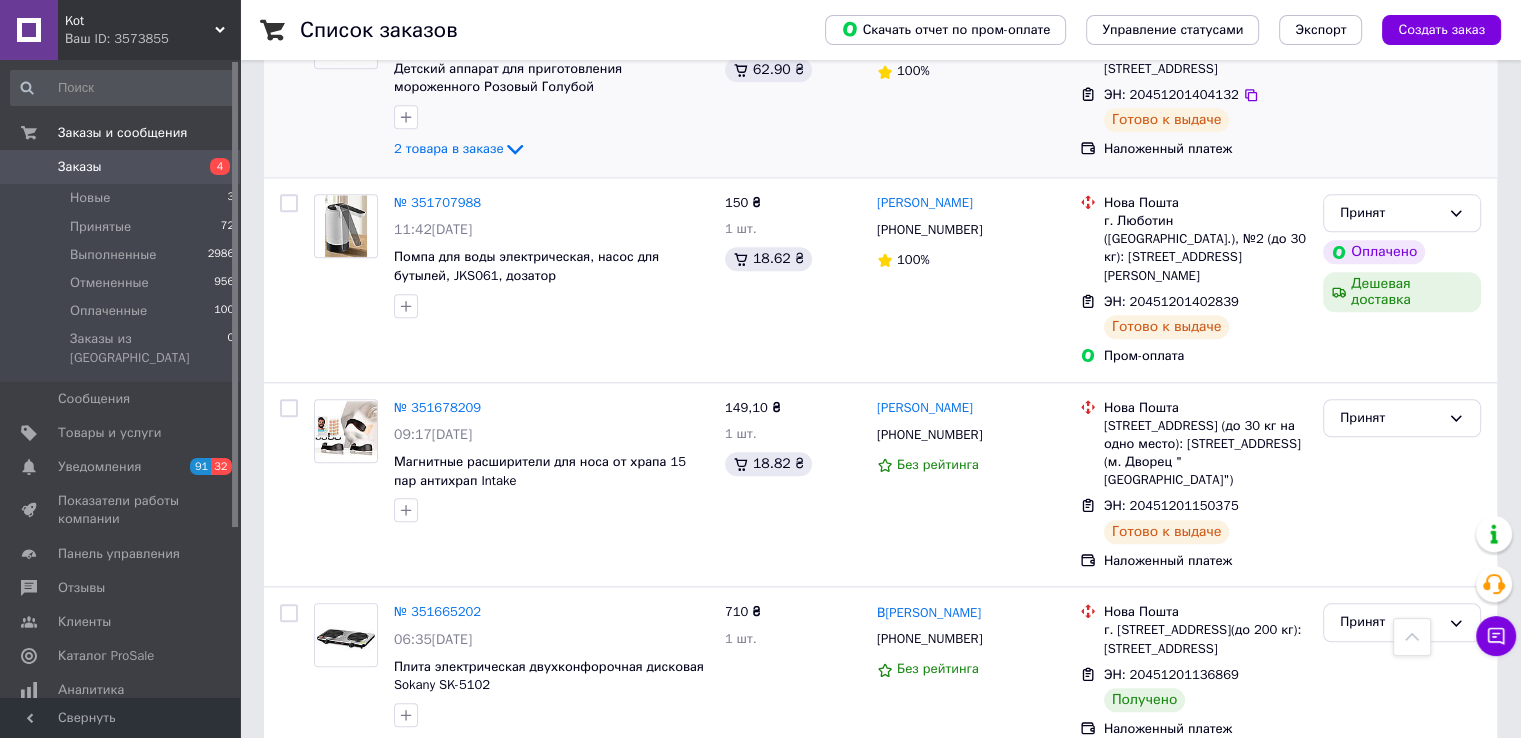 scroll, scrollTop: 2200, scrollLeft: 0, axis: vertical 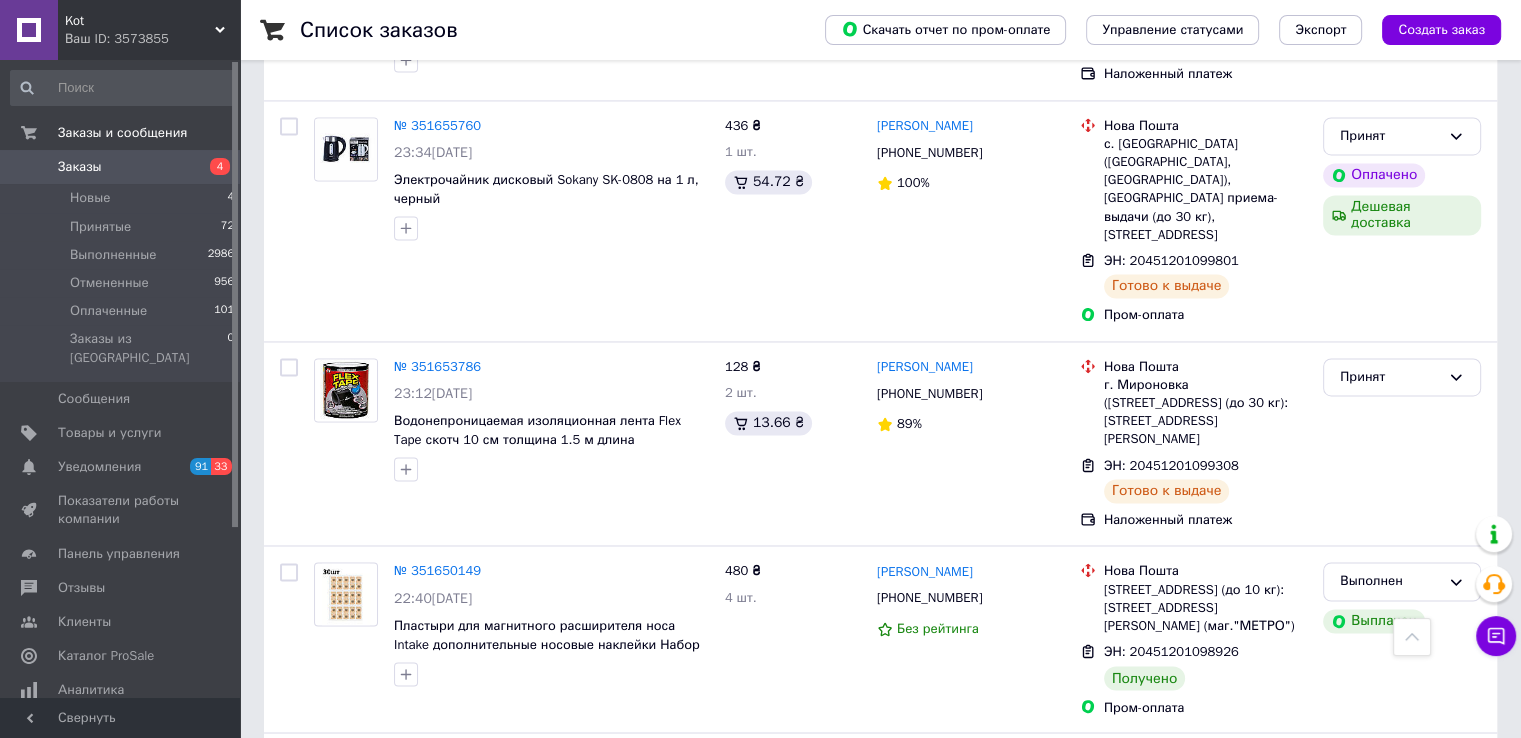 click on "1" at bounding box center [415, 934] 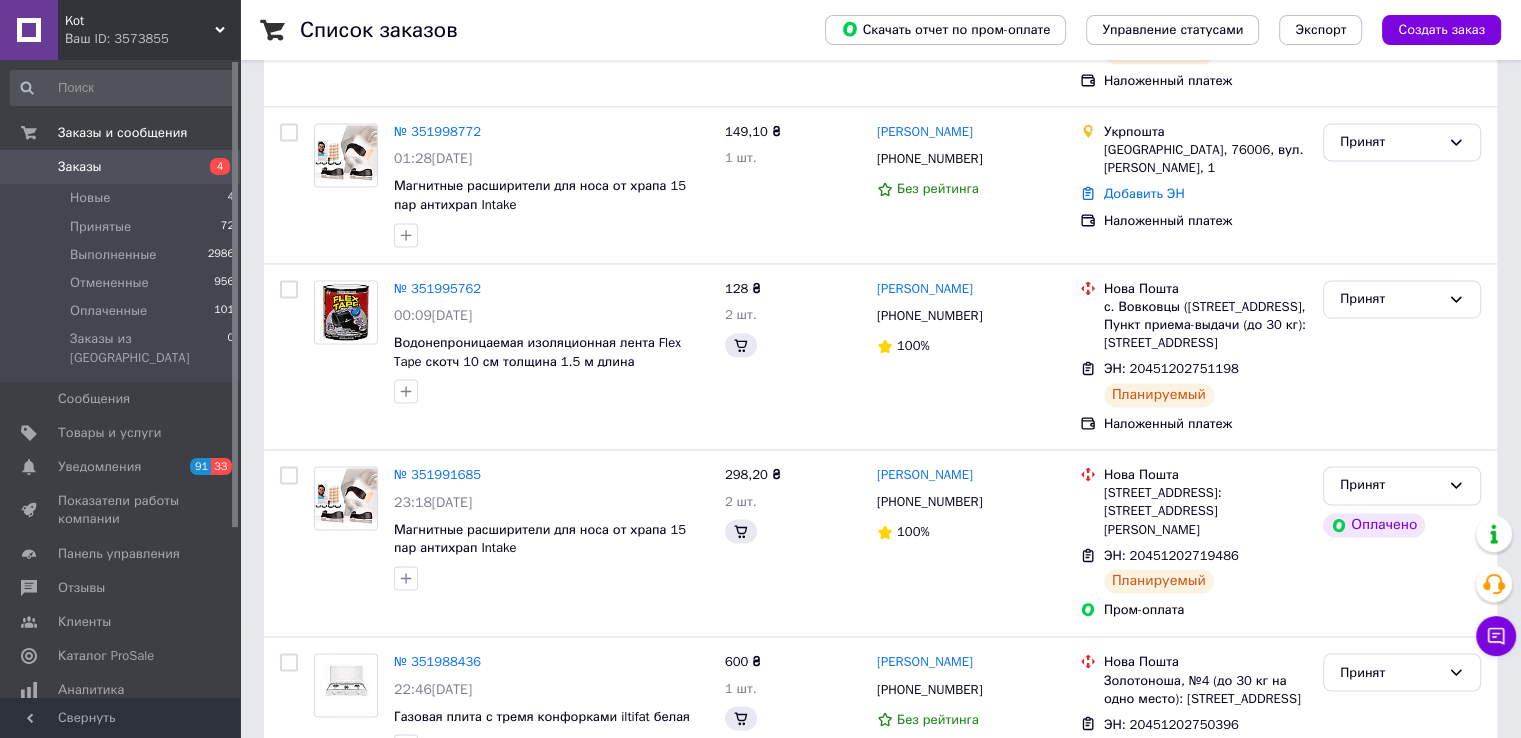 scroll, scrollTop: 0, scrollLeft: 0, axis: both 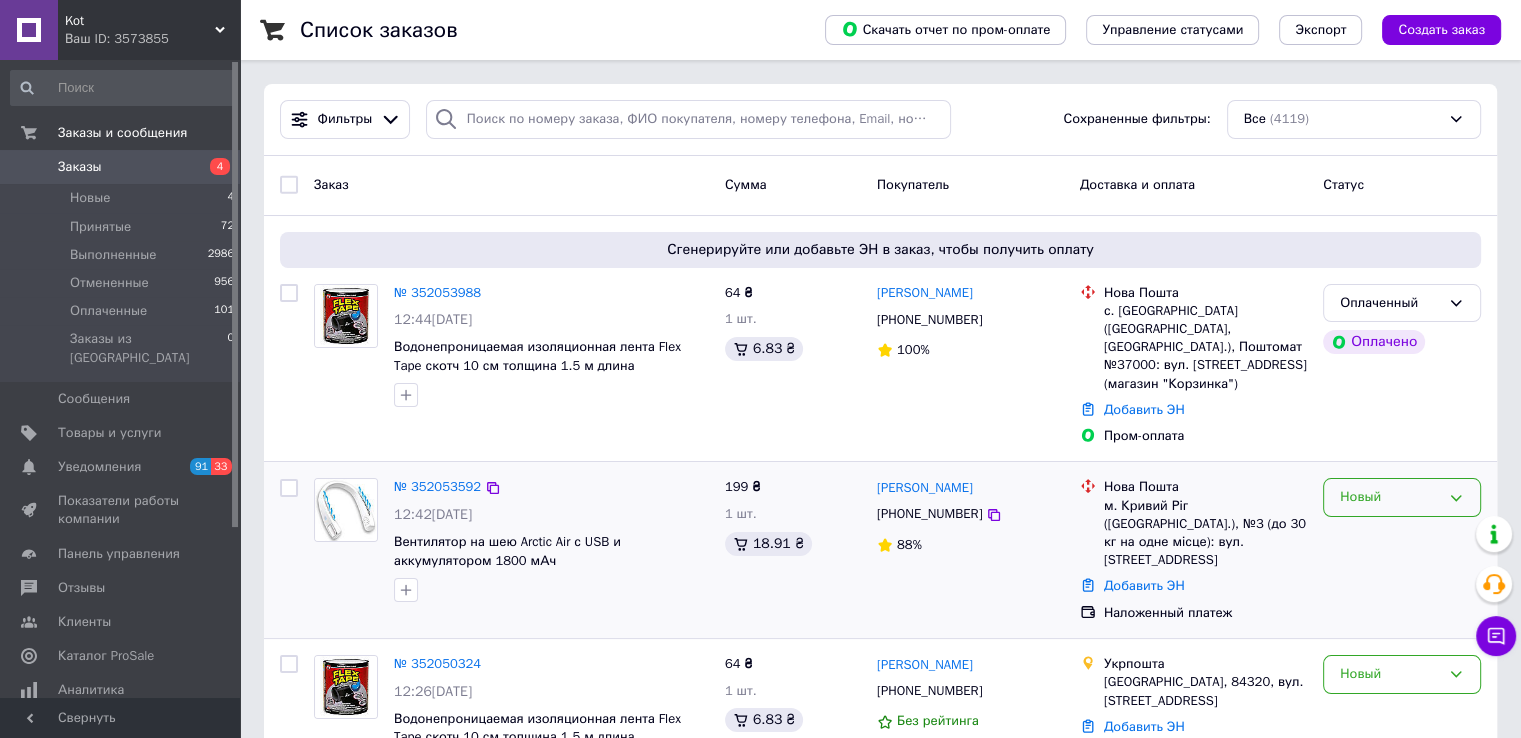 click on "Новый" at bounding box center [1390, 497] 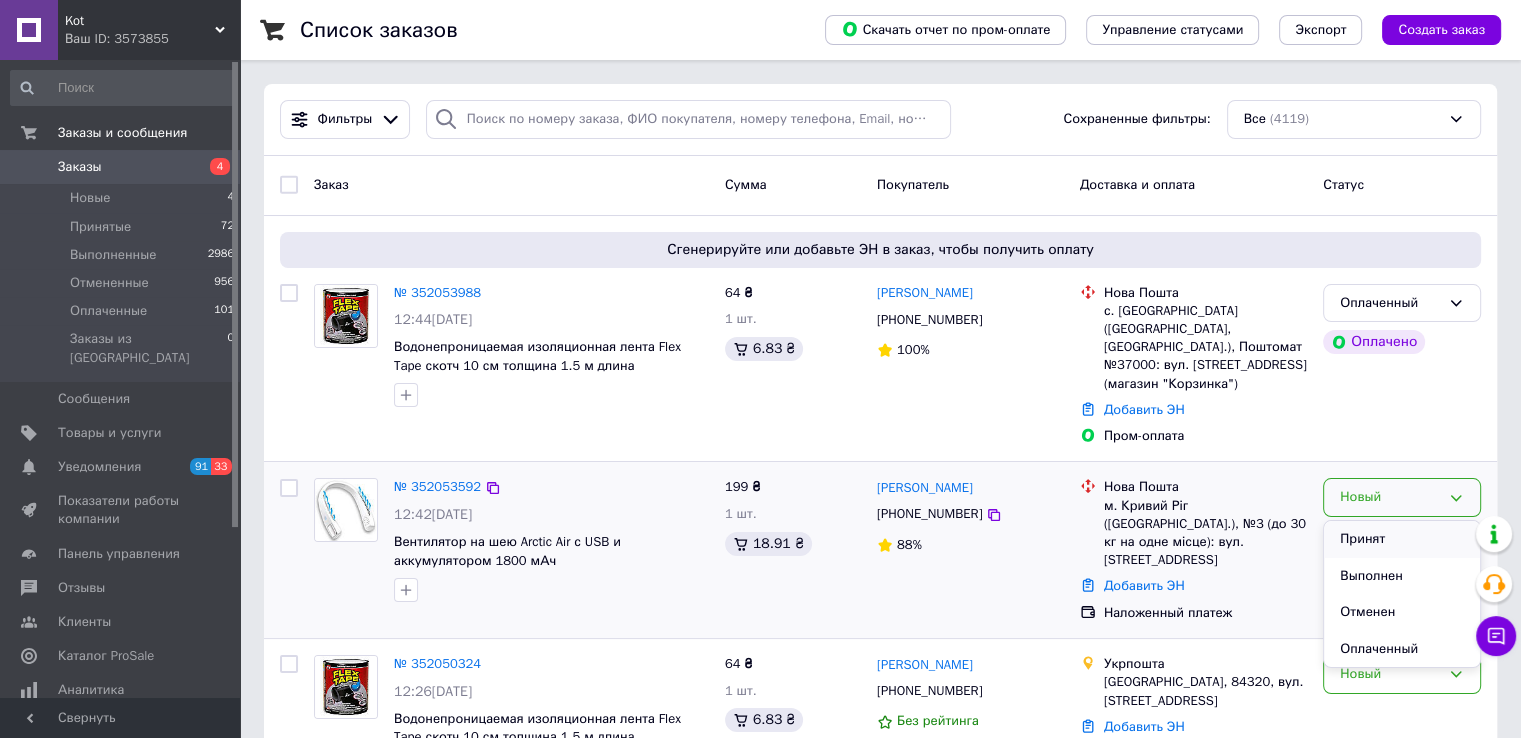 click on "Принят" at bounding box center (1402, 539) 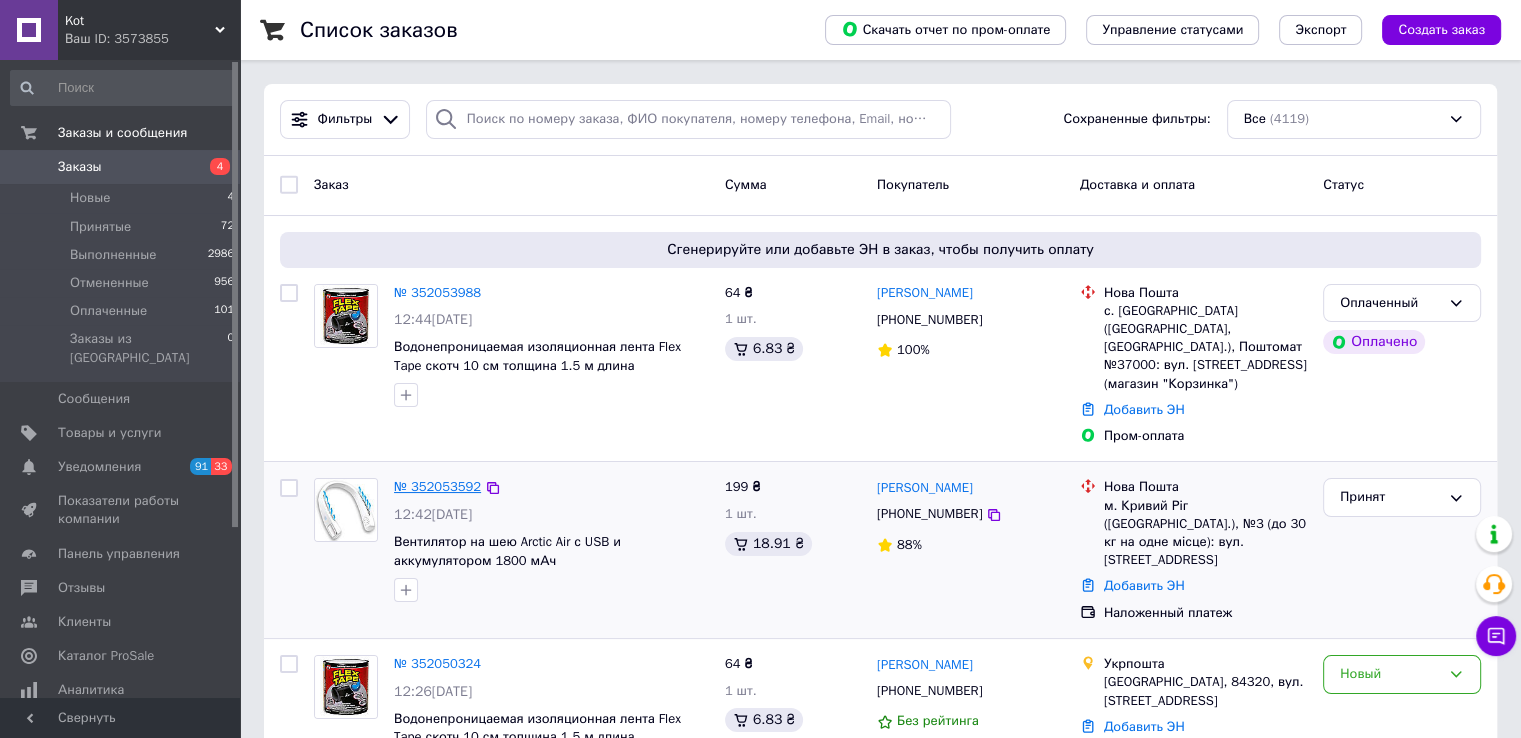 click on "№ 352053592" at bounding box center (437, 486) 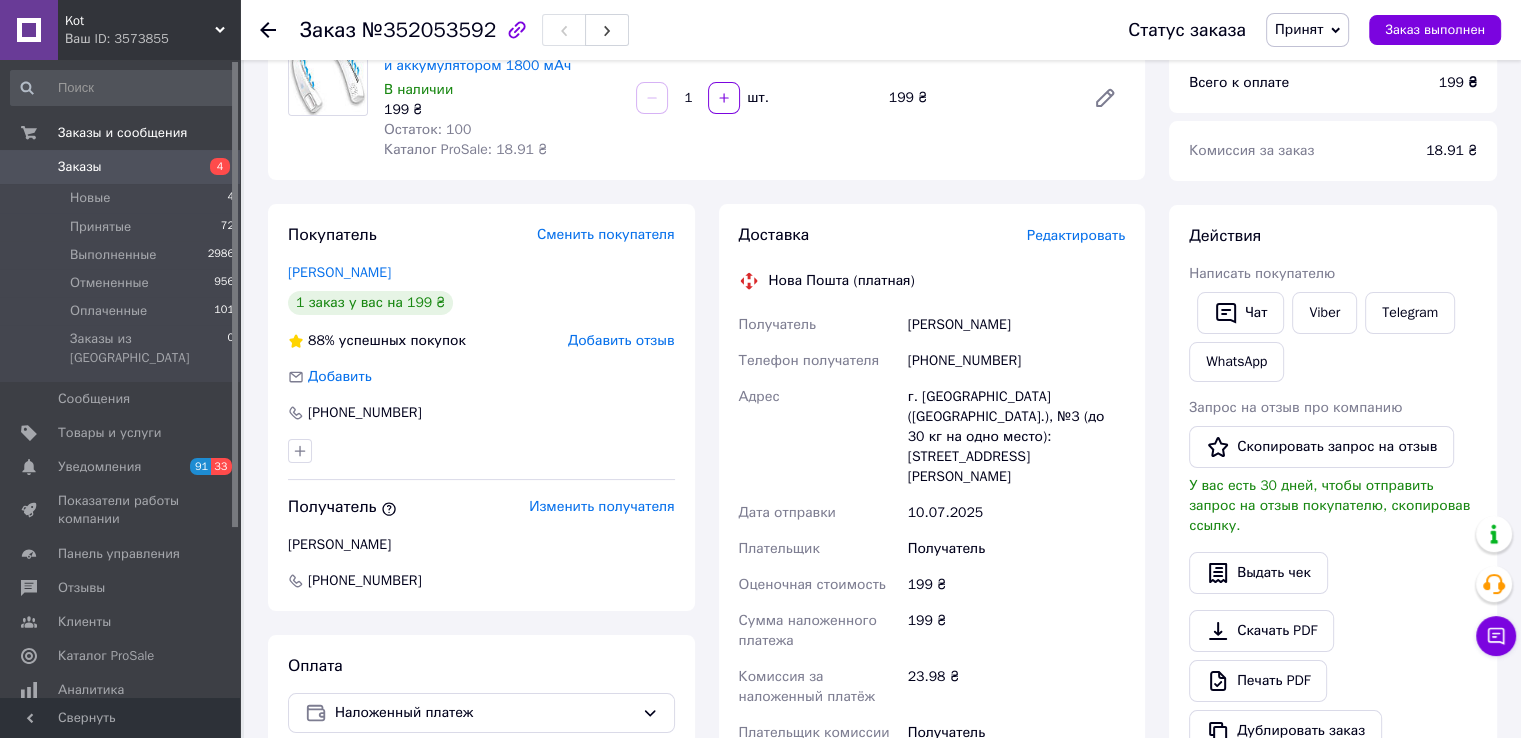 scroll, scrollTop: 600, scrollLeft: 0, axis: vertical 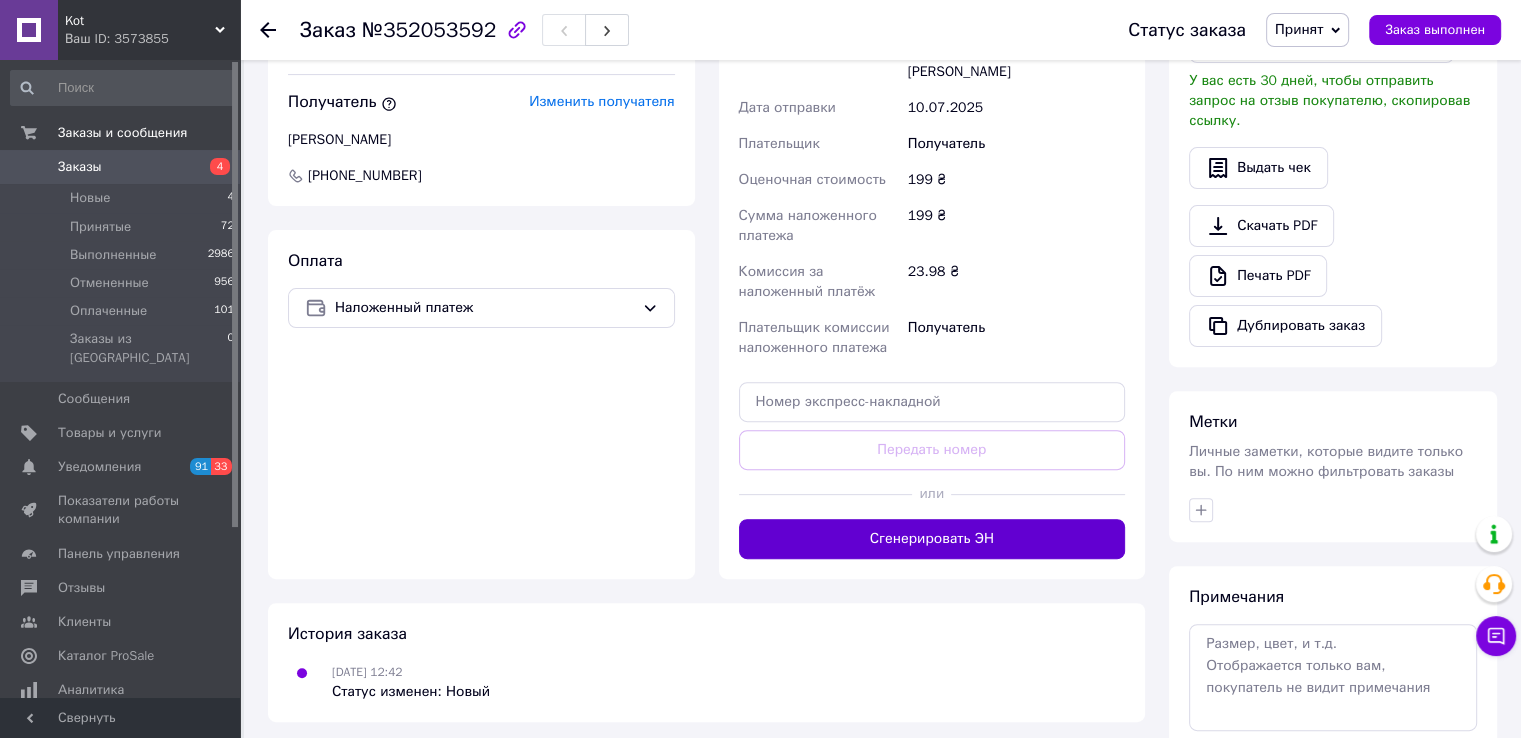 click on "Сгенерировать ЭН" at bounding box center (932, 539) 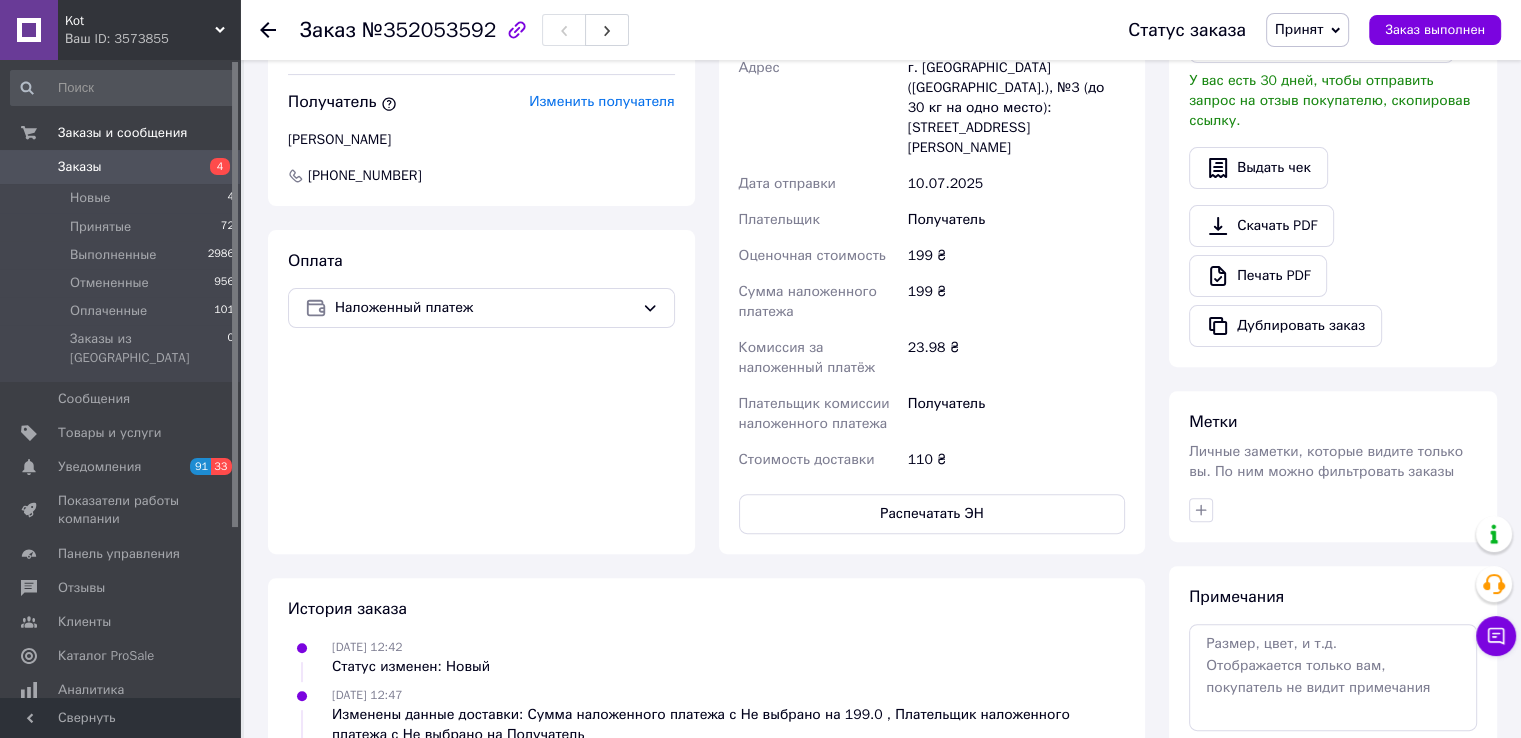 scroll, scrollTop: 0, scrollLeft: 0, axis: both 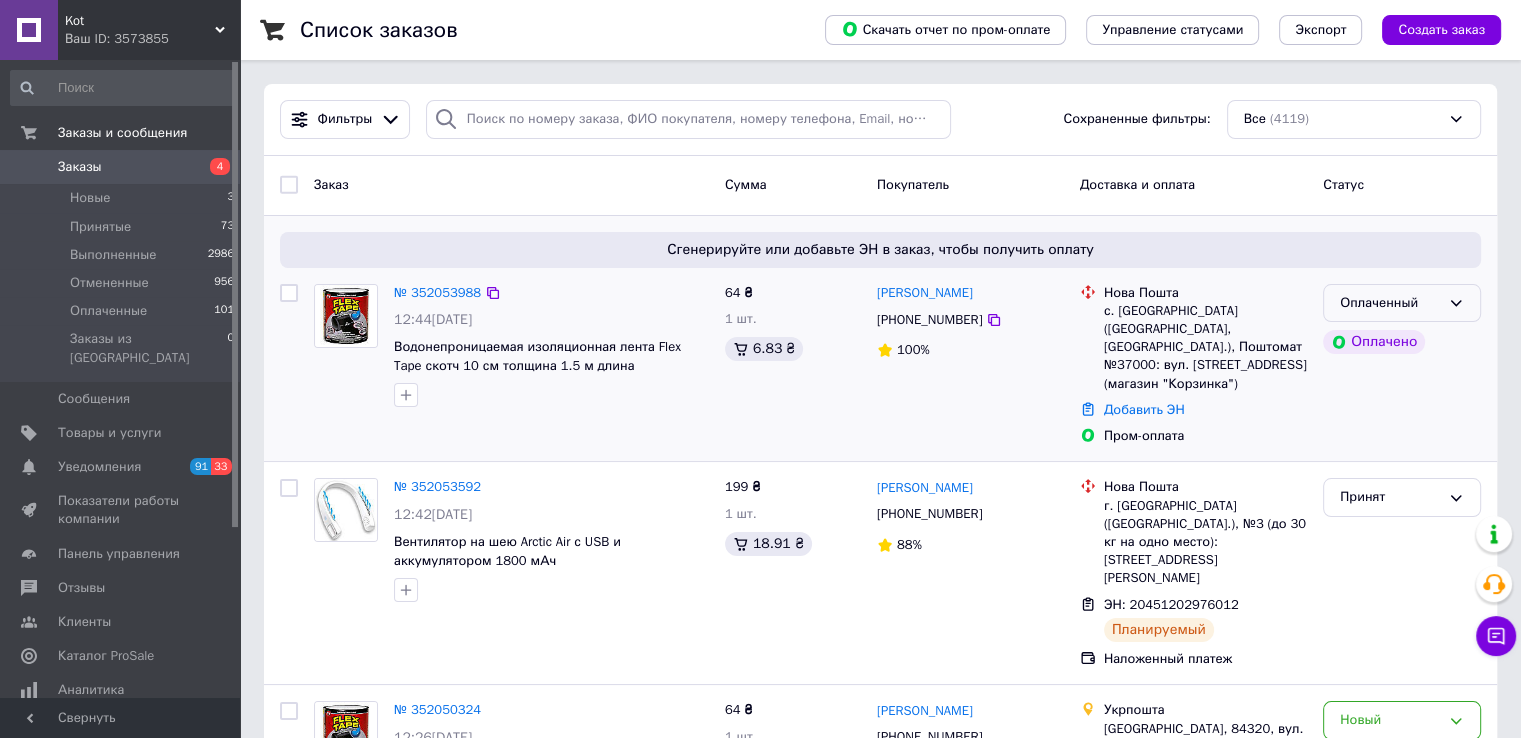 click on "Оплаченный" at bounding box center (1390, 303) 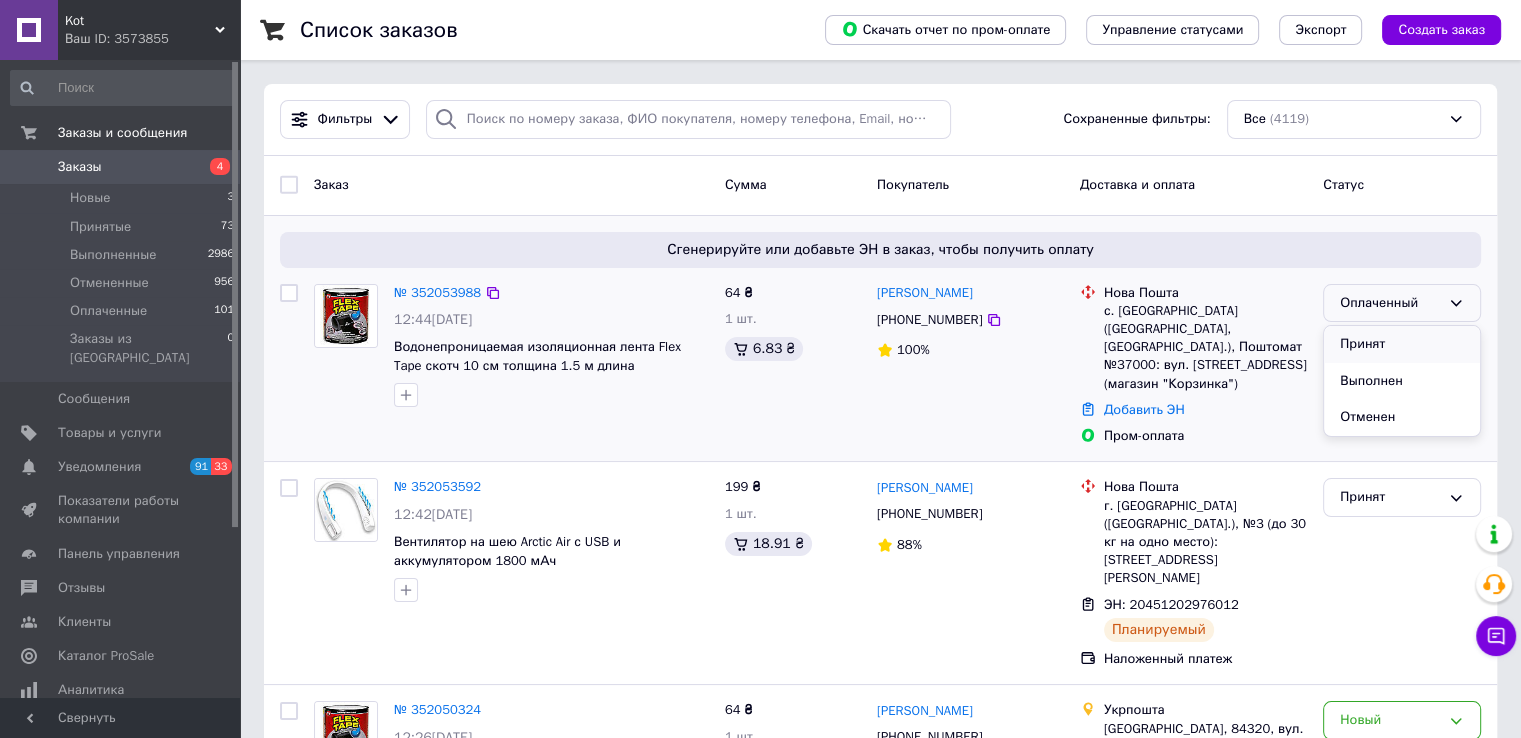 click on "Принят" at bounding box center (1402, 344) 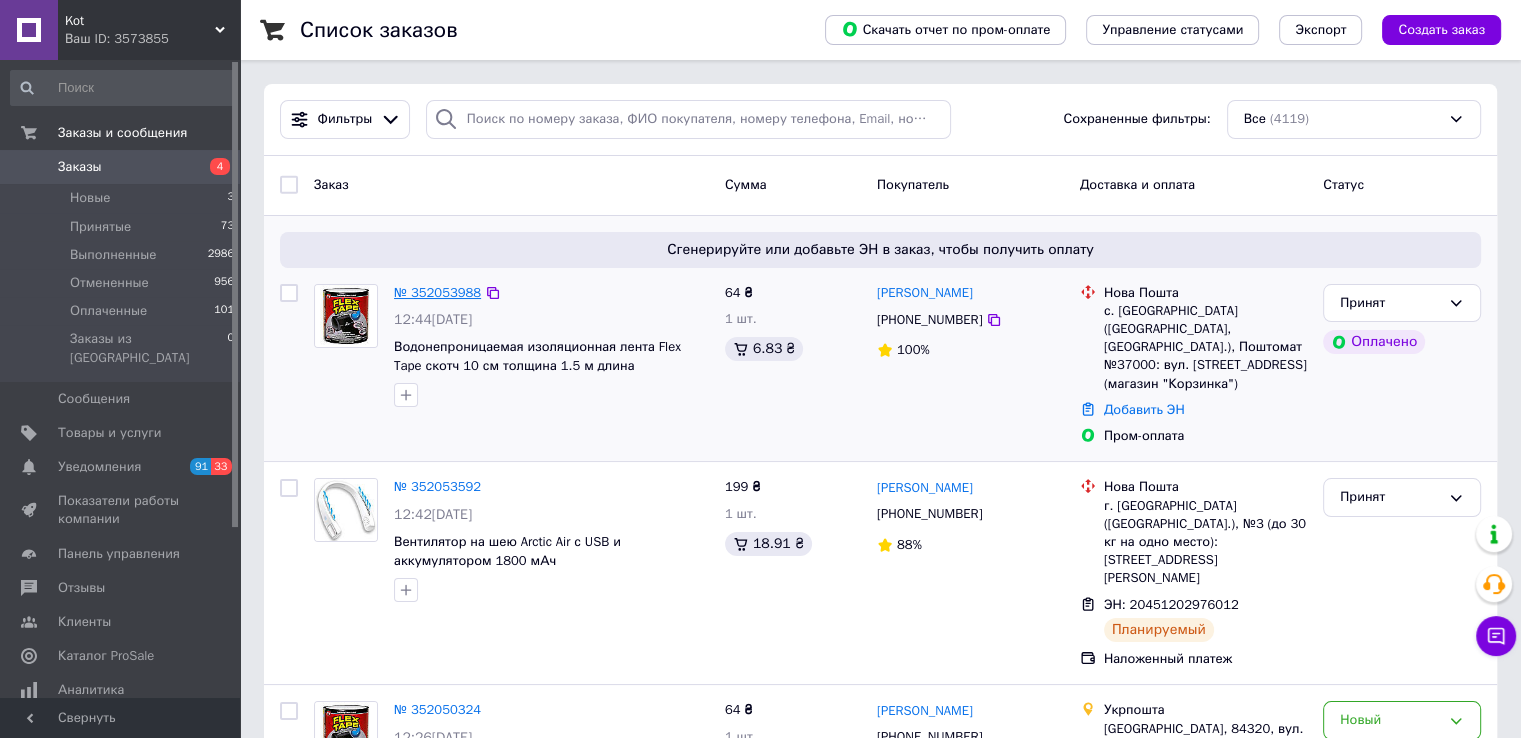 click on "№ 352053988" at bounding box center [437, 292] 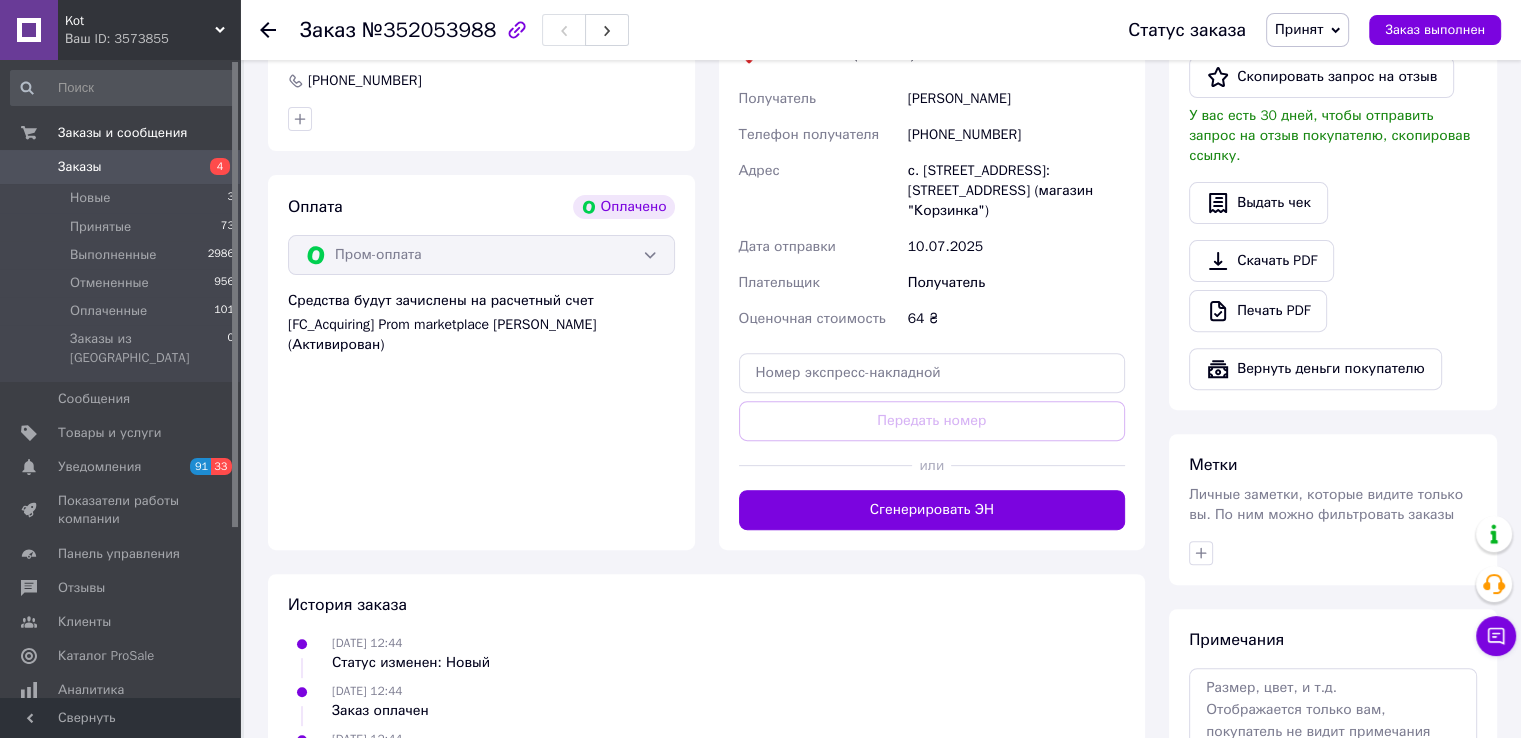 scroll, scrollTop: 786, scrollLeft: 0, axis: vertical 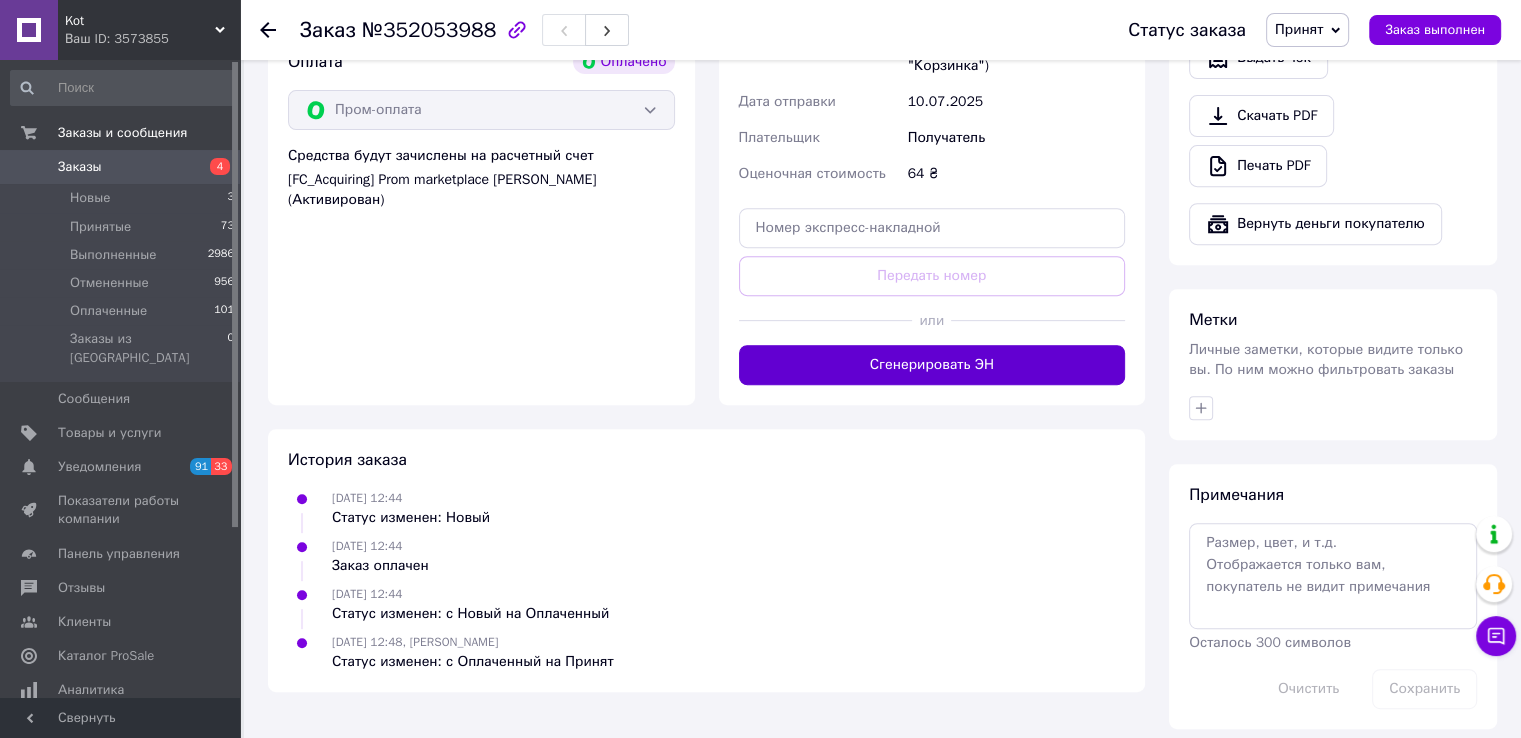 click on "Сгенерировать ЭН" at bounding box center [932, 365] 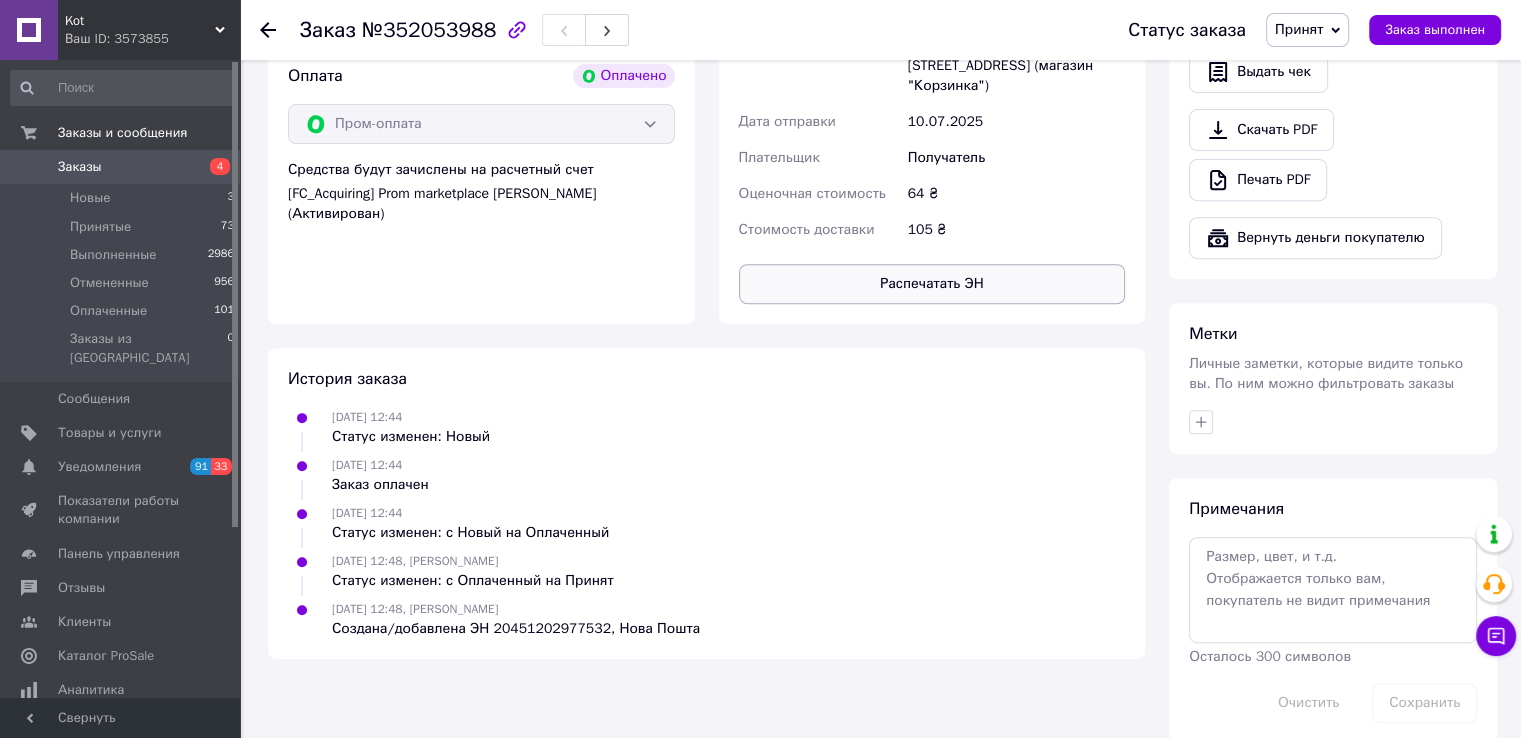 scroll, scrollTop: 280, scrollLeft: 0, axis: vertical 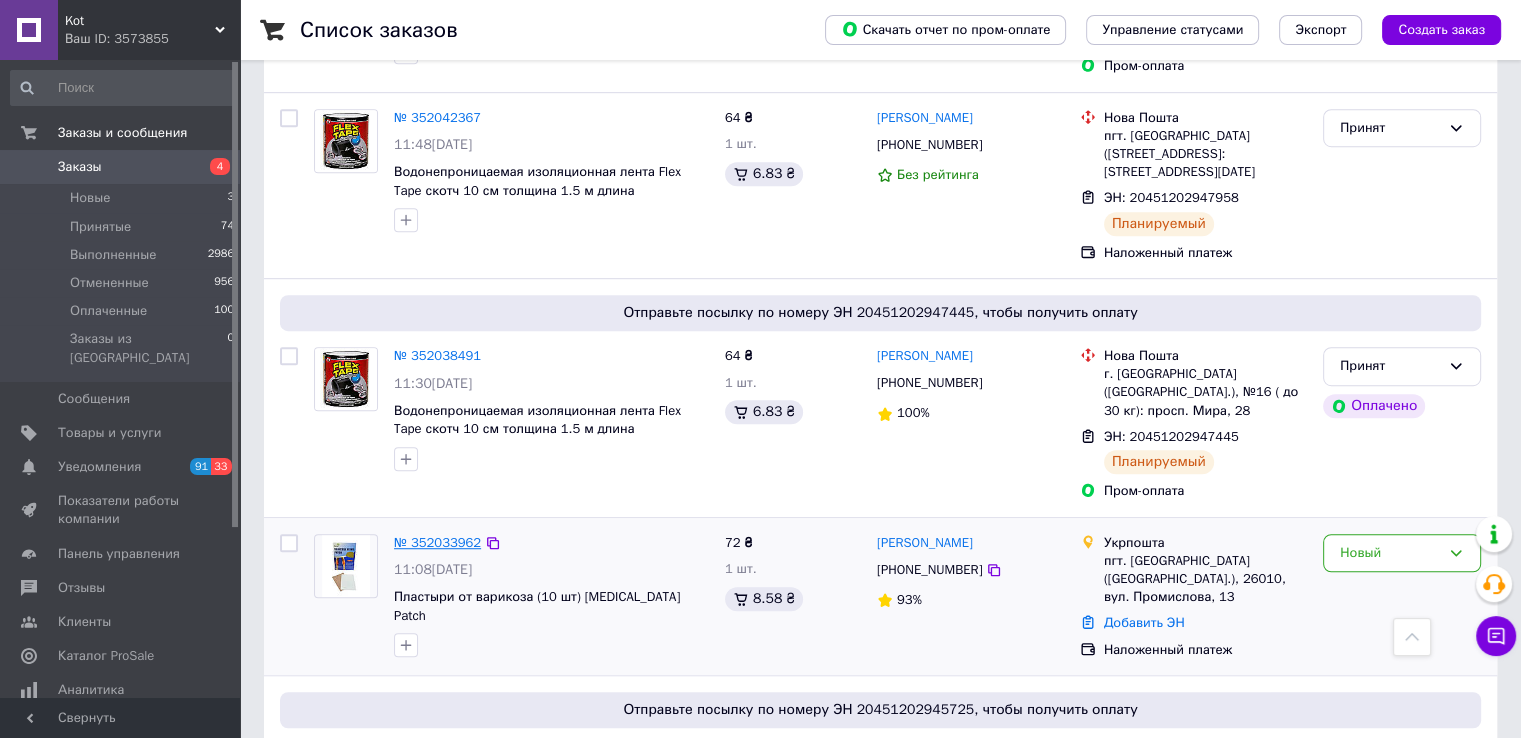 click on "№ 352033962" at bounding box center [437, 542] 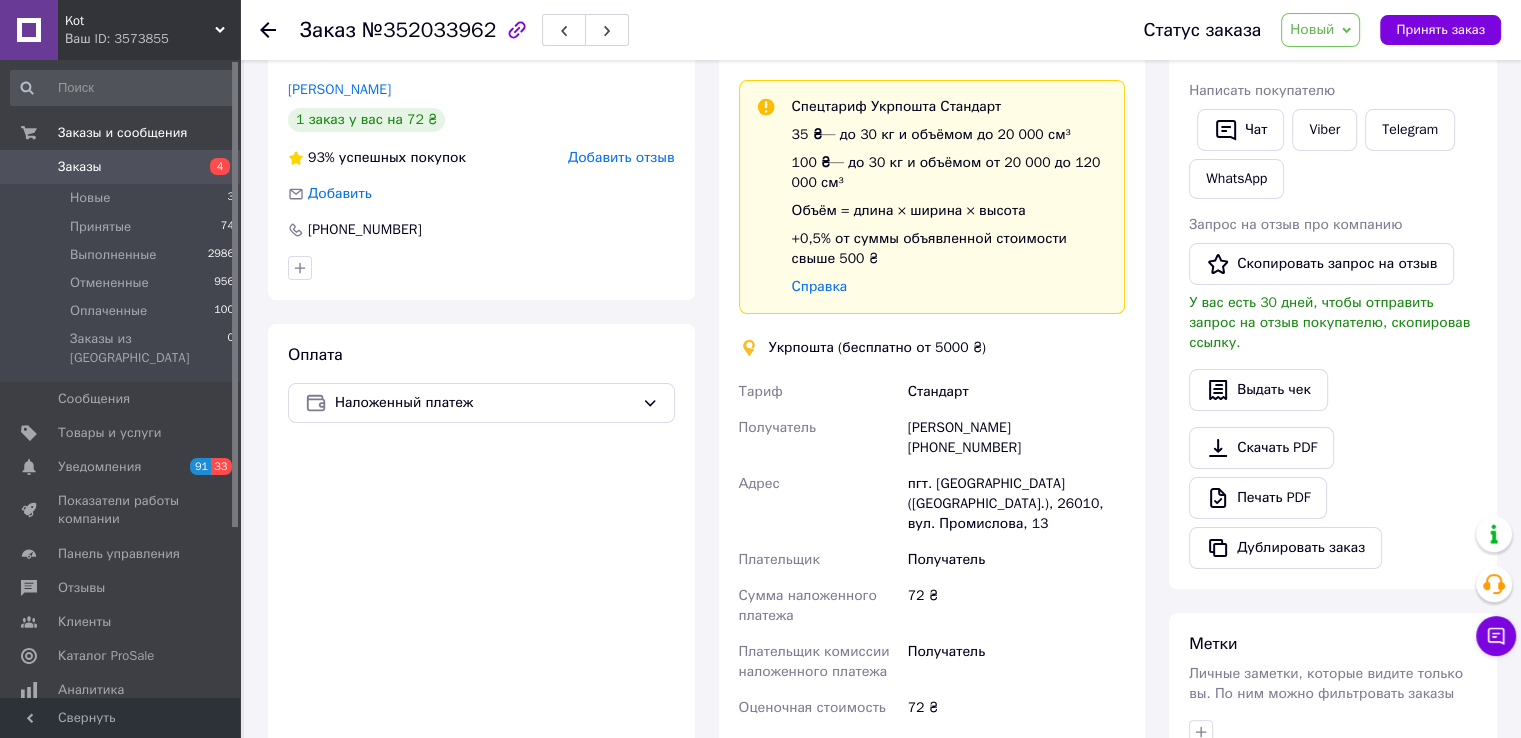 scroll, scrollTop: 144, scrollLeft: 0, axis: vertical 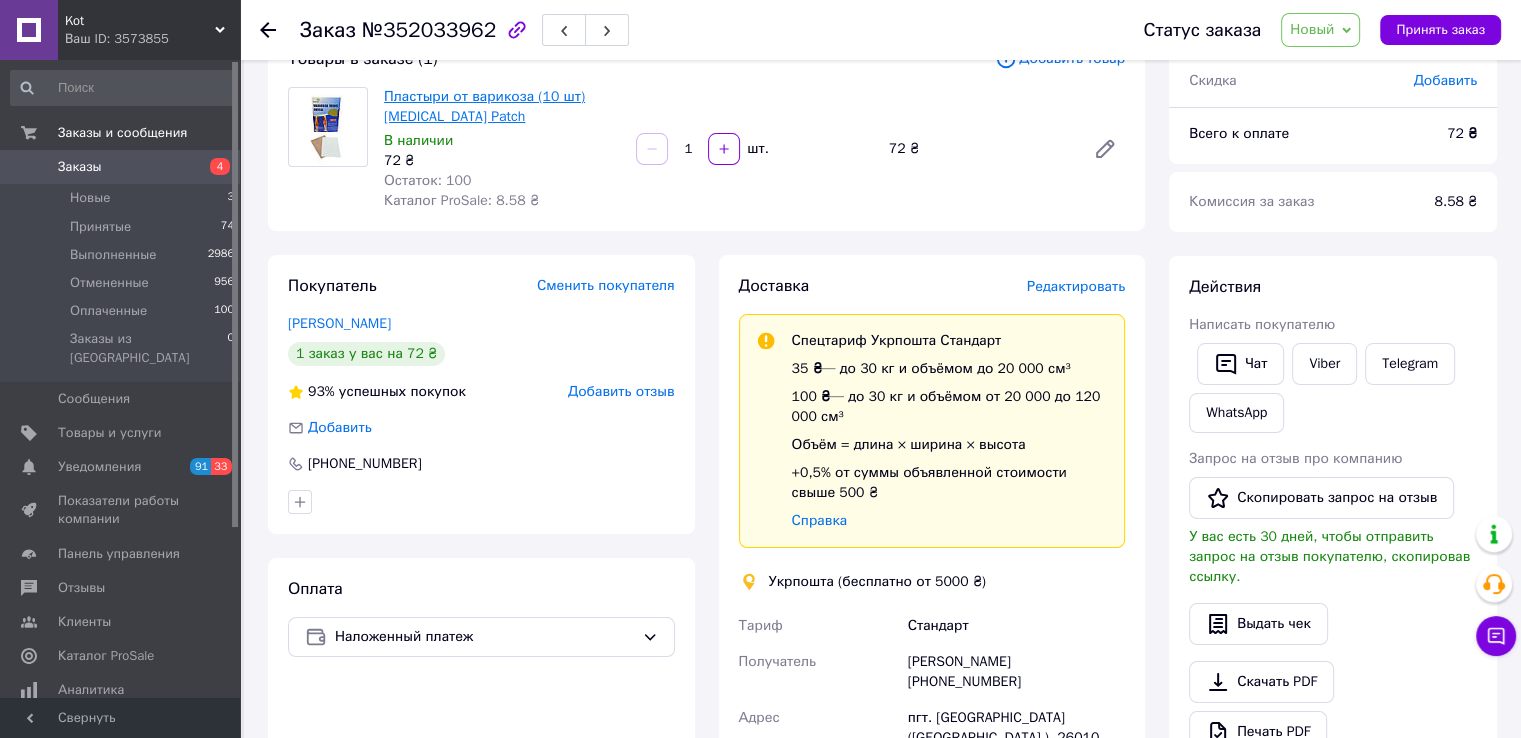 click on "Пластыри от варикоза (10 шт) [MEDICAL_DATA] Patch" at bounding box center [484, 106] 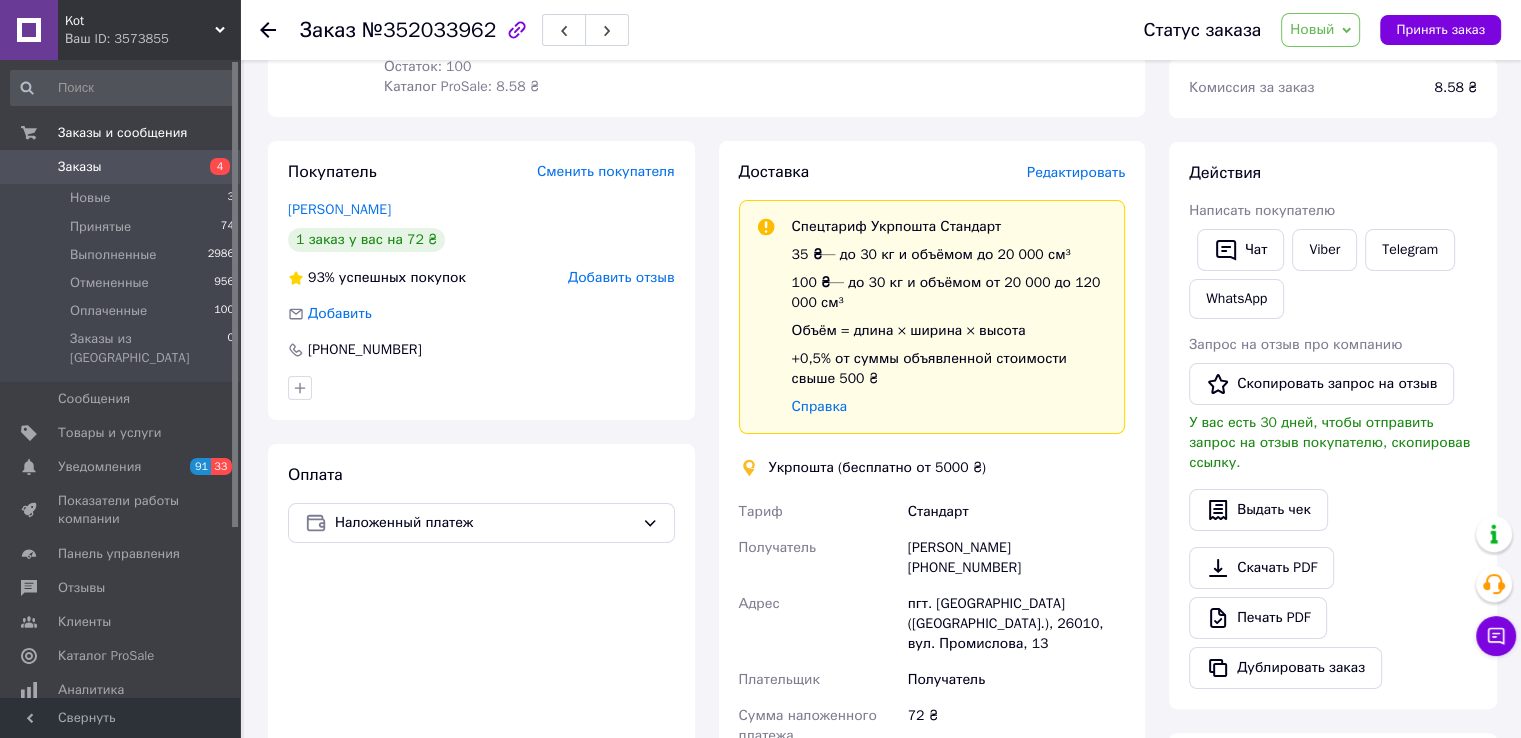 scroll, scrollTop: 344, scrollLeft: 0, axis: vertical 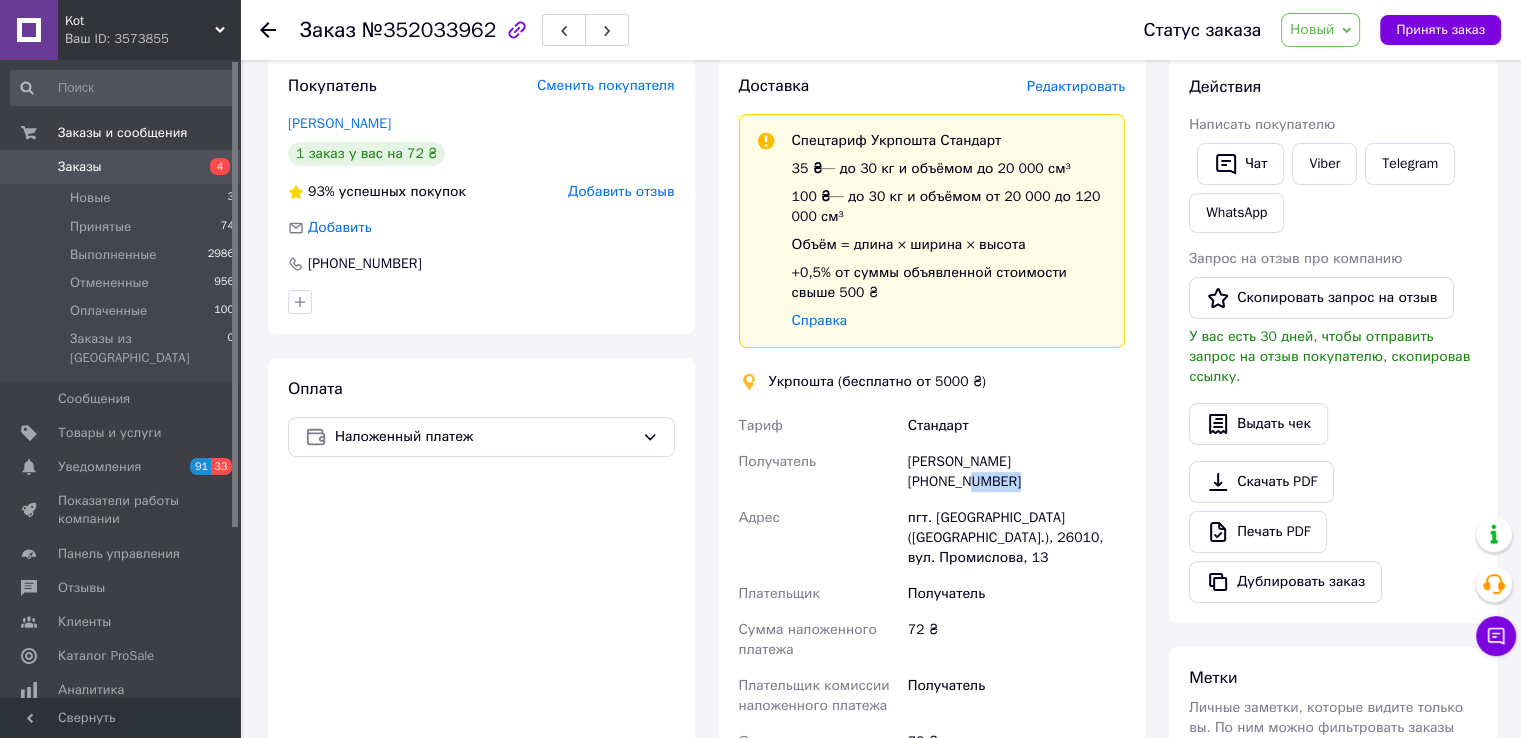 drag, startPoint x: 928, startPoint y: 482, endPoint x: 970, endPoint y: 485, distance: 42.107006 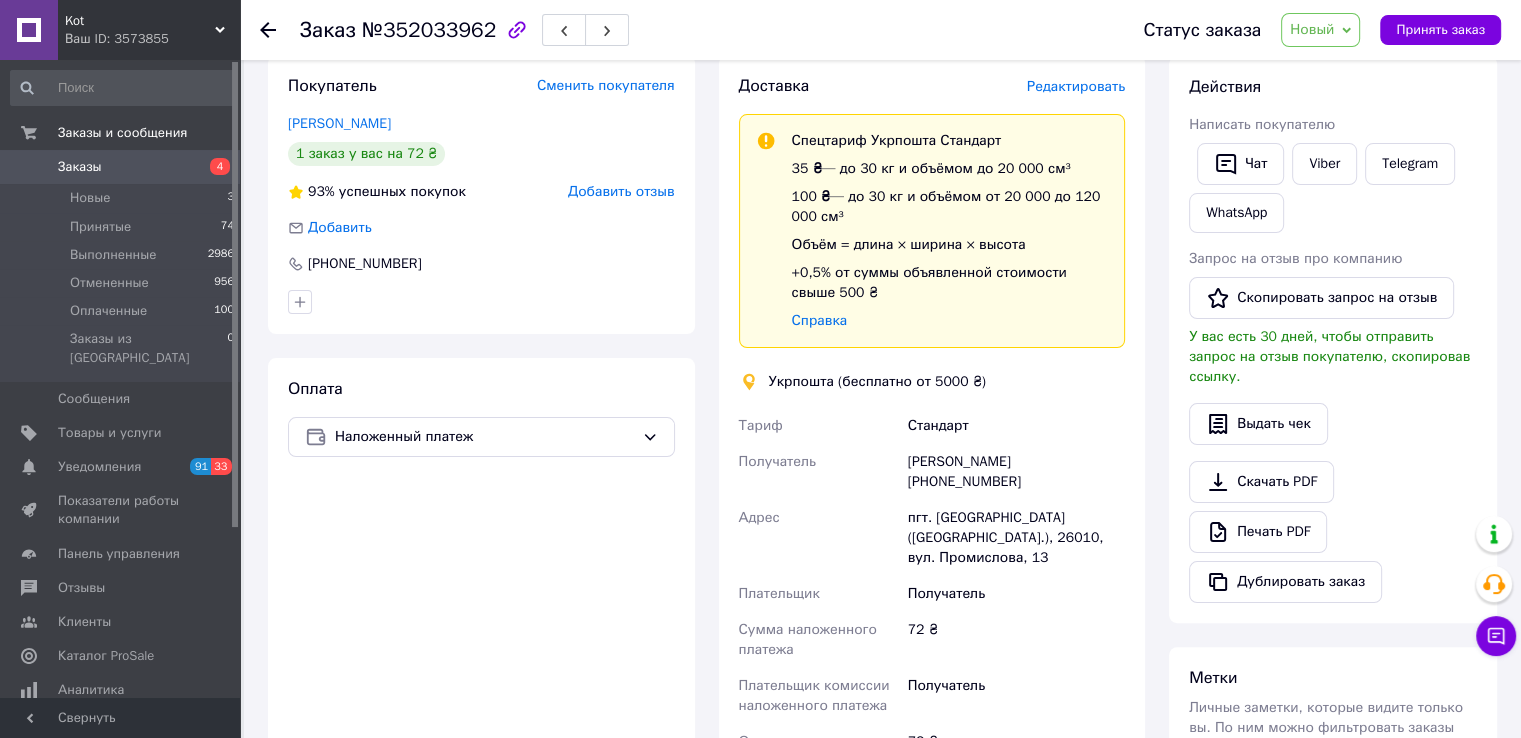 click on "Валентина Денисенко +380964618573" at bounding box center (1016, 472) 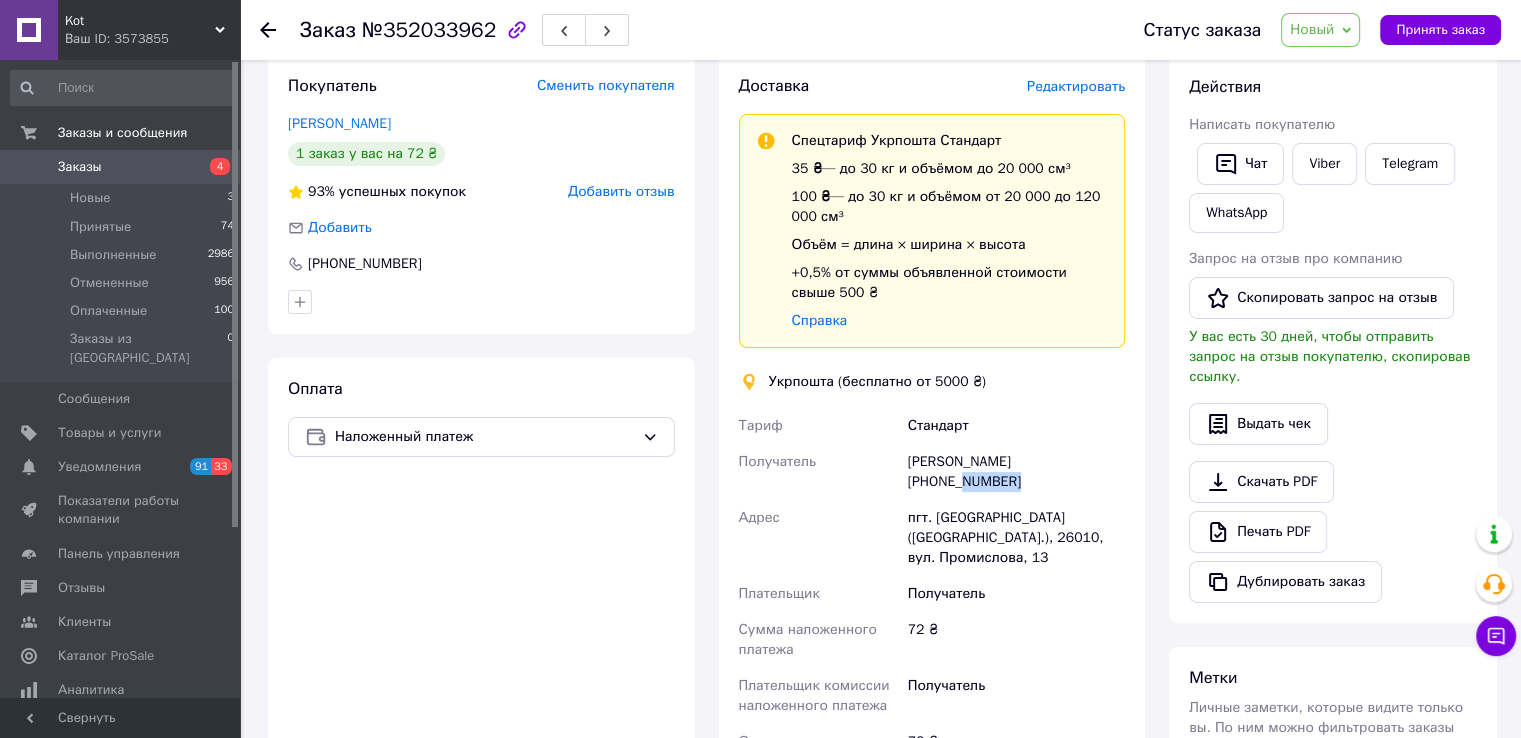 drag, startPoint x: 1016, startPoint y: 481, endPoint x: 972, endPoint y: 482, distance: 44.011364 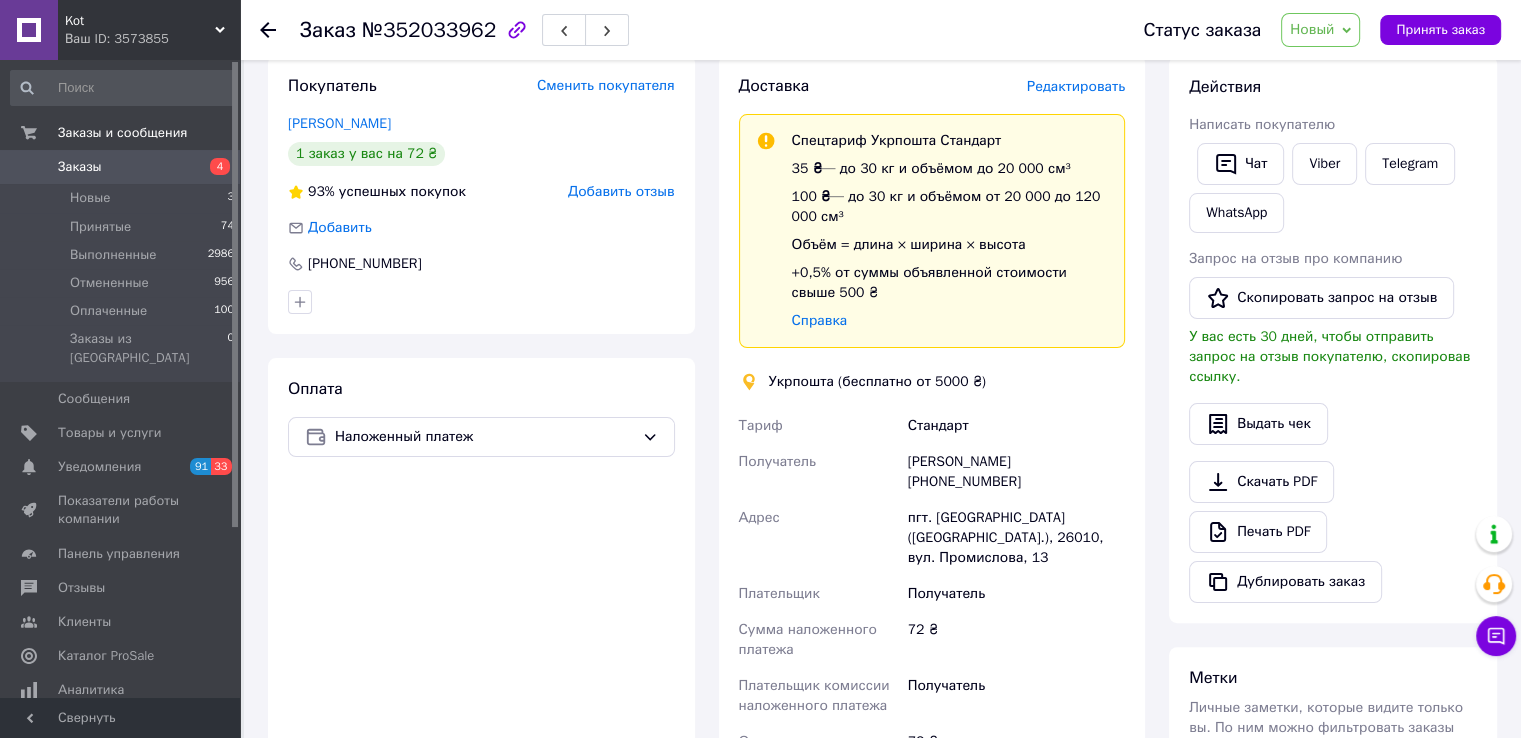 drag, startPoint x: 1006, startPoint y: 479, endPoint x: 932, endPoint y: 489, distance: 74.672615 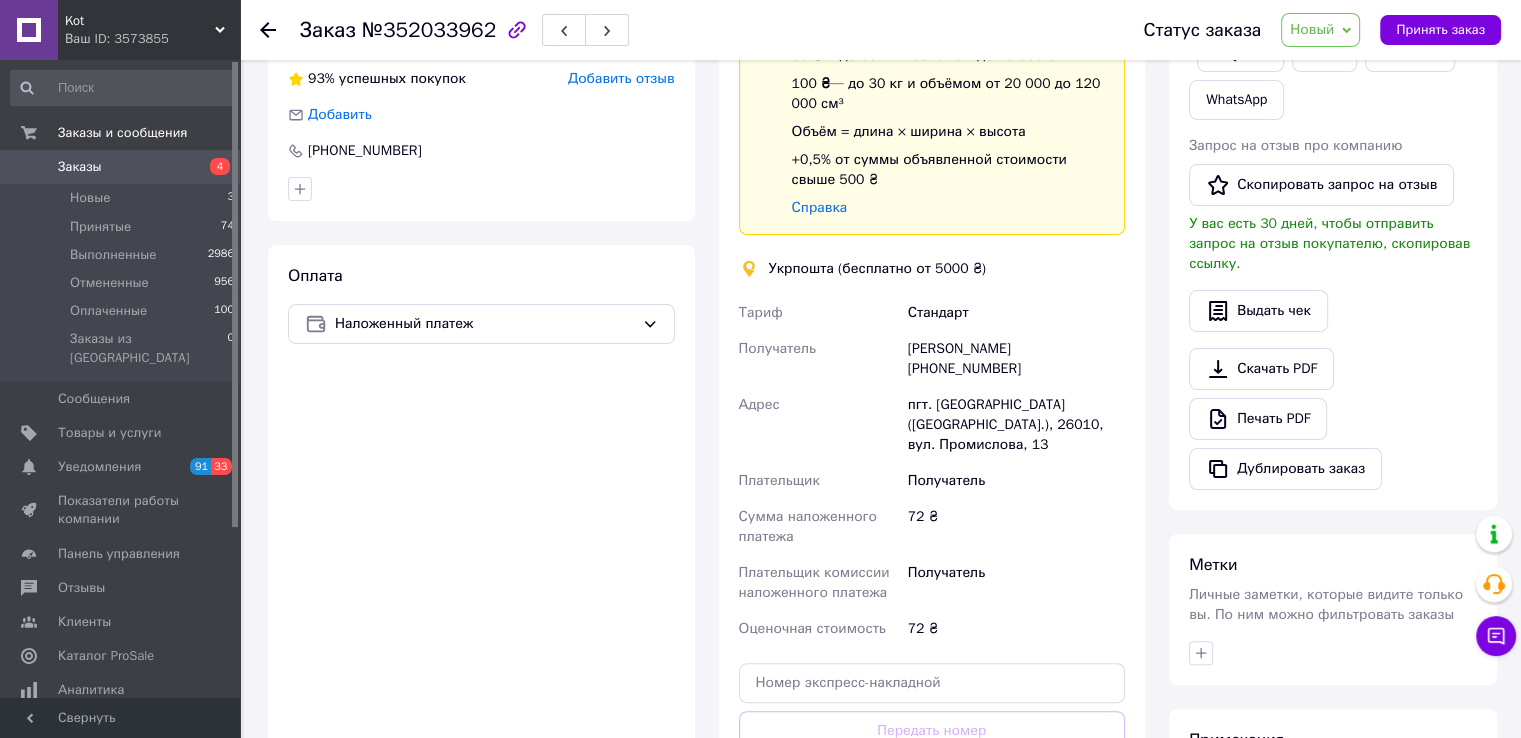scroll, scrollTop: 244, scrollLeft: 0, axis: vertical 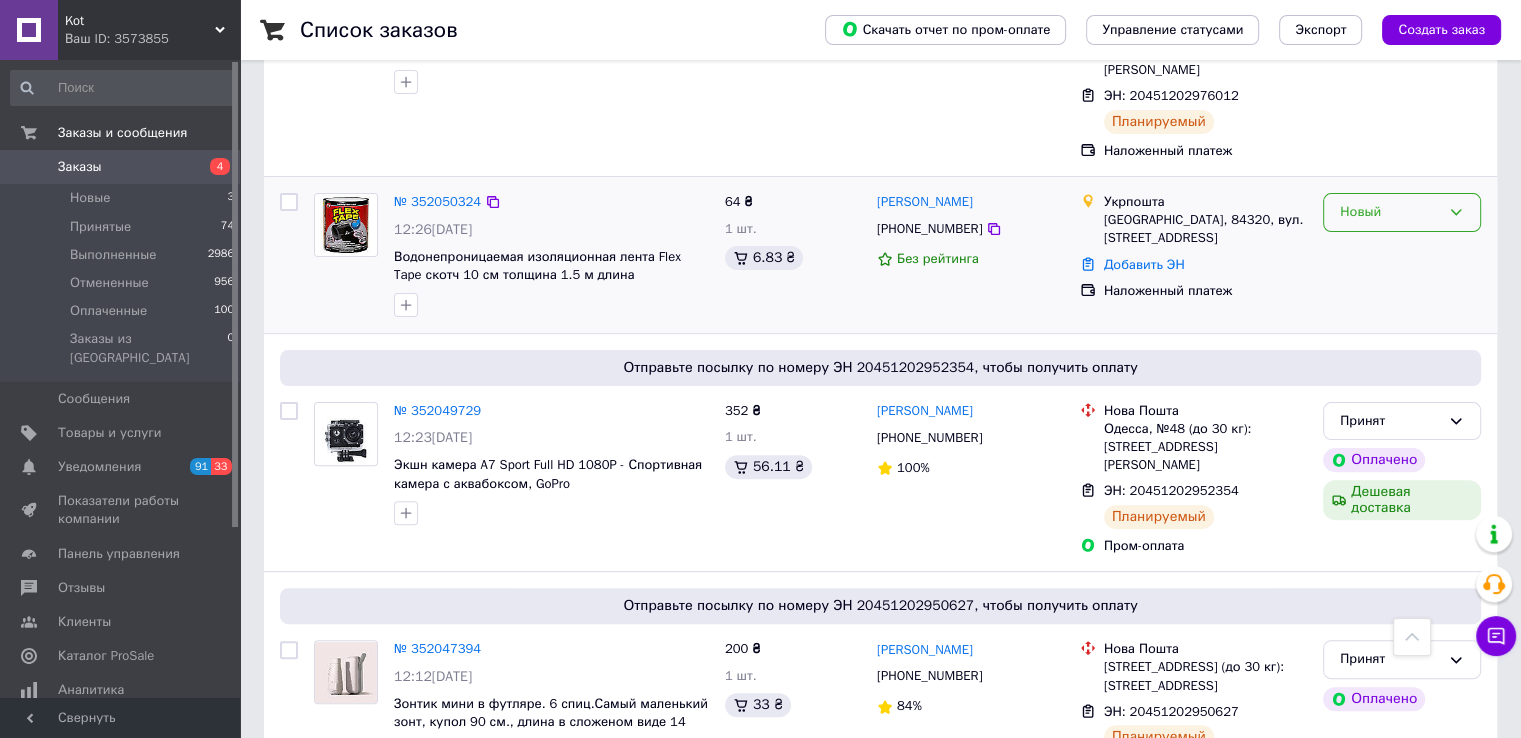 click 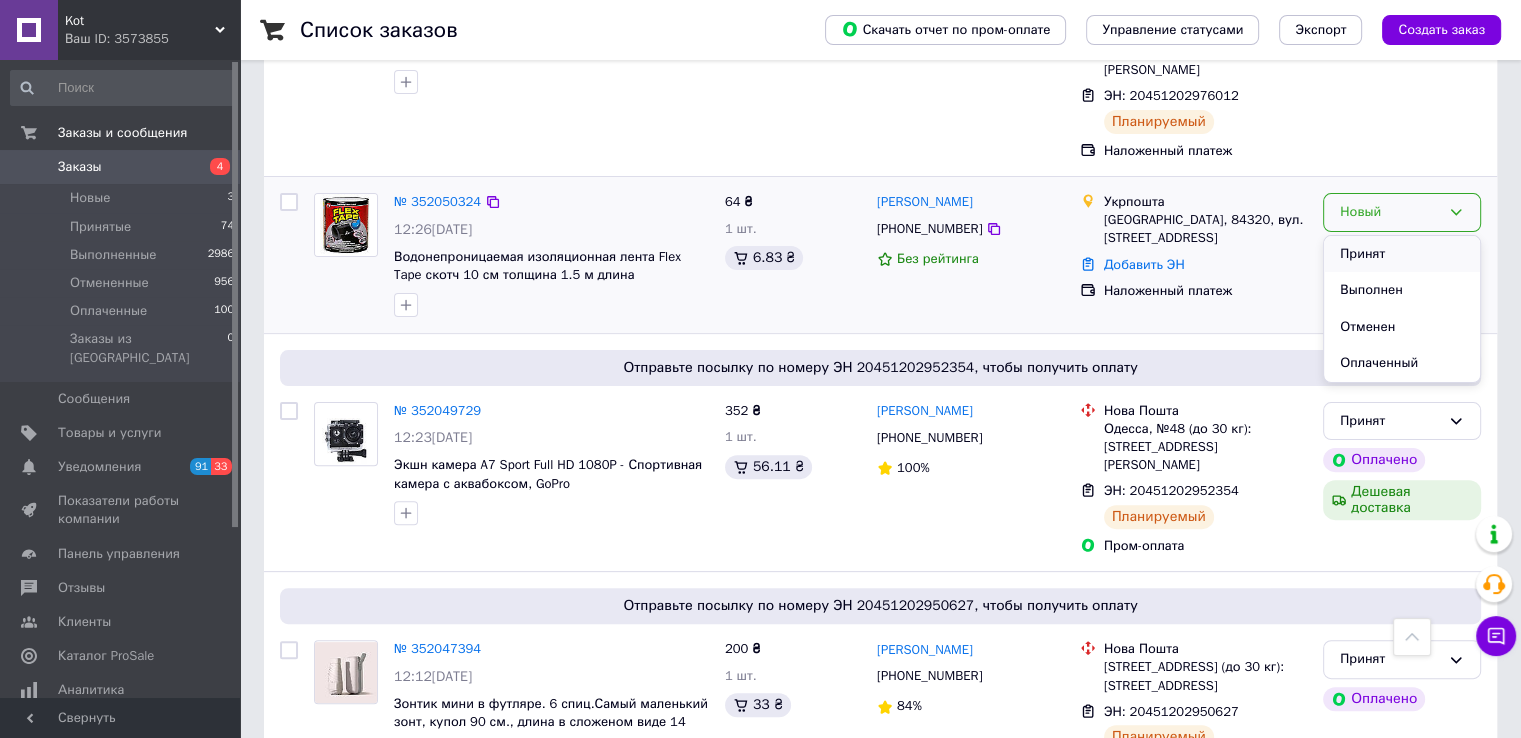 click on "Принят" at bounding box center (1402, 254) 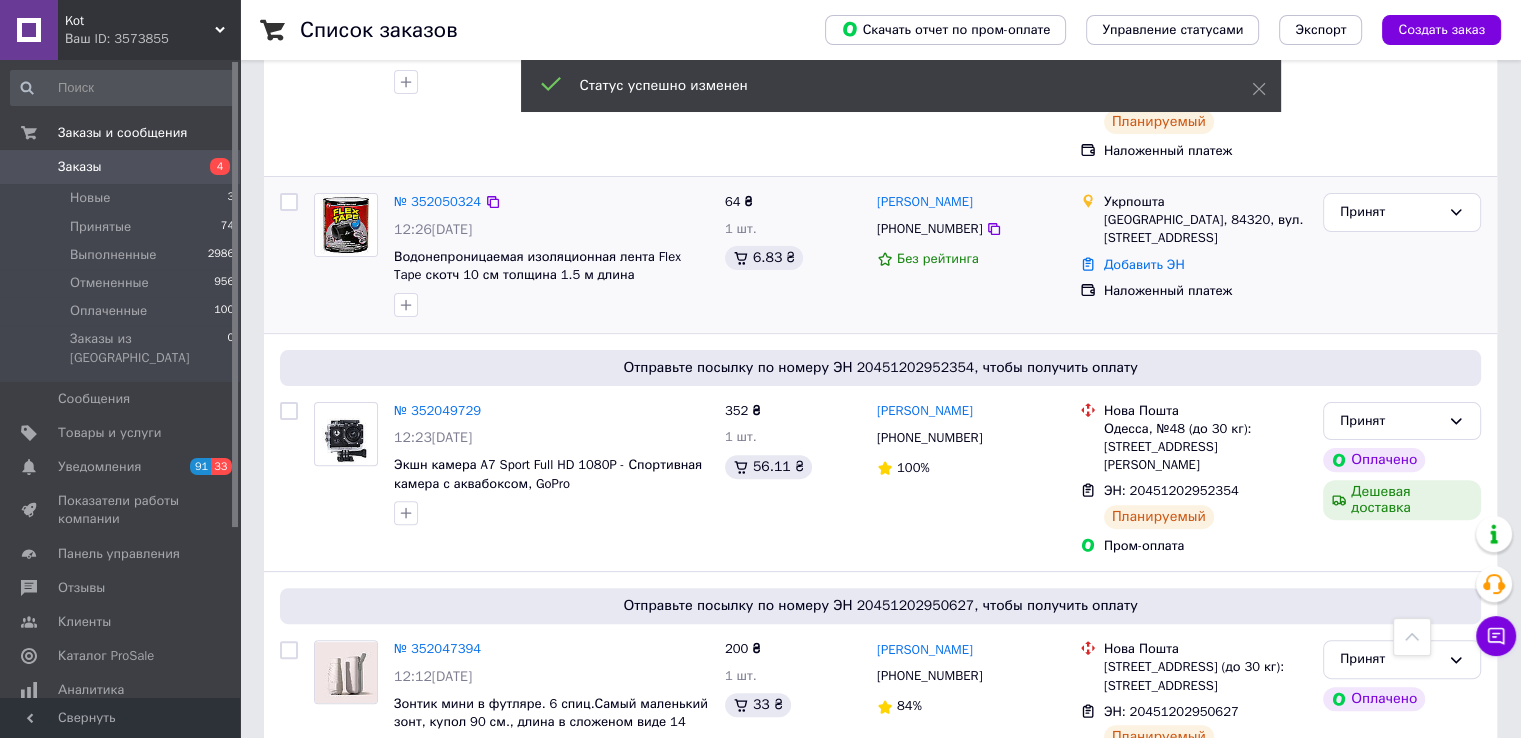click on "№ 352050324" at bounding box center [437, 201] 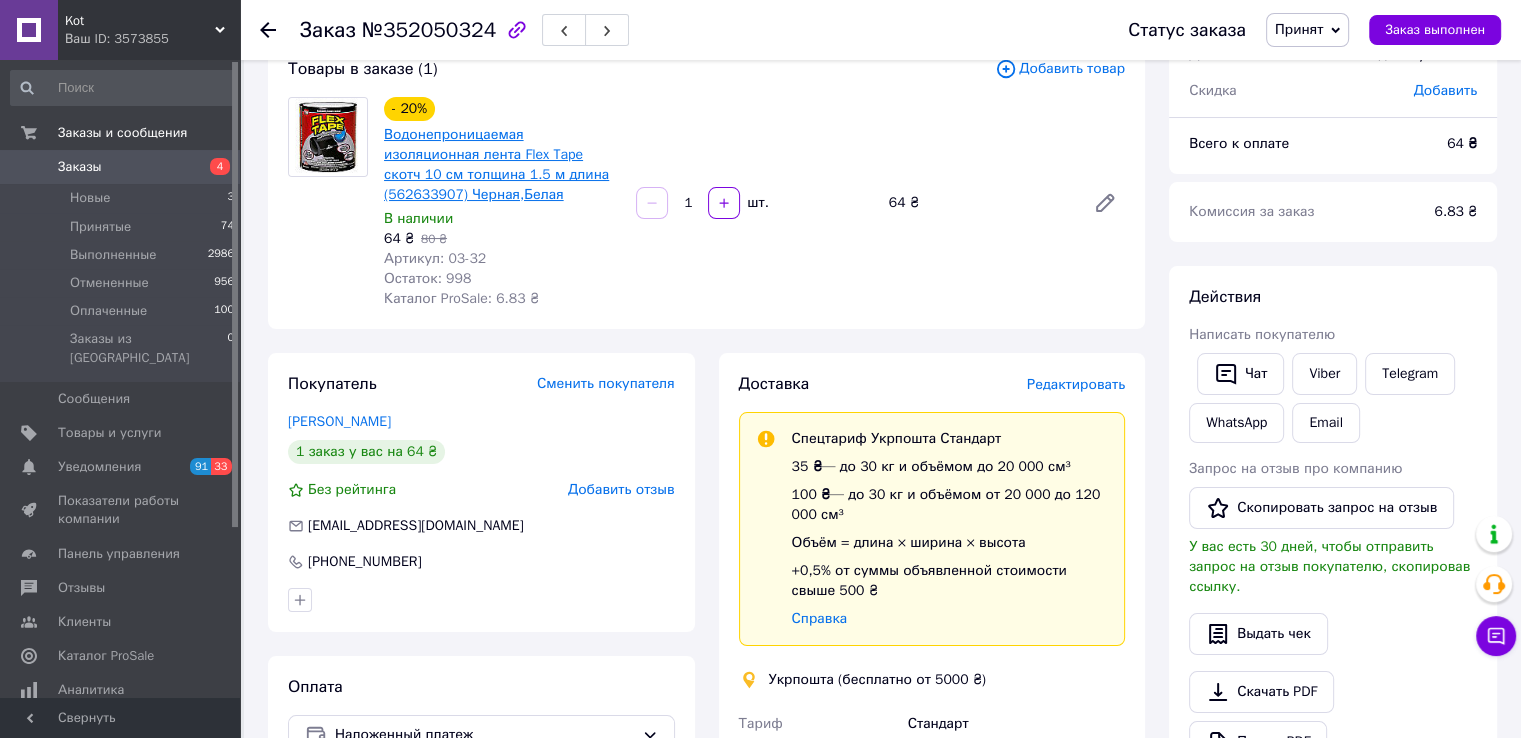 scroll, scrollTop: 100, scrollLeft: 0, axis: vertical 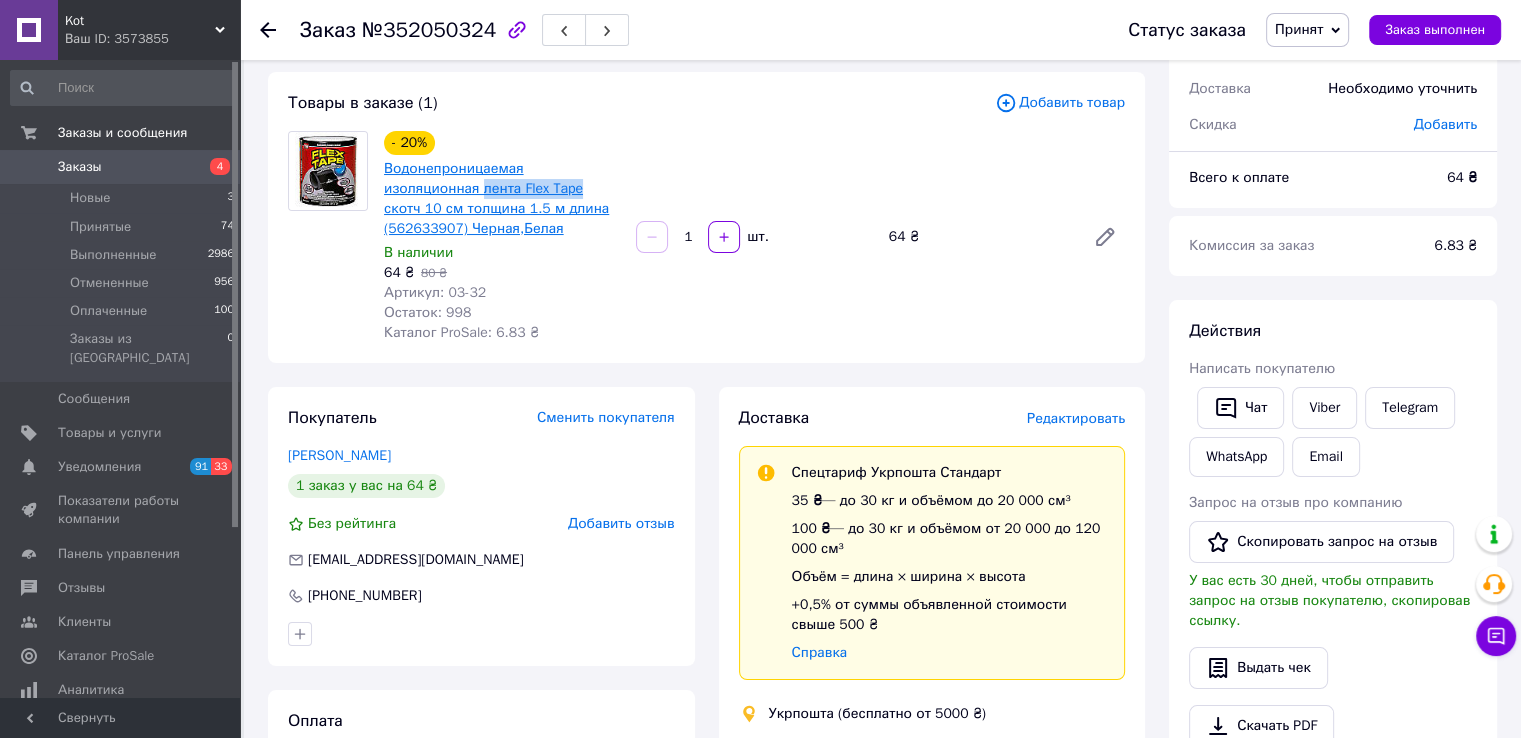 drag, startPoint x: 380, startPoint y: 189, endPoint x: 472, endPoint y: 187, distance: 92.021736 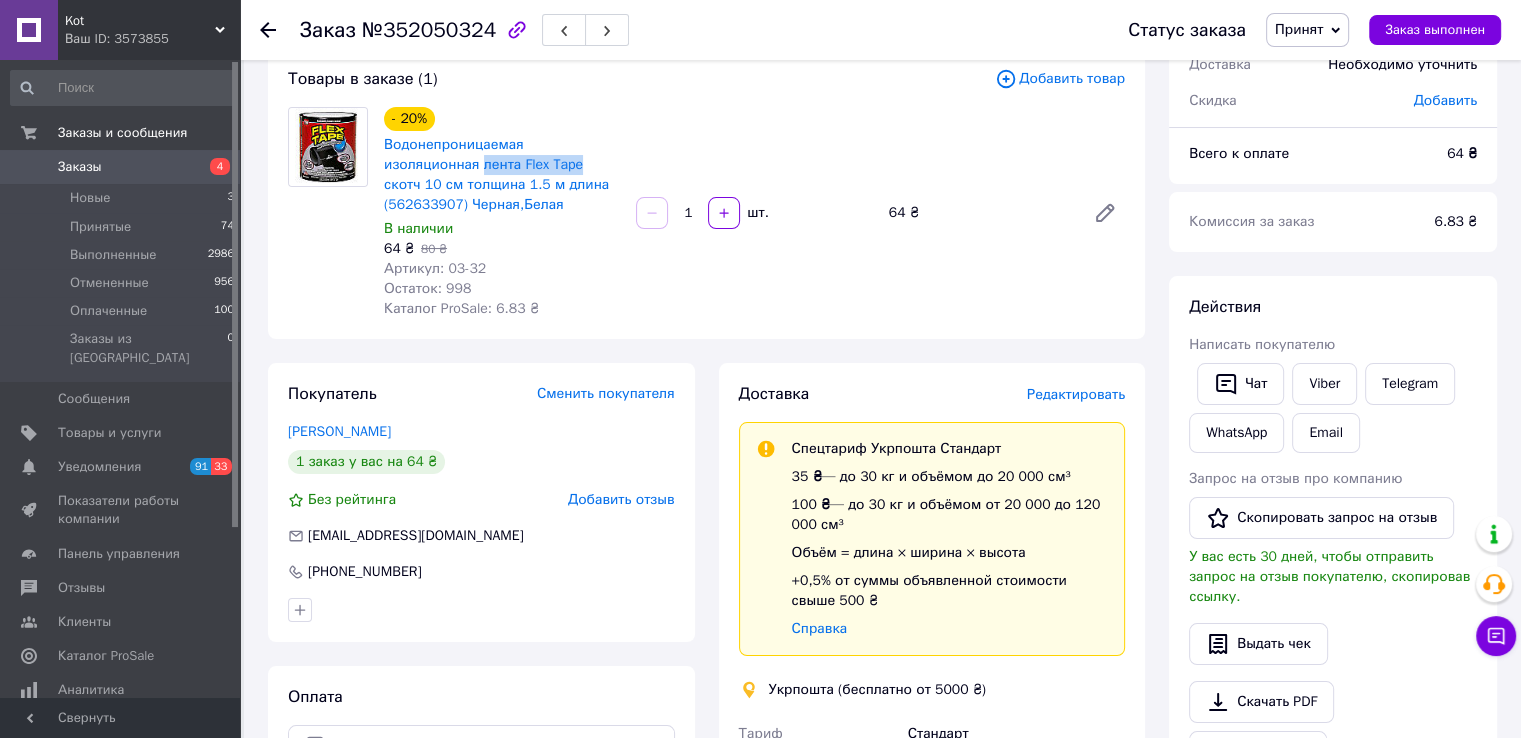 scroll, scrollTop: 300, scrollLeft: 0, axis: vertical 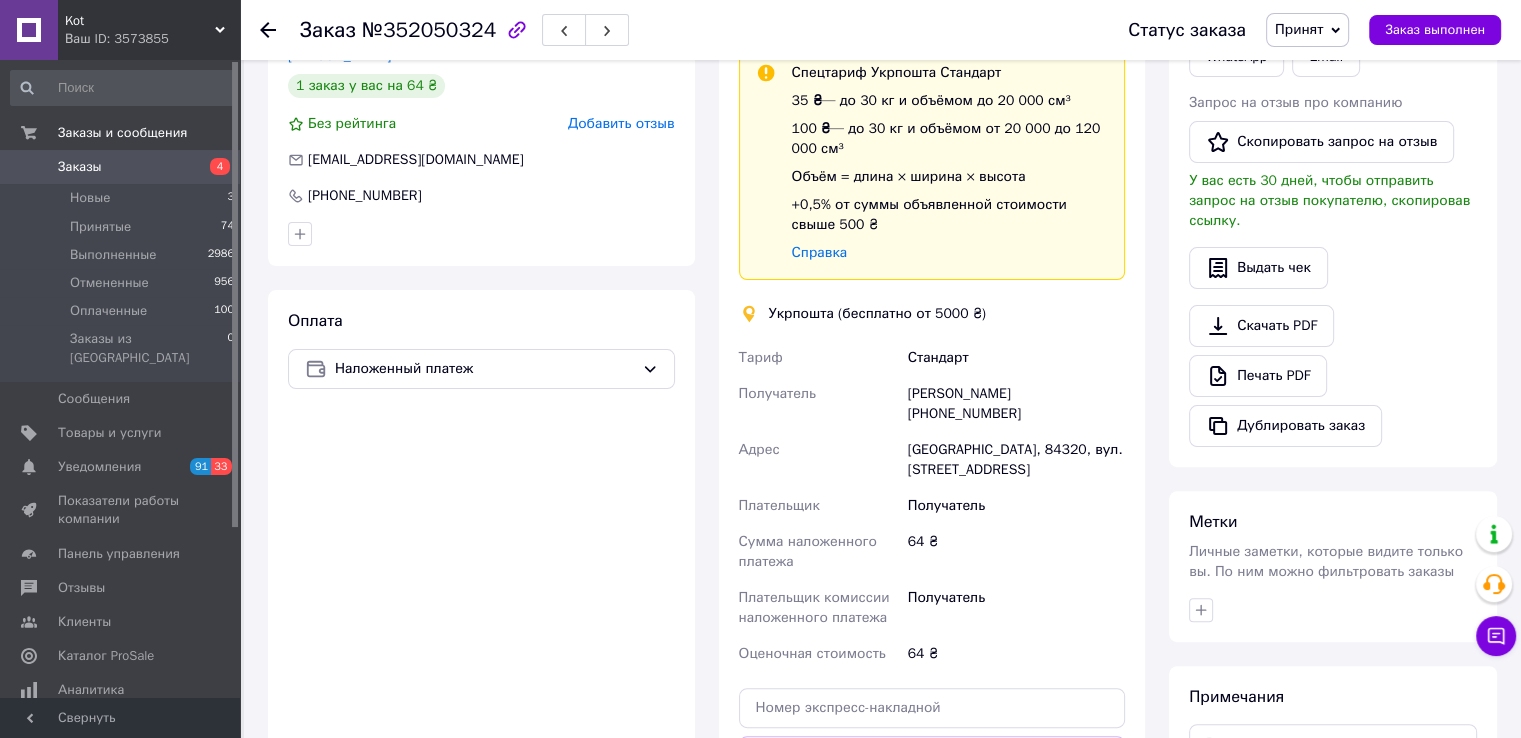 drag, startPoint x: 934, startPoint y: 419, endPoint x: 994, endPoint y: 411, distance: 60.530983 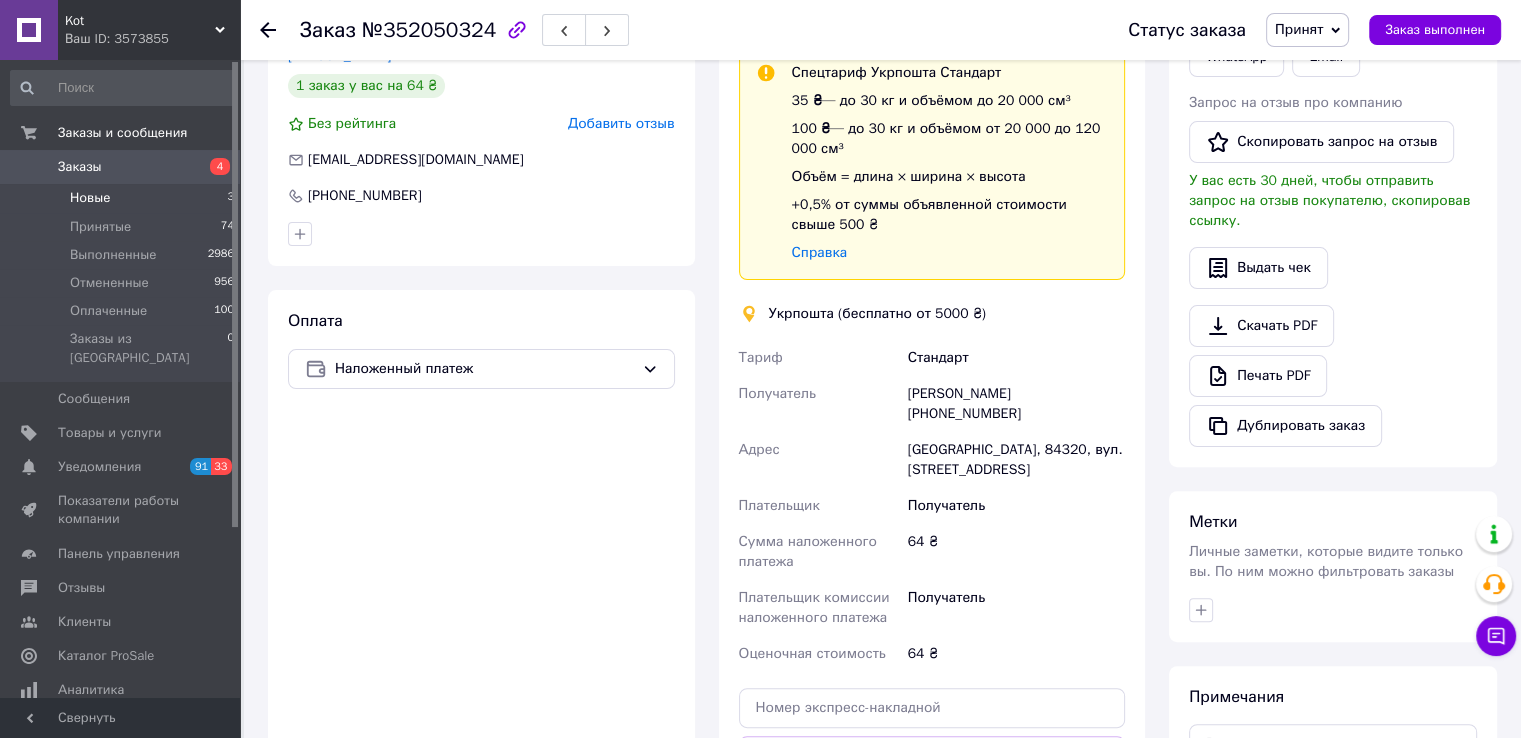 click on "Новые" at bounding box center [90, 198] 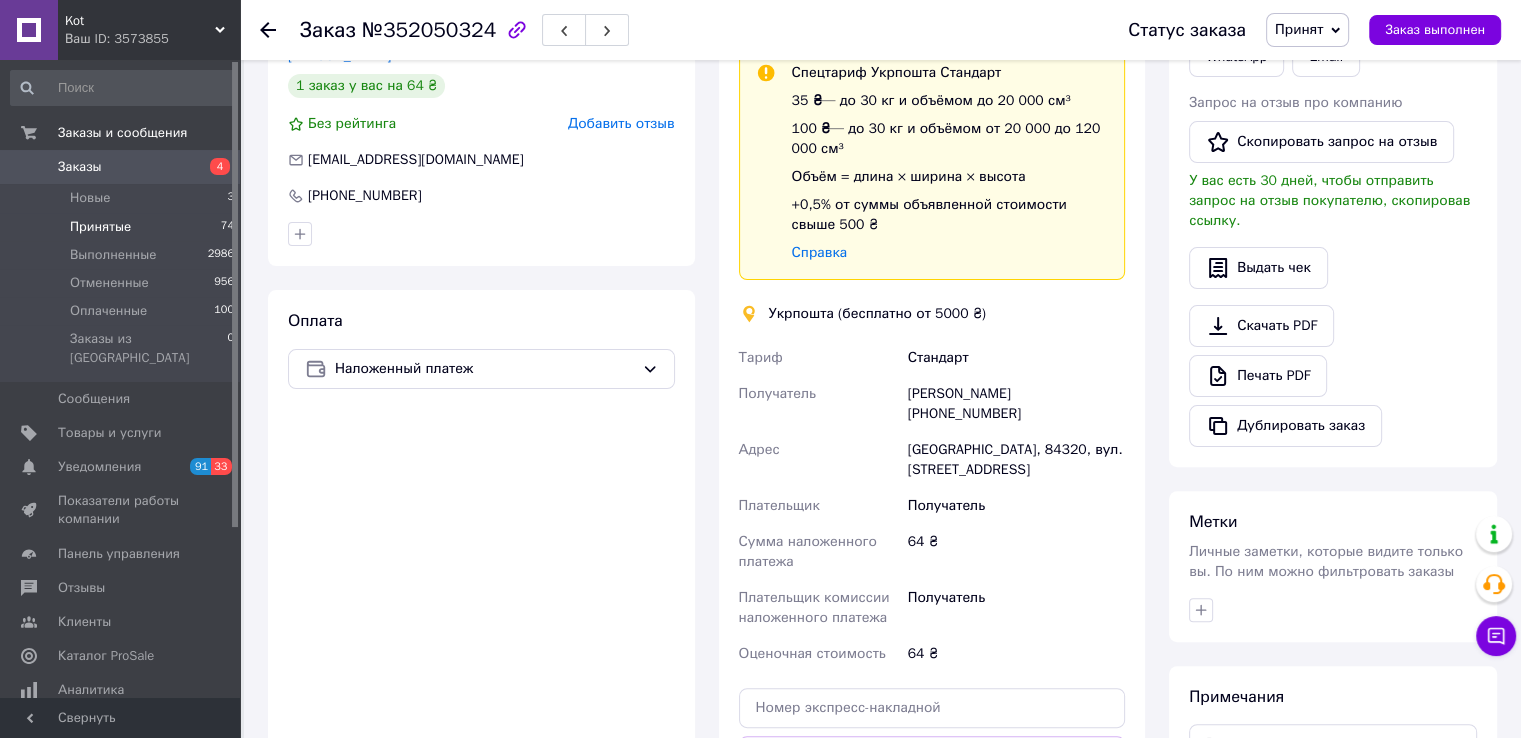 scroll, scrollTop: 0, scrollLeft: 0, axis: both 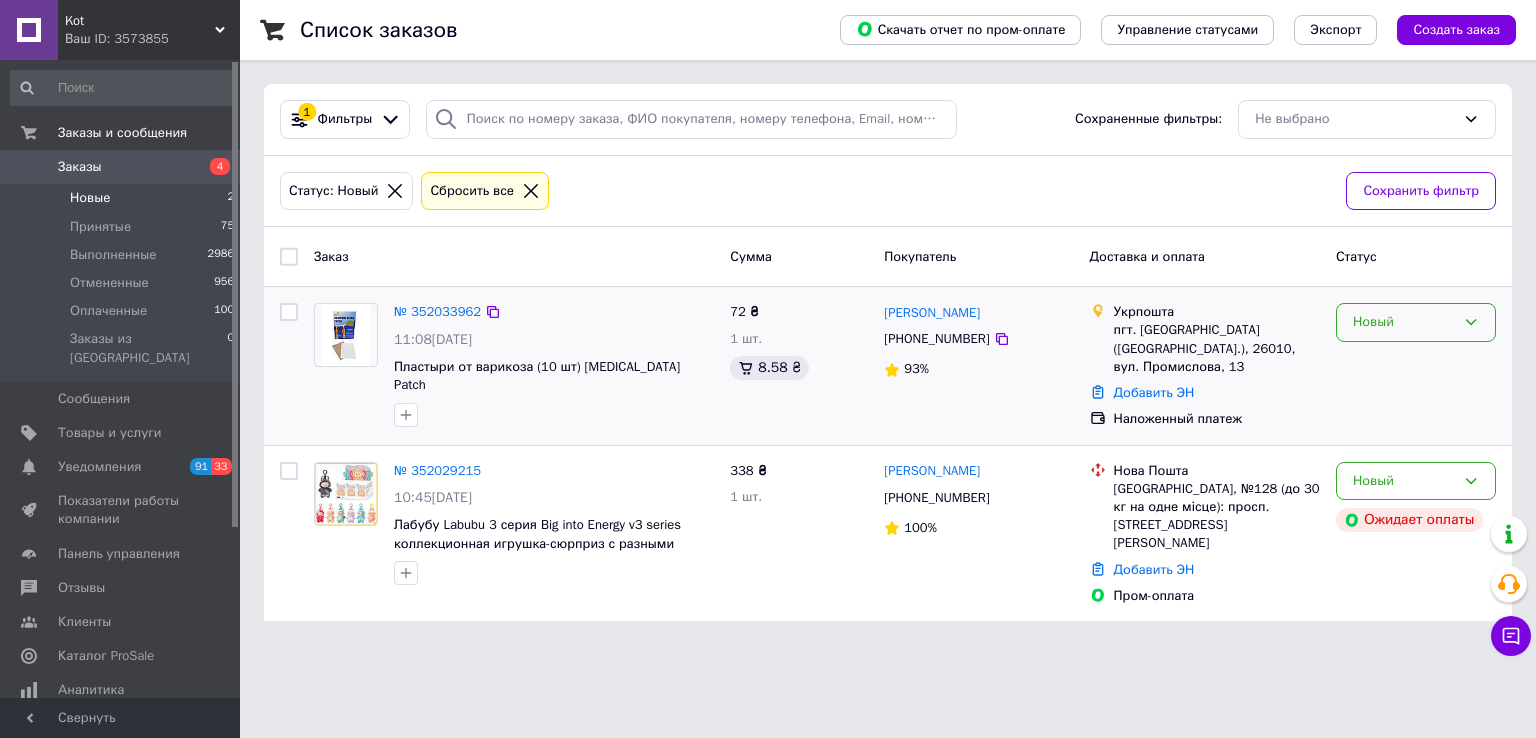 click on "Новый" at bounding box center [1404, 322] 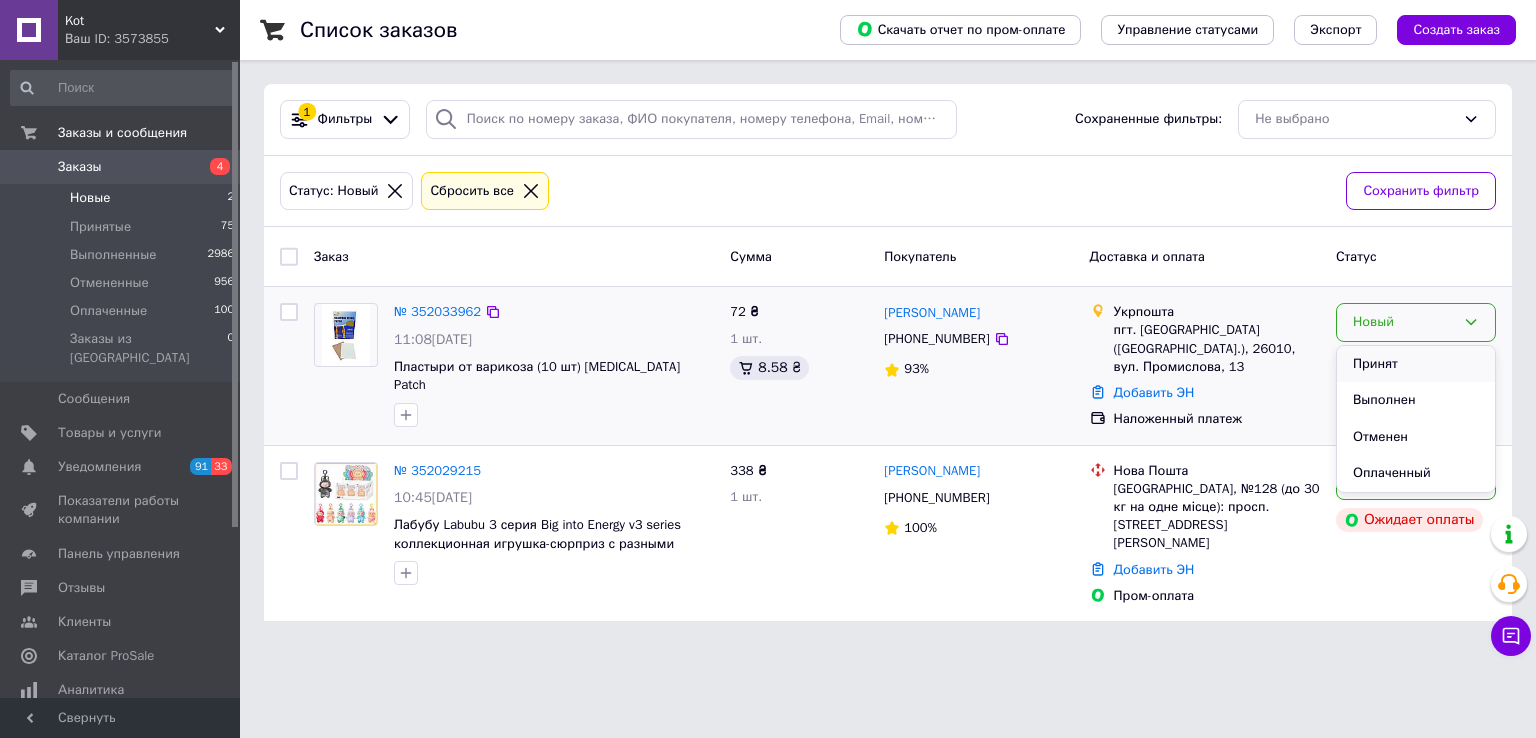 click on "Принят" at bounding box center [1416, 364] 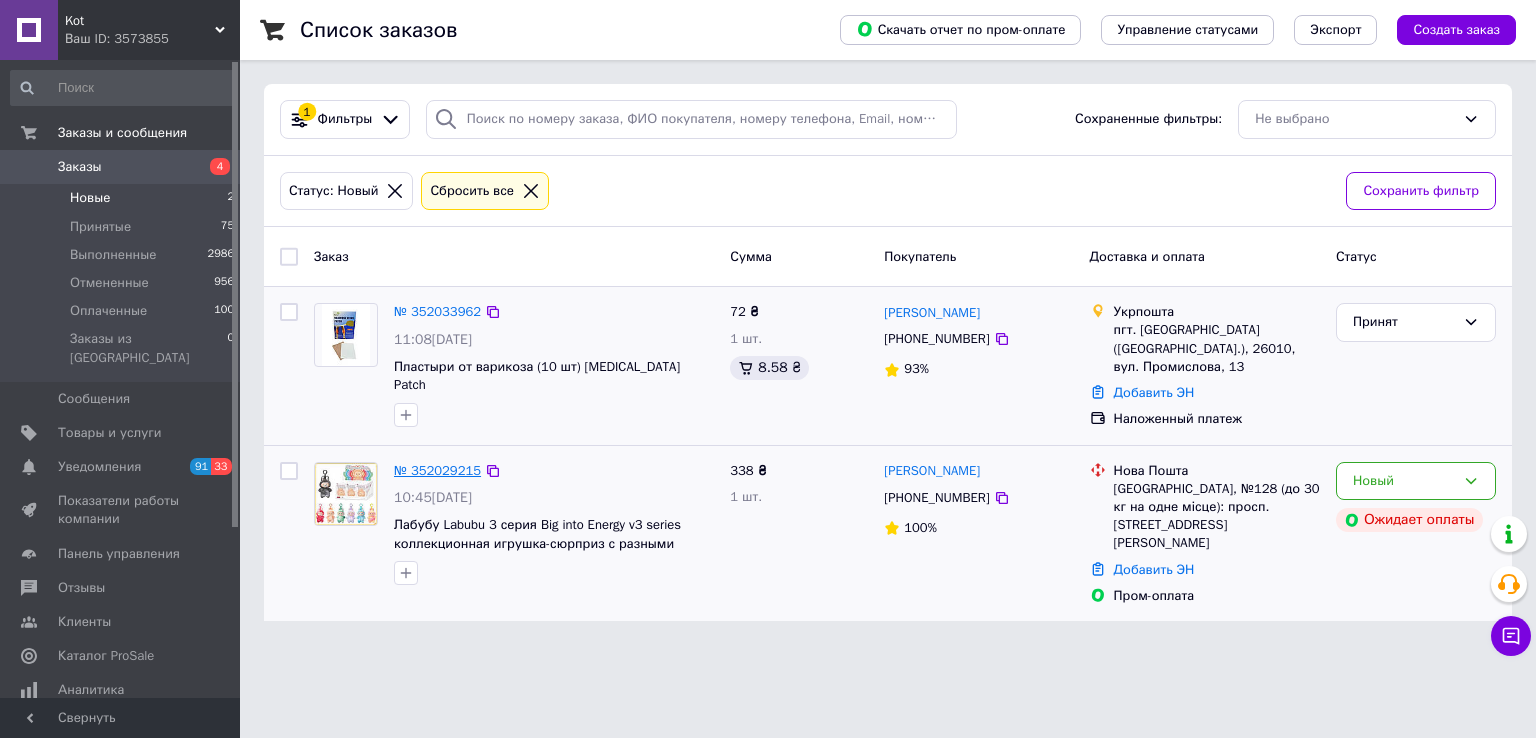 click on "№ 352029215" at bounding box center (437, 470) 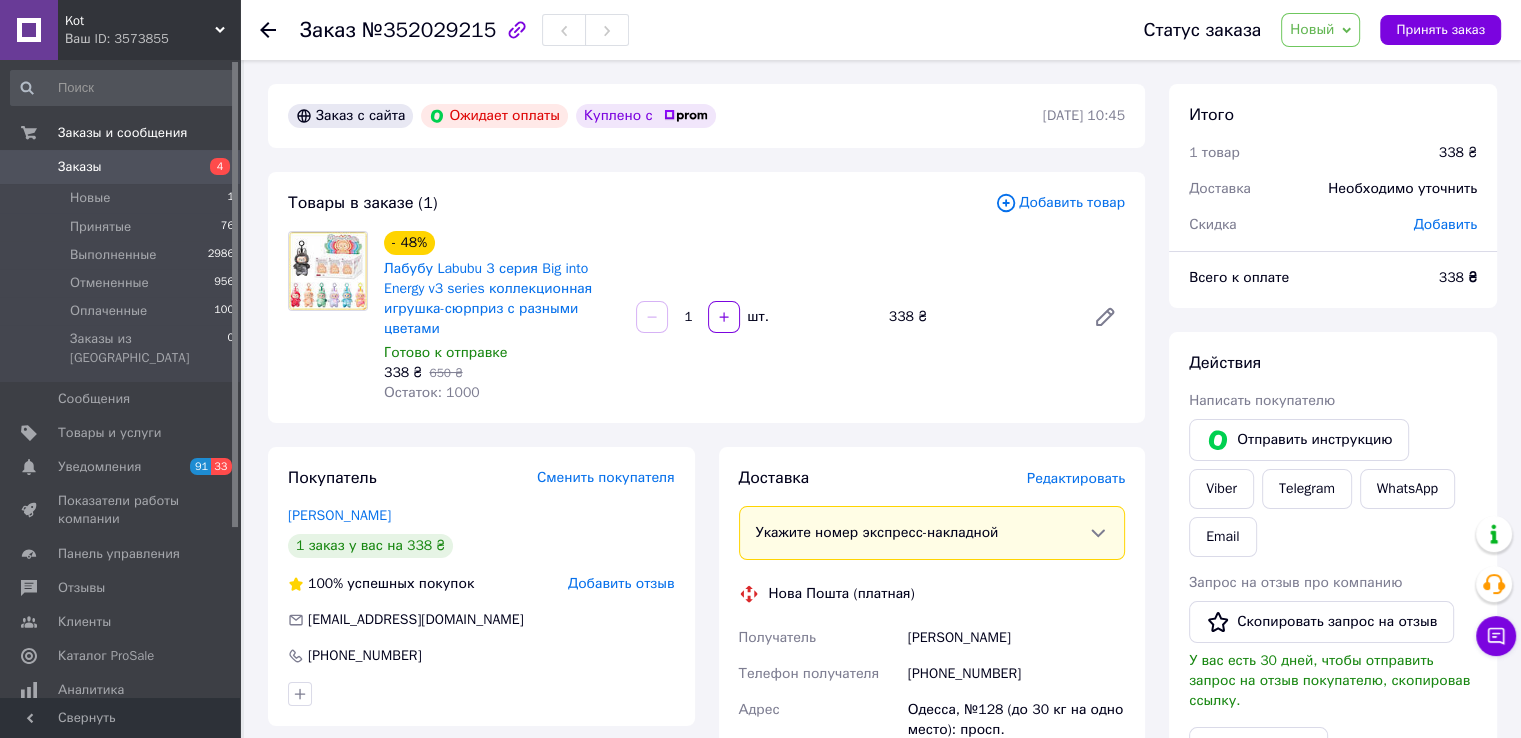scroll, scrollTop: 300, scrollLeft: 0, axis: vertical 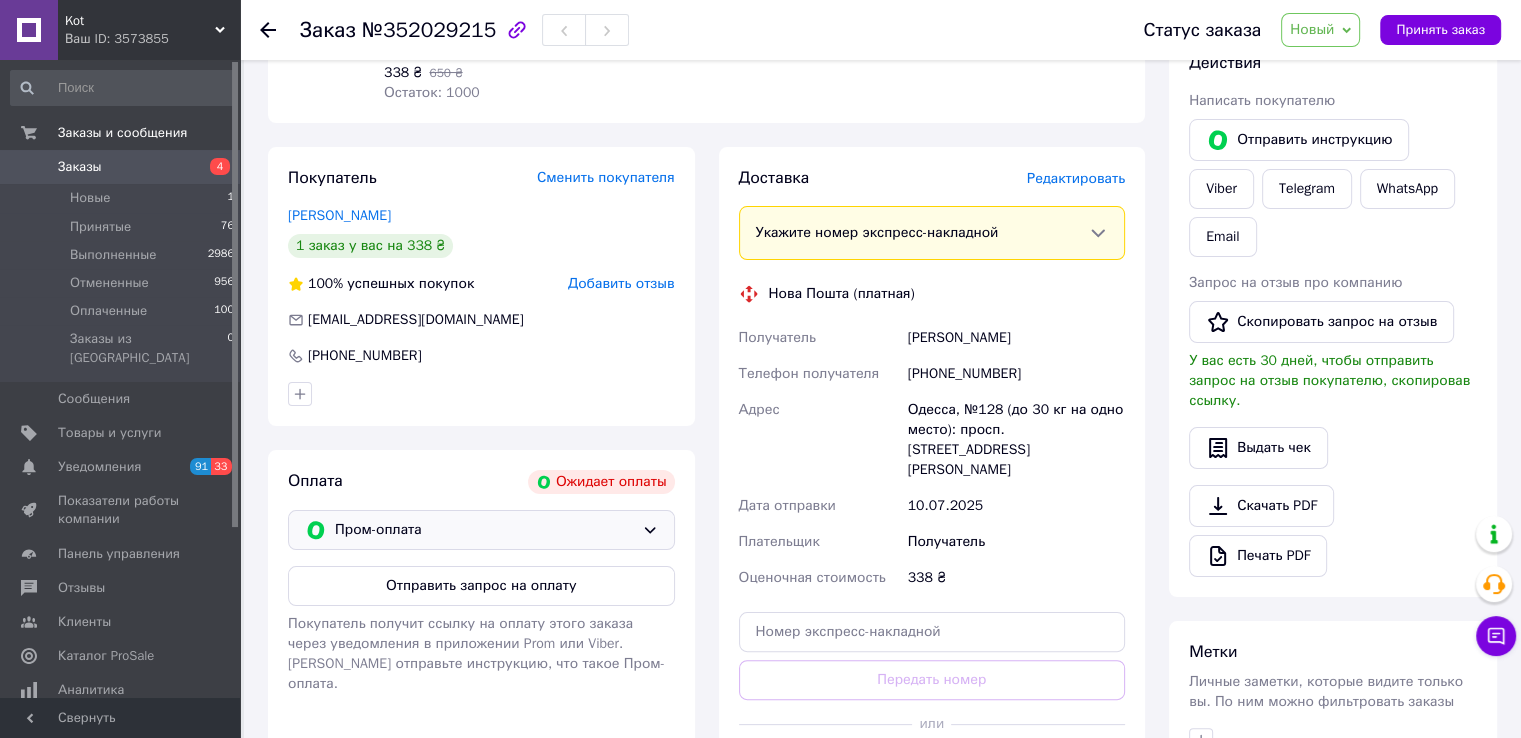click on "Пром-оплата" at bounding box center (484, 530) 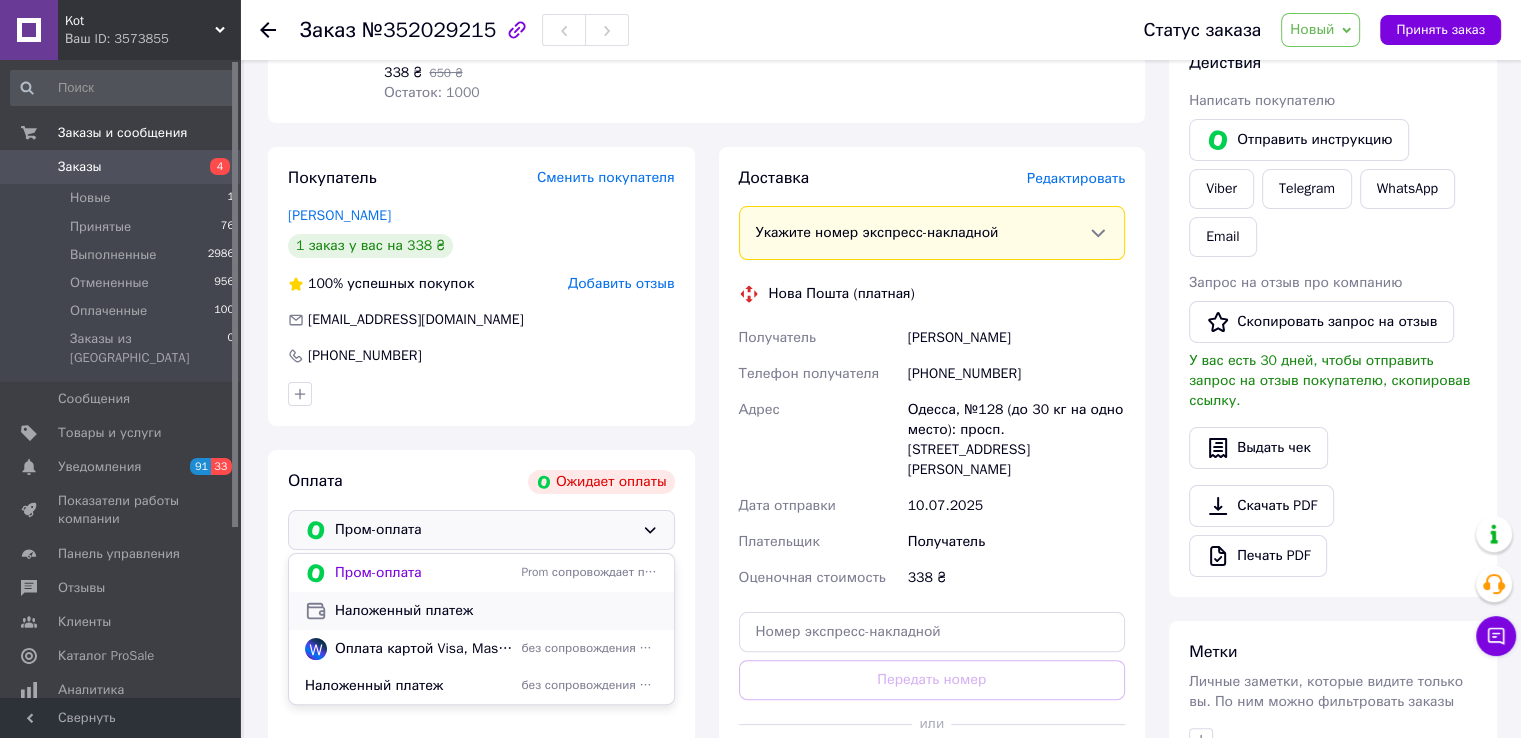 click on "Наложенный платеж" at bounding box center [496, 611] 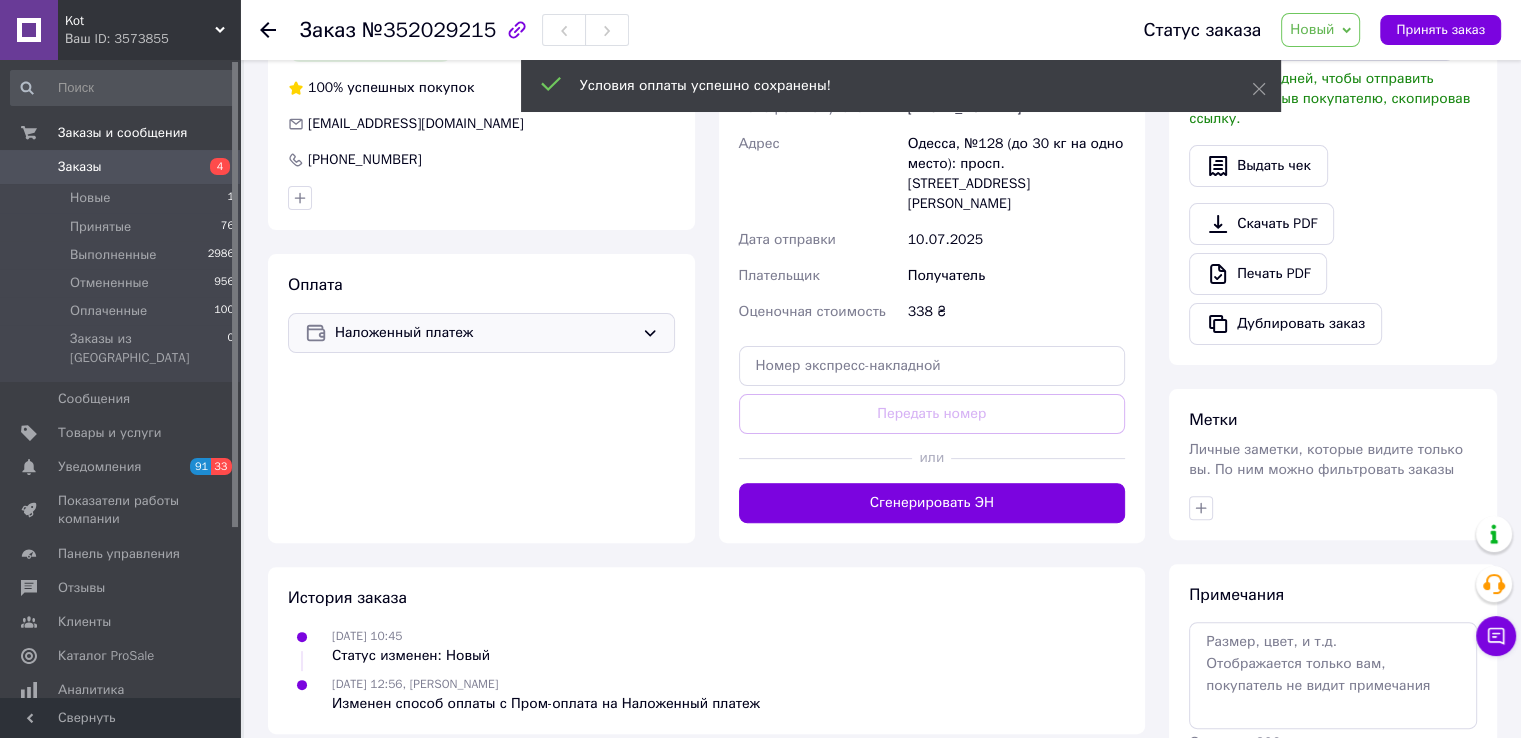 scroll, scrollTop: 500, scrollLeft: 0, axis: vertical 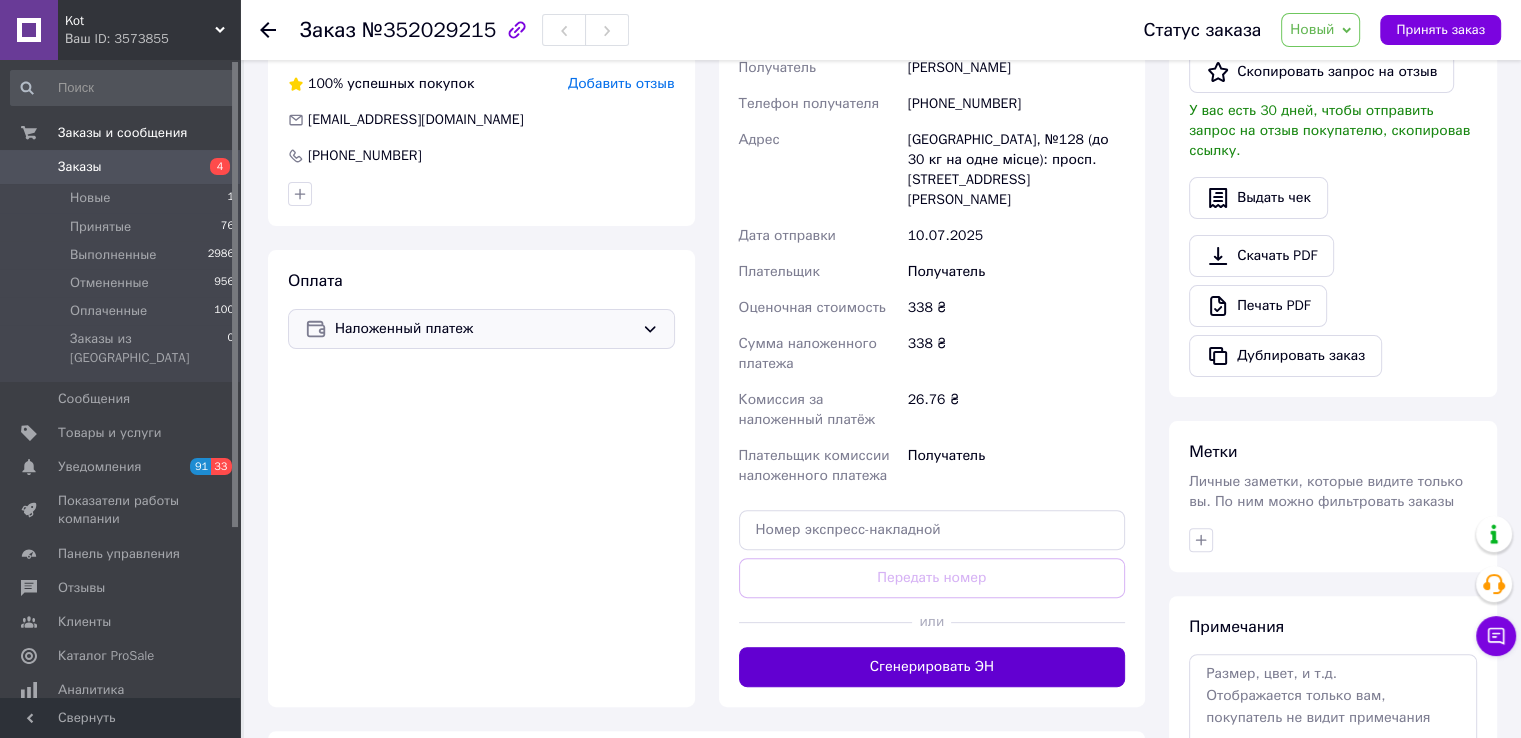 click on "Сгенерировать ЭН" at bounding box center (932, 667) 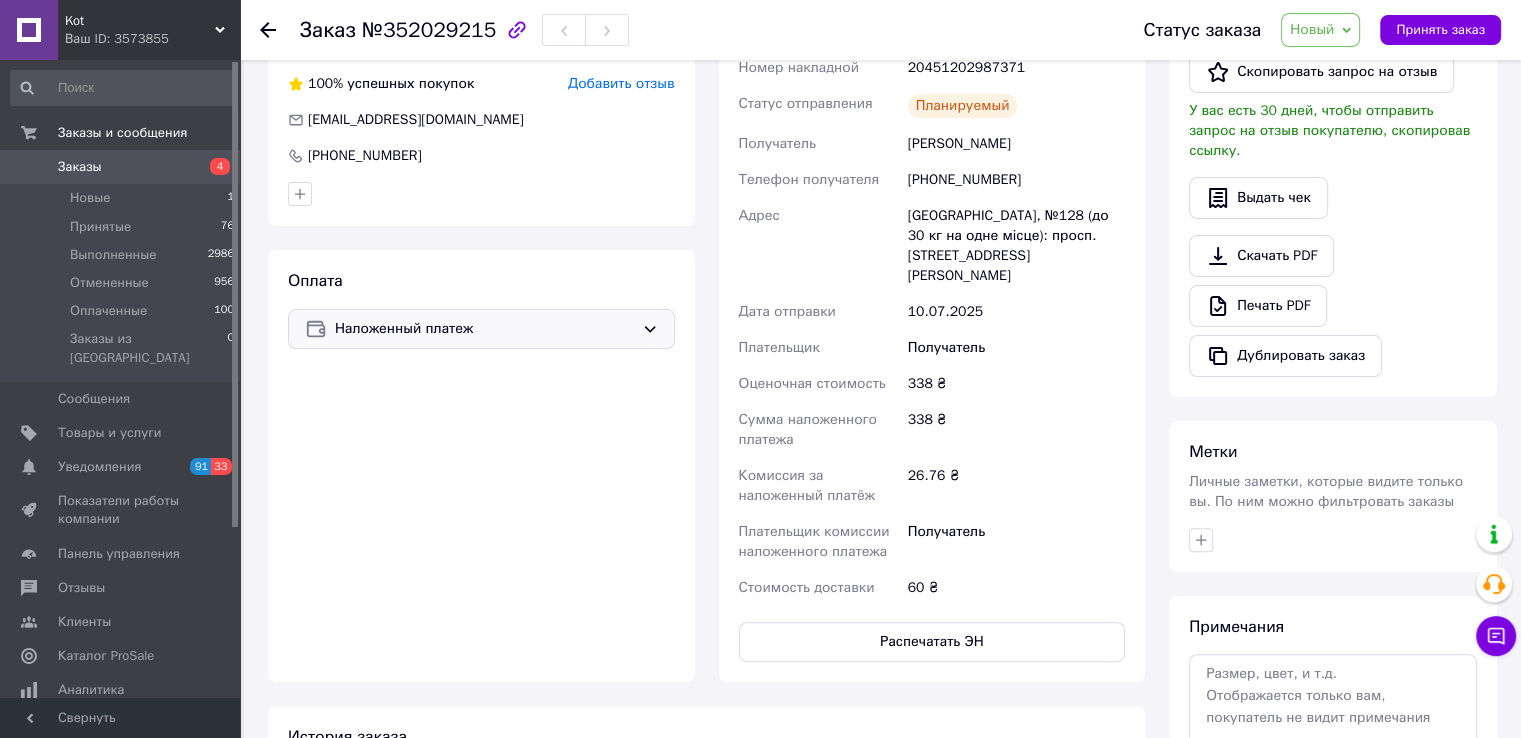 scroll, scrollTop: 0, scrollLeft: 0, axis: both 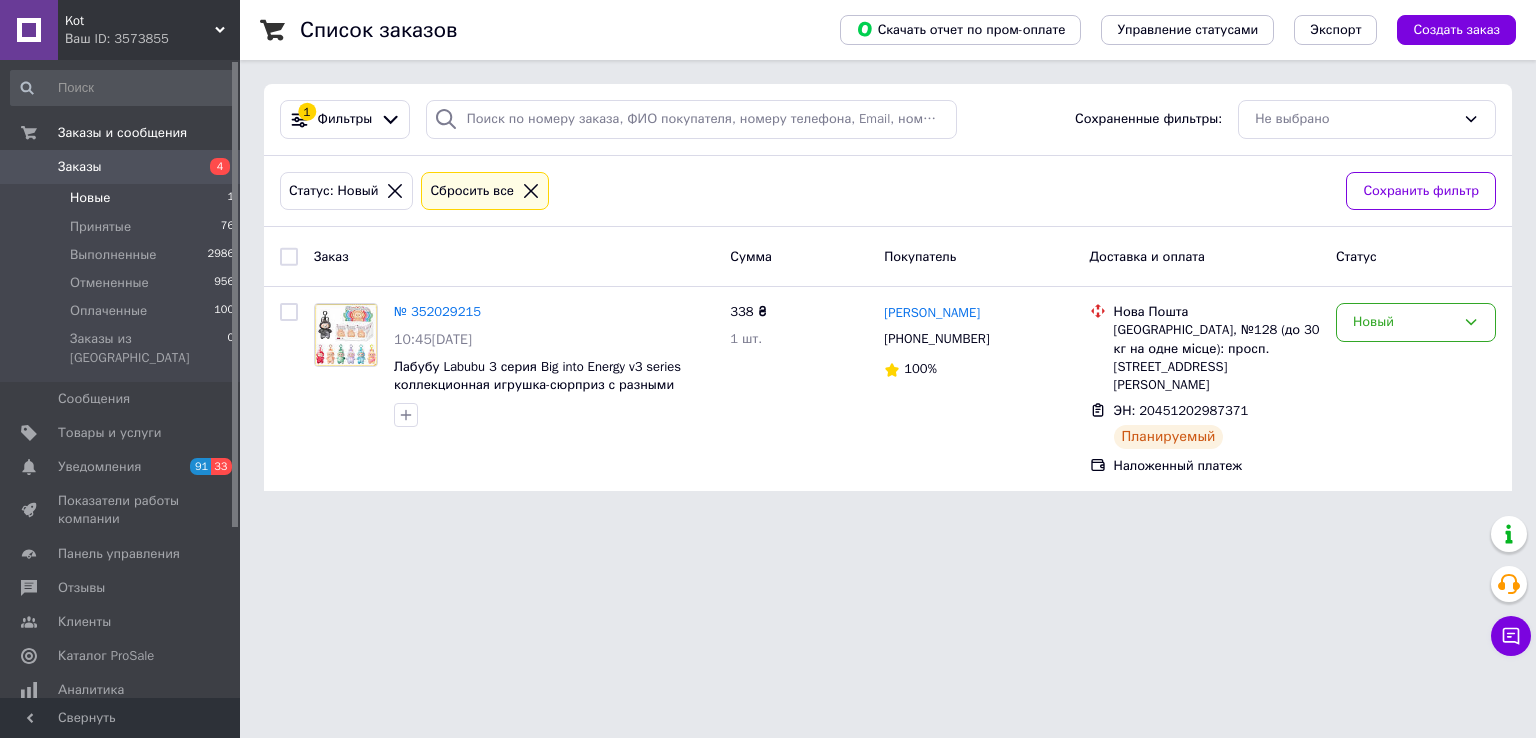 click on "Заказы" at bounding box center [121, 167] 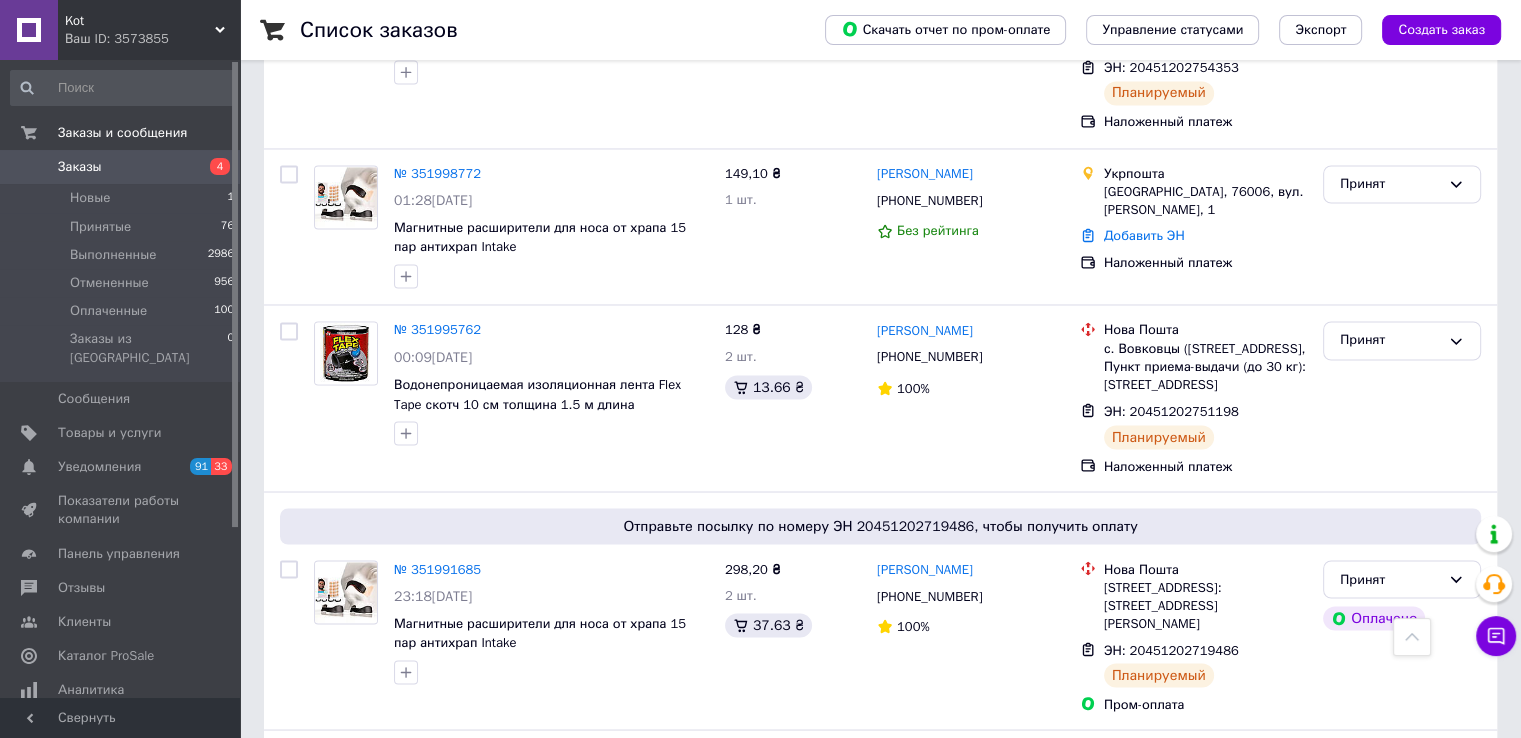 scroll, scrollTop: 3498, scrollLeft: 0, axis: vertical 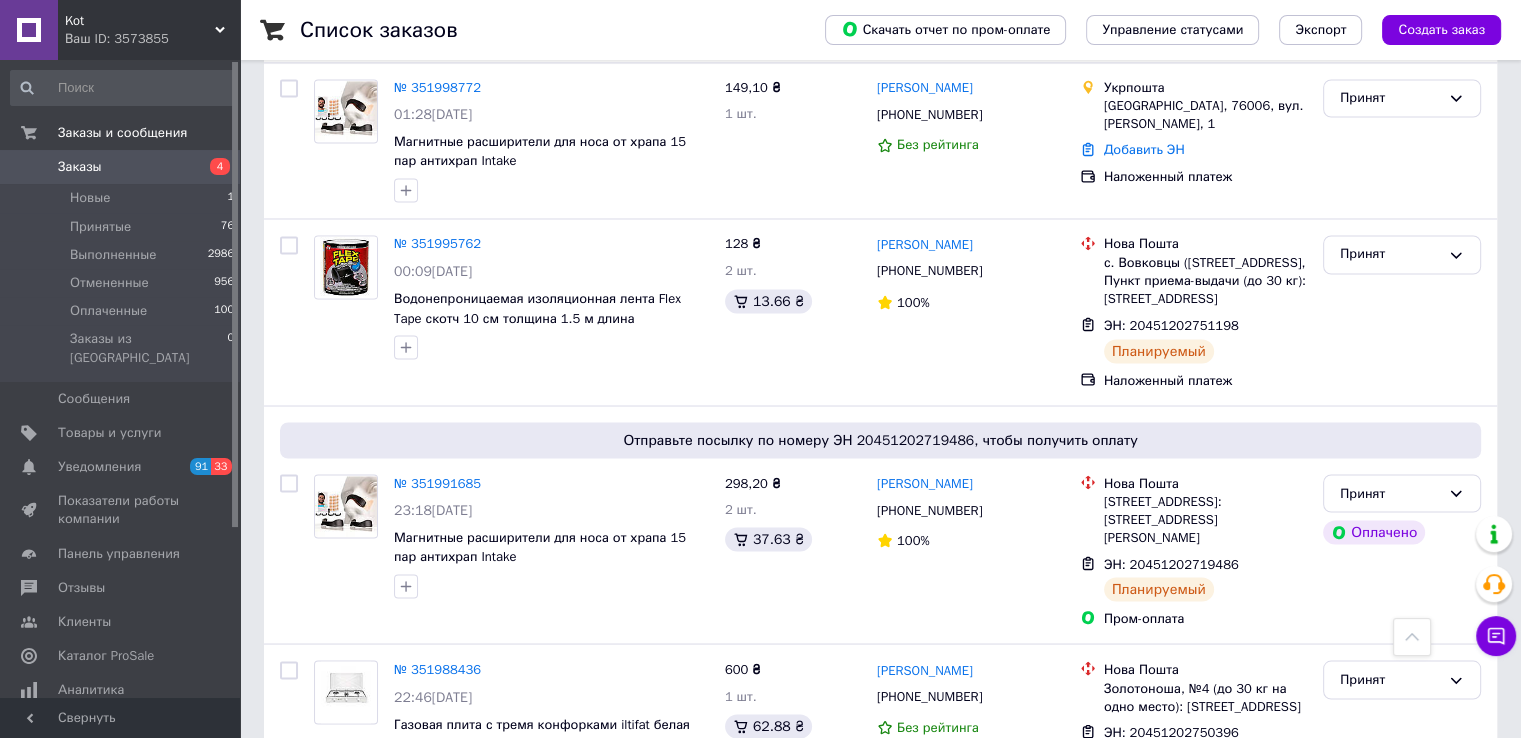 click on "2" at bounding box center (327, 857) 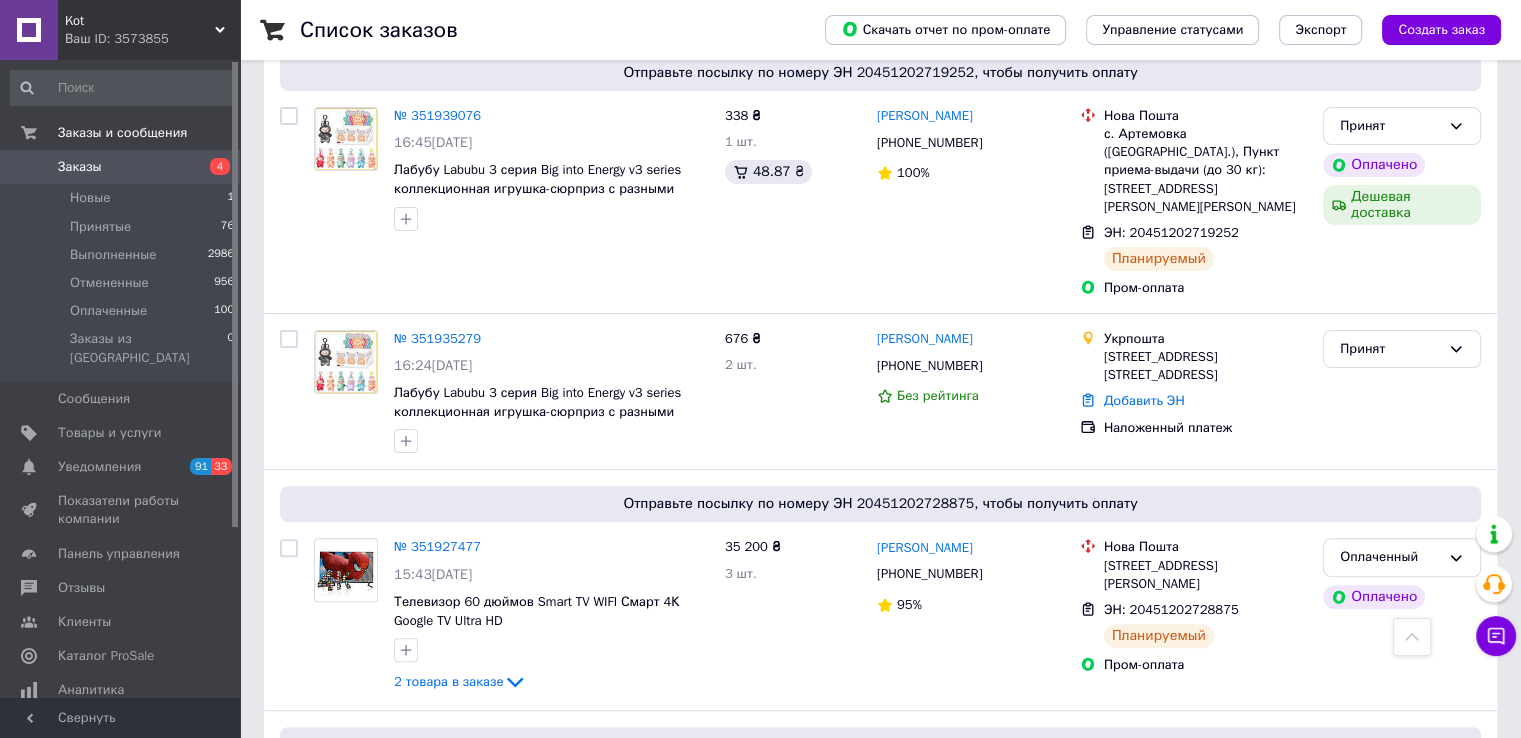 scroll, scrollTop: 700, scrollLeft: 0, axis: vertical 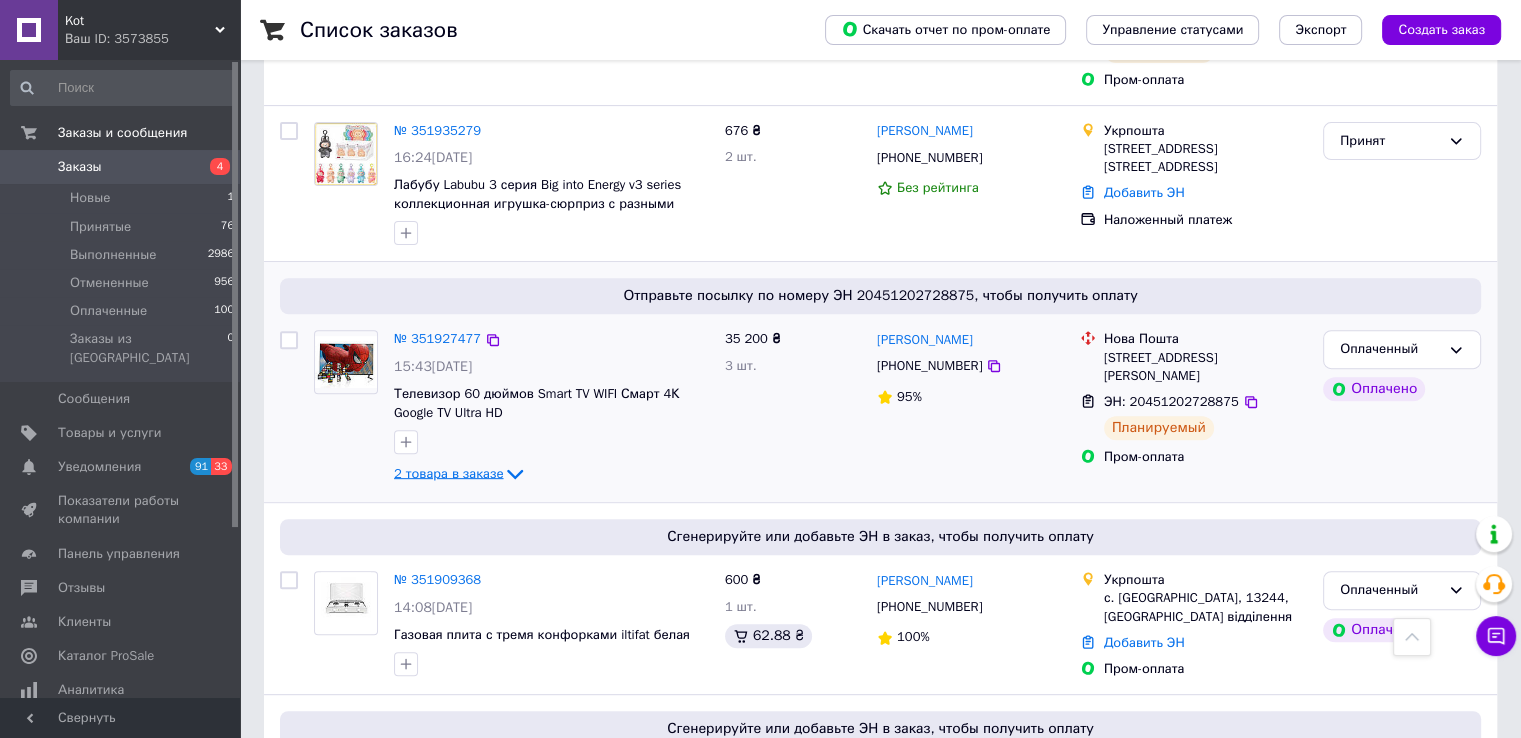 click on "2 товара в заказе" at bounding box center (448, 473) 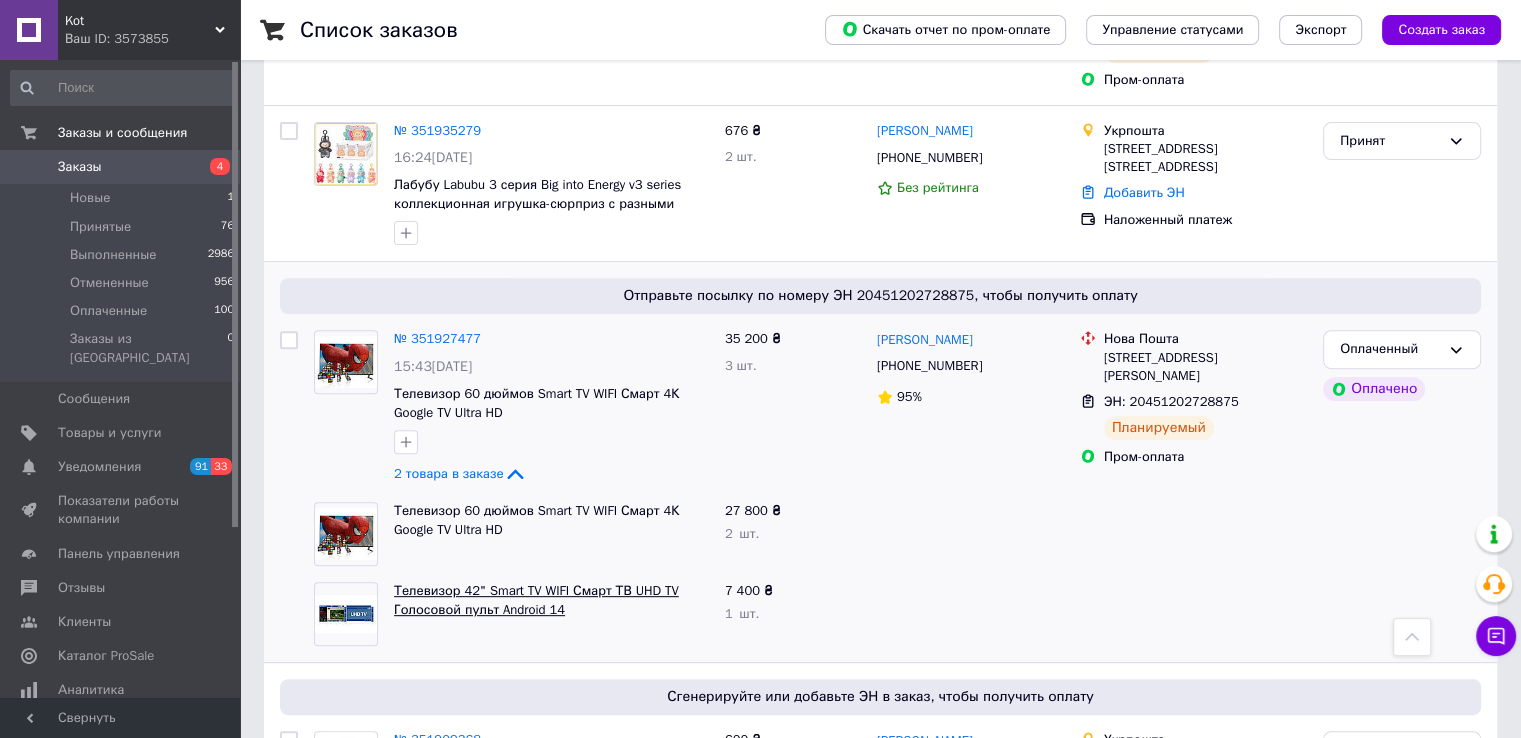 click on "Телевизор 42" Smart TV WIFI Смарт ТВ UHD TV Голосовой пульт Android 14" at bounding box center (536, 600) 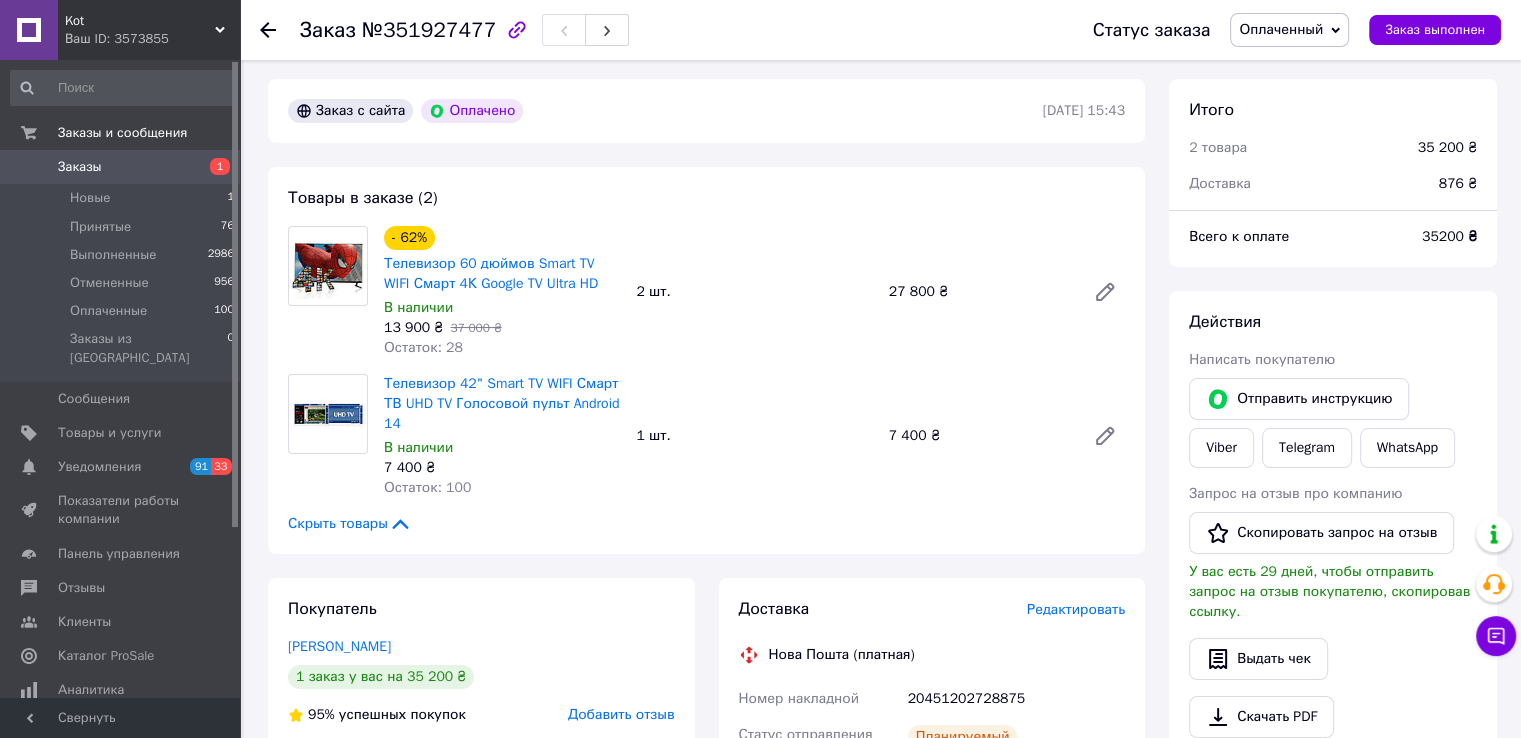 scroll, scrollTop: 100, scrollLeft: 0, axis: vertical 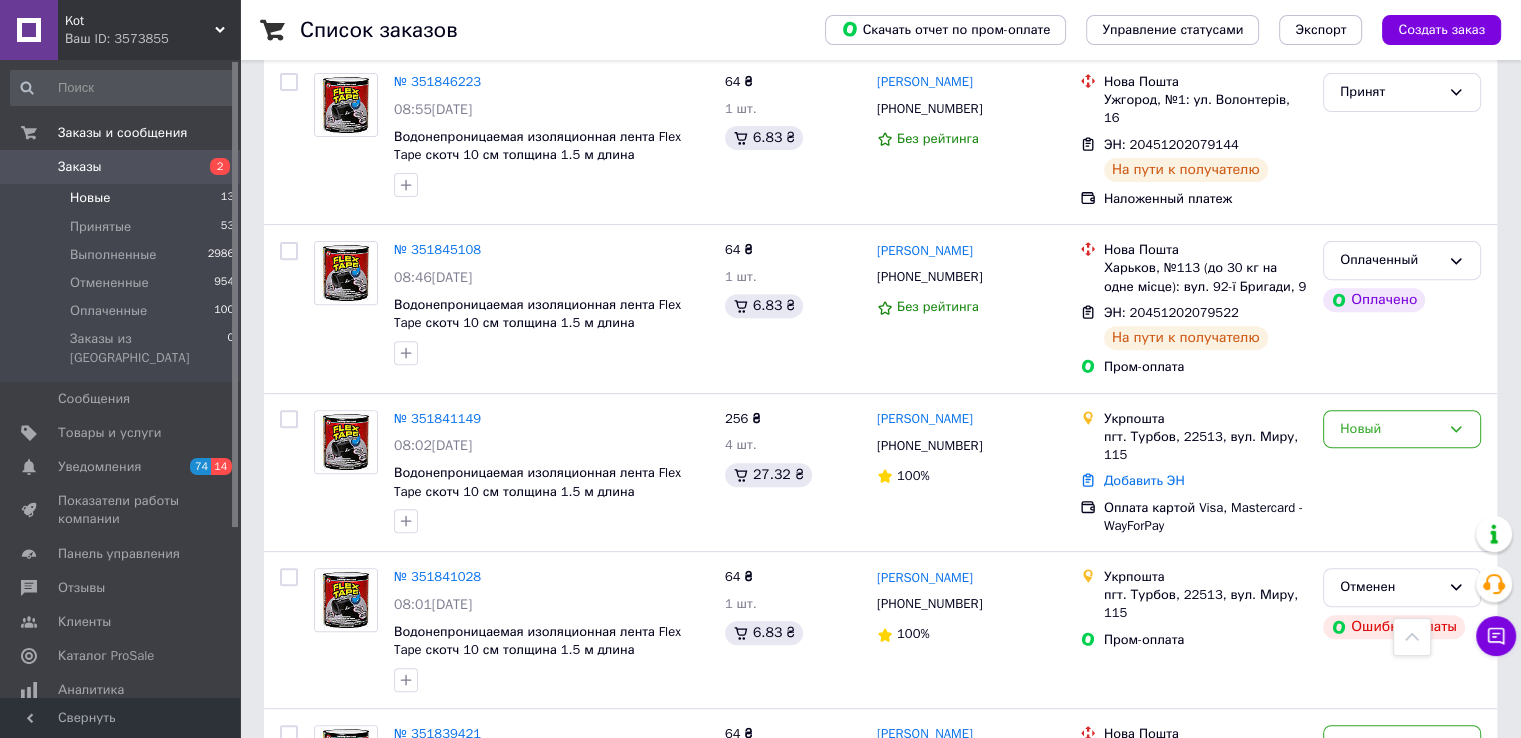 click on "Новые 13" at bounding box center [123, 198] 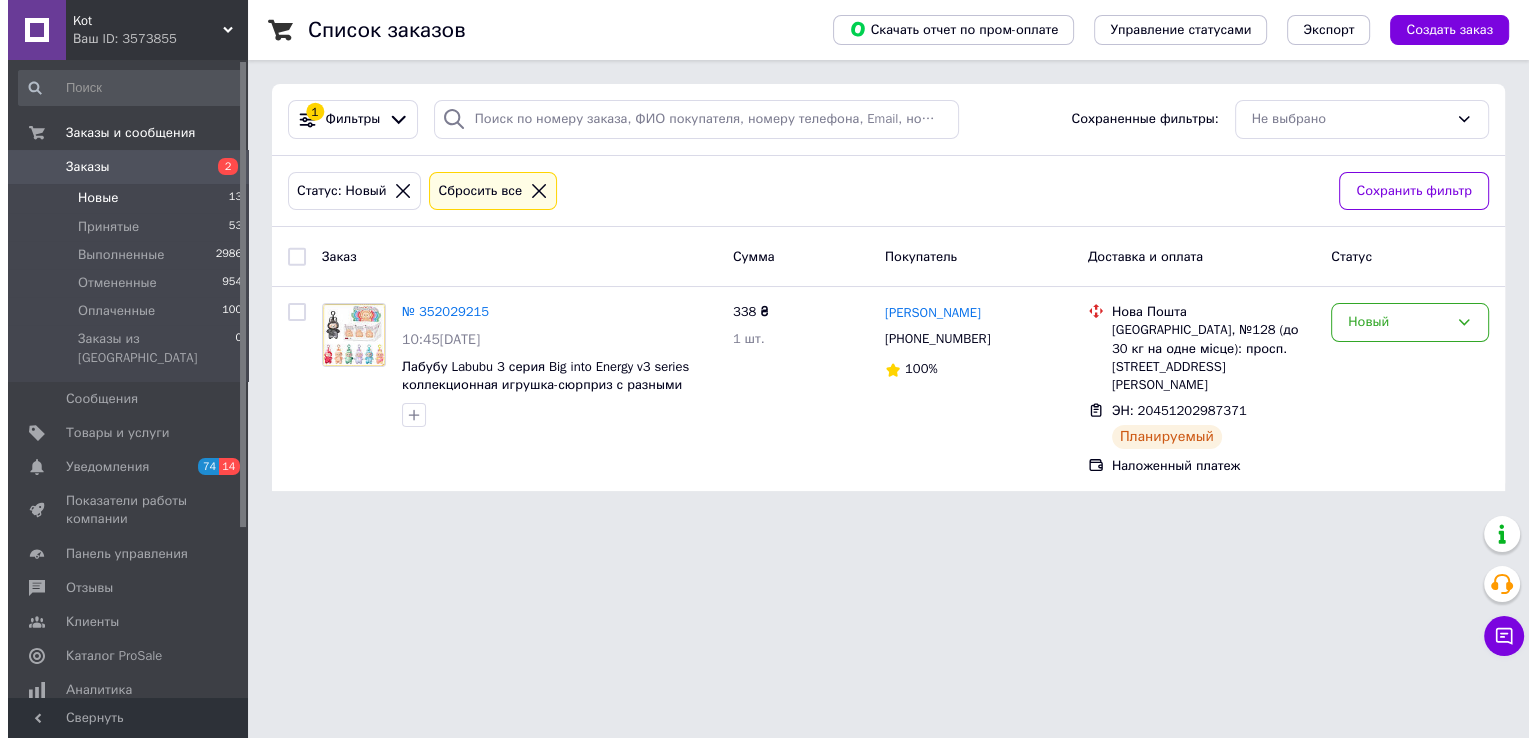 scroll, scrollTop: 0, scrollLeft: 0, axis: both 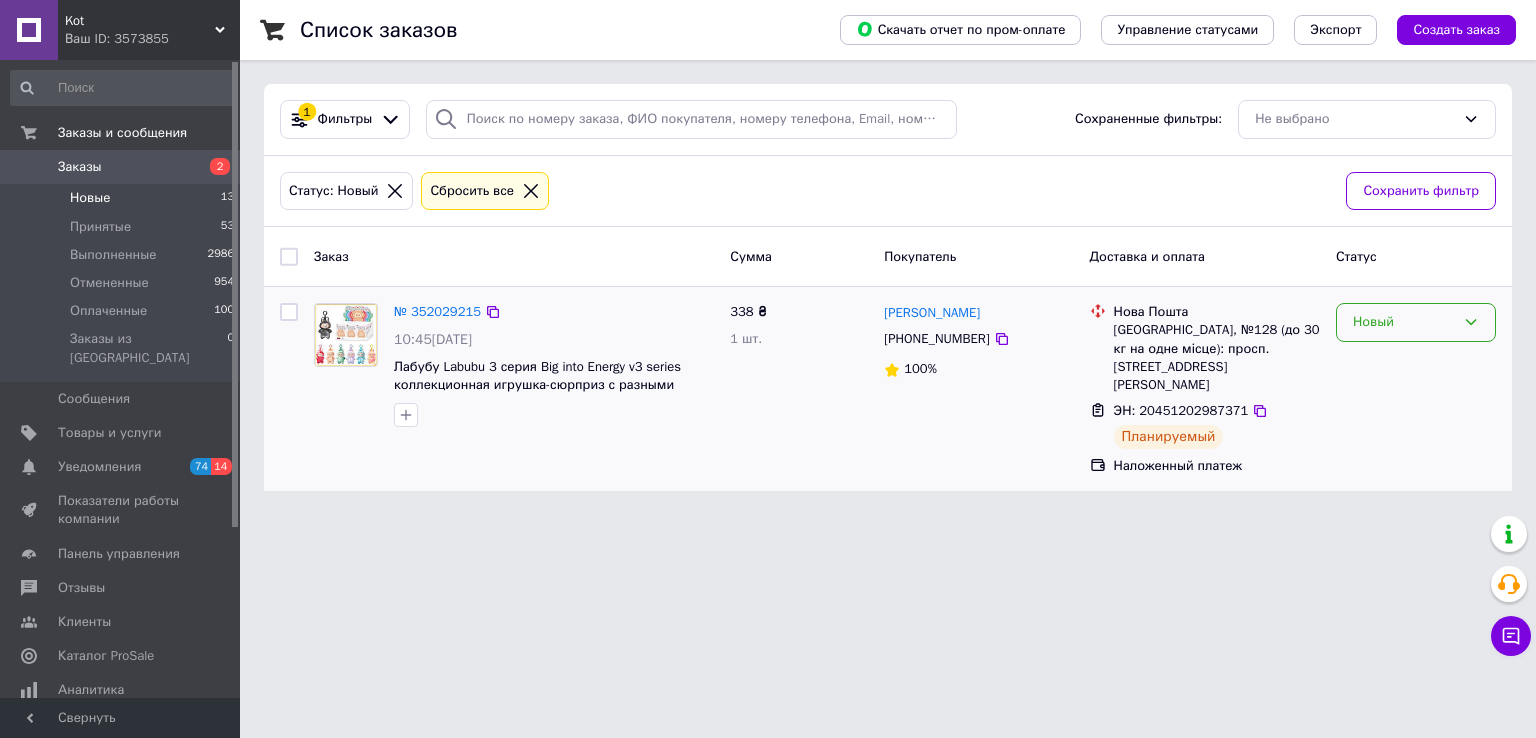 click on "Новый" at bounding box center [1416, 322] 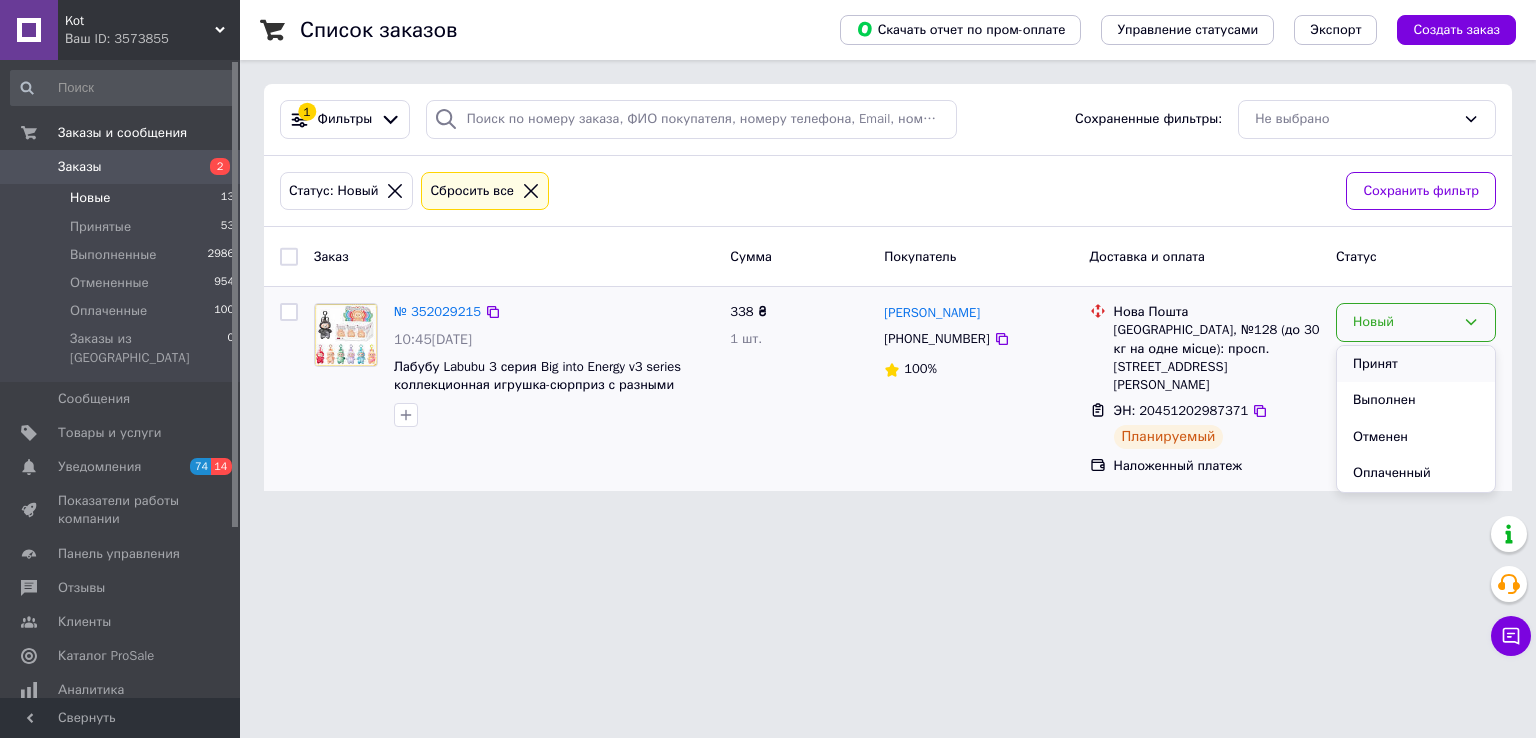 click on "Принят" at bounding box center [1416, 364] 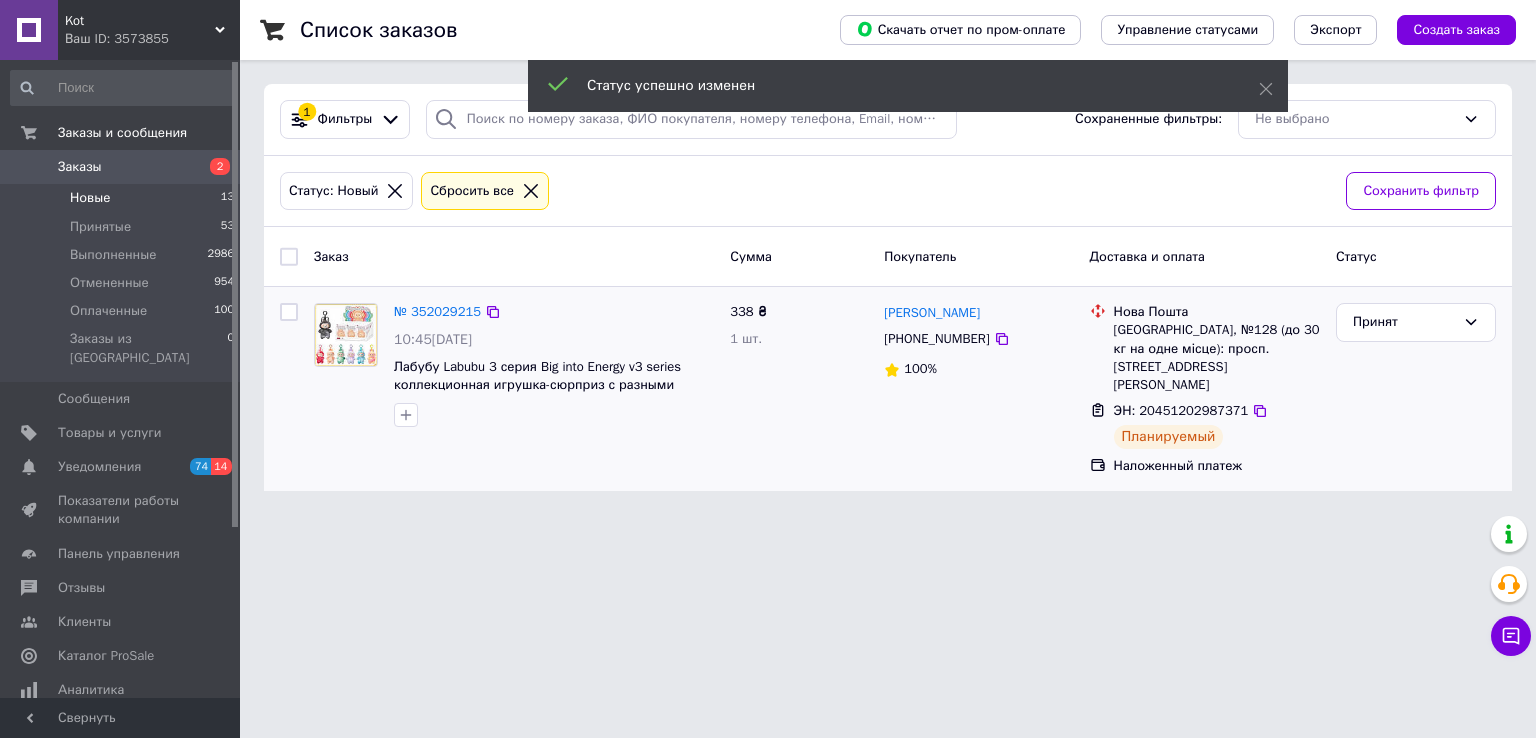 click on "Заказы" at bounding box center (121, 167) 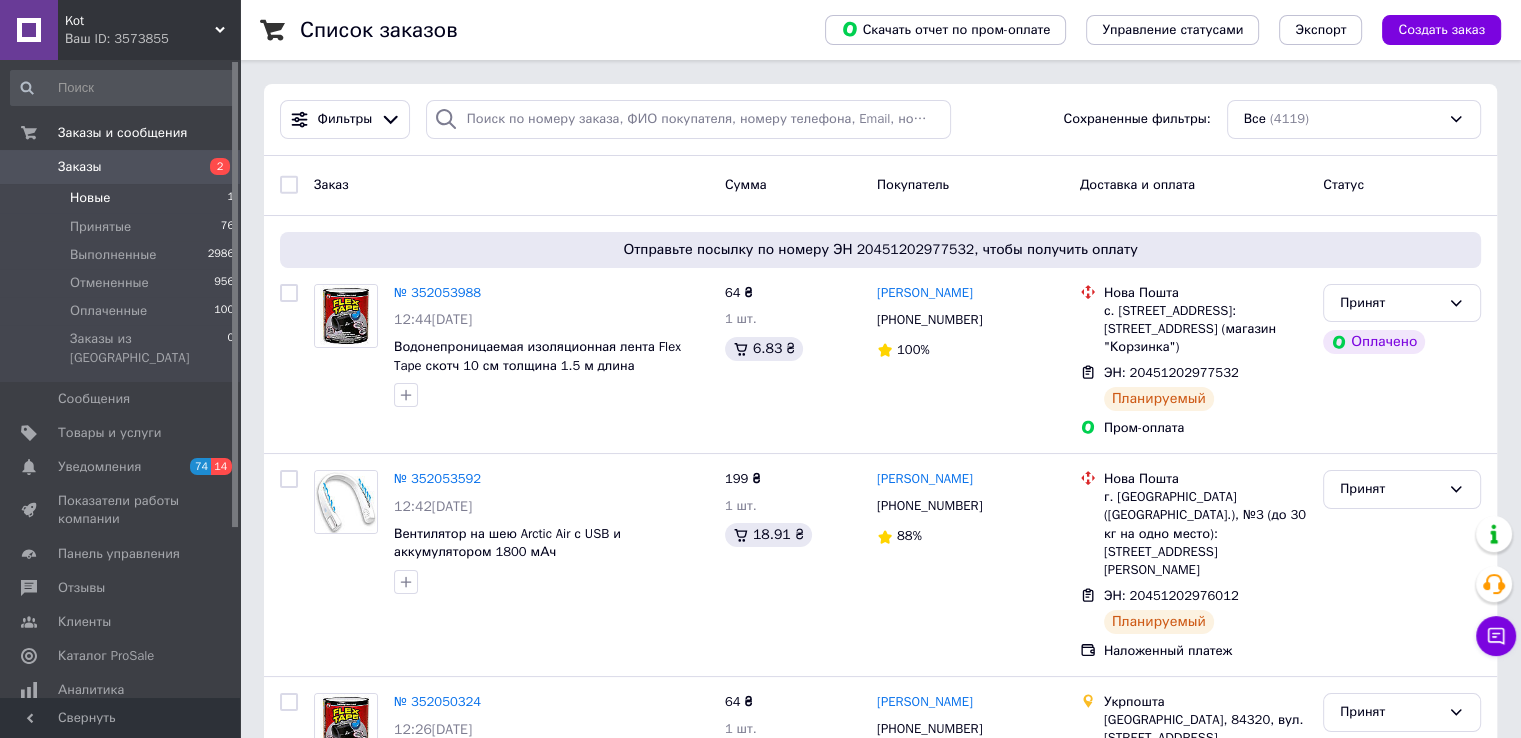 click on "Новые" at bounding box center (90, 198) 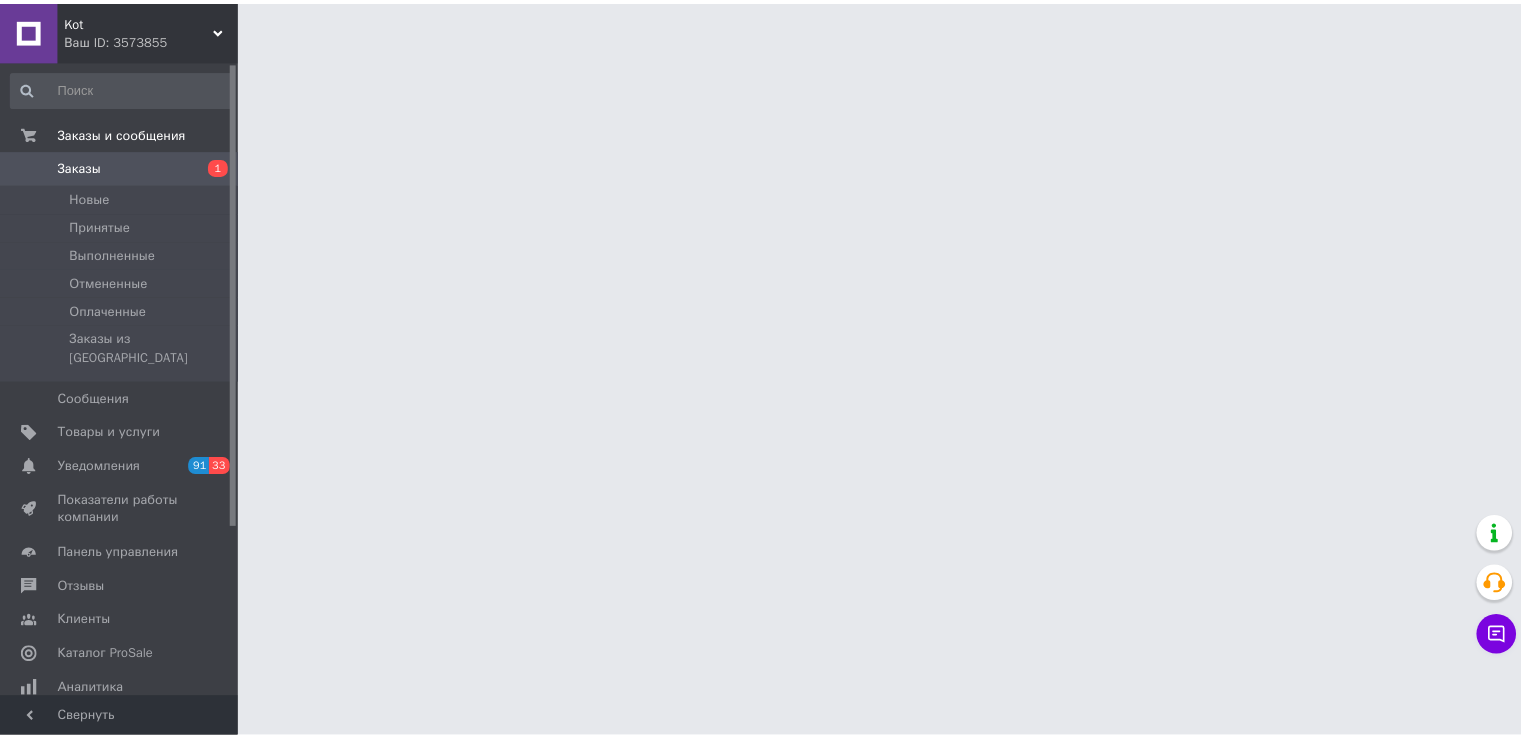scroll, scrollTop: 0, scrollLeft: 0, axis: both 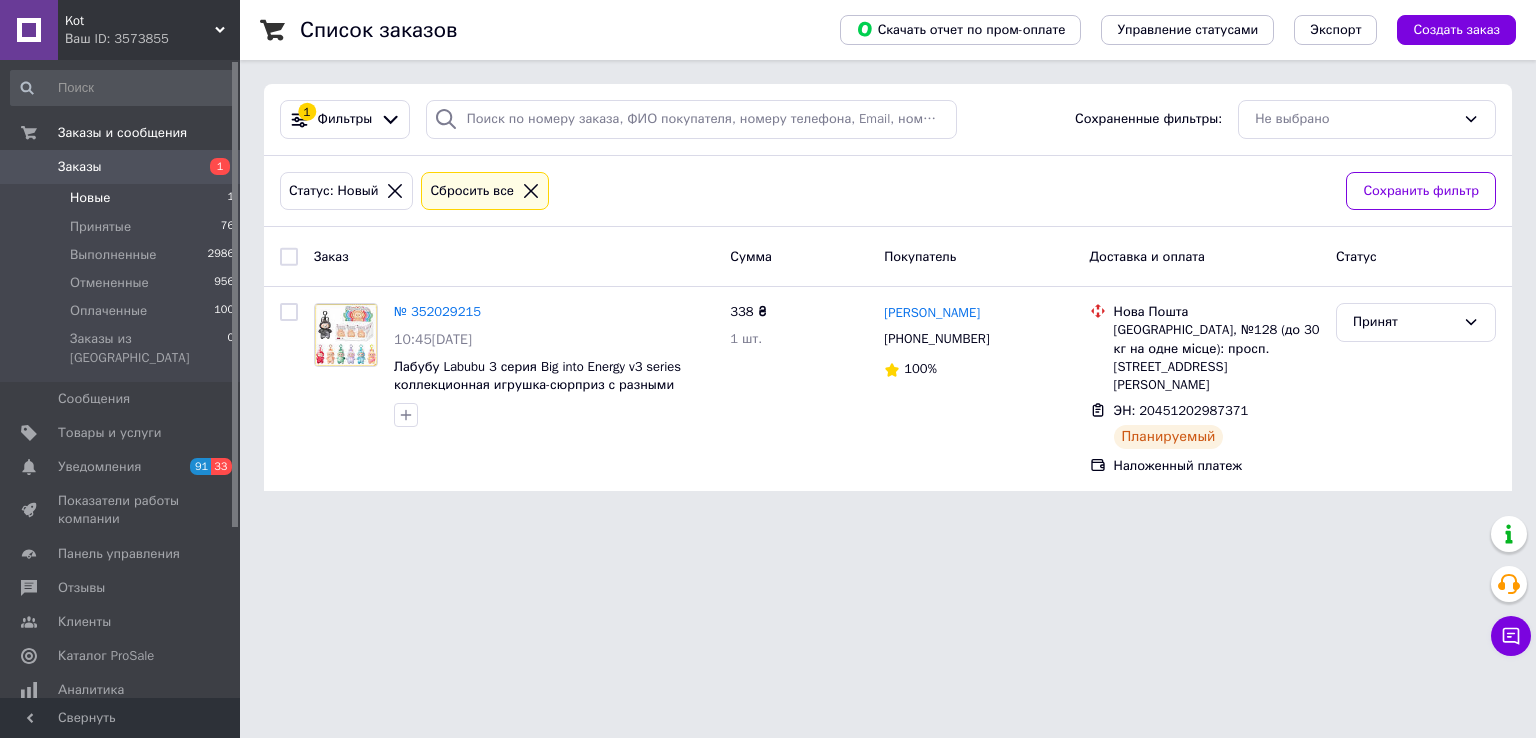 click on "Заказы" at bounding box center (121, 167) 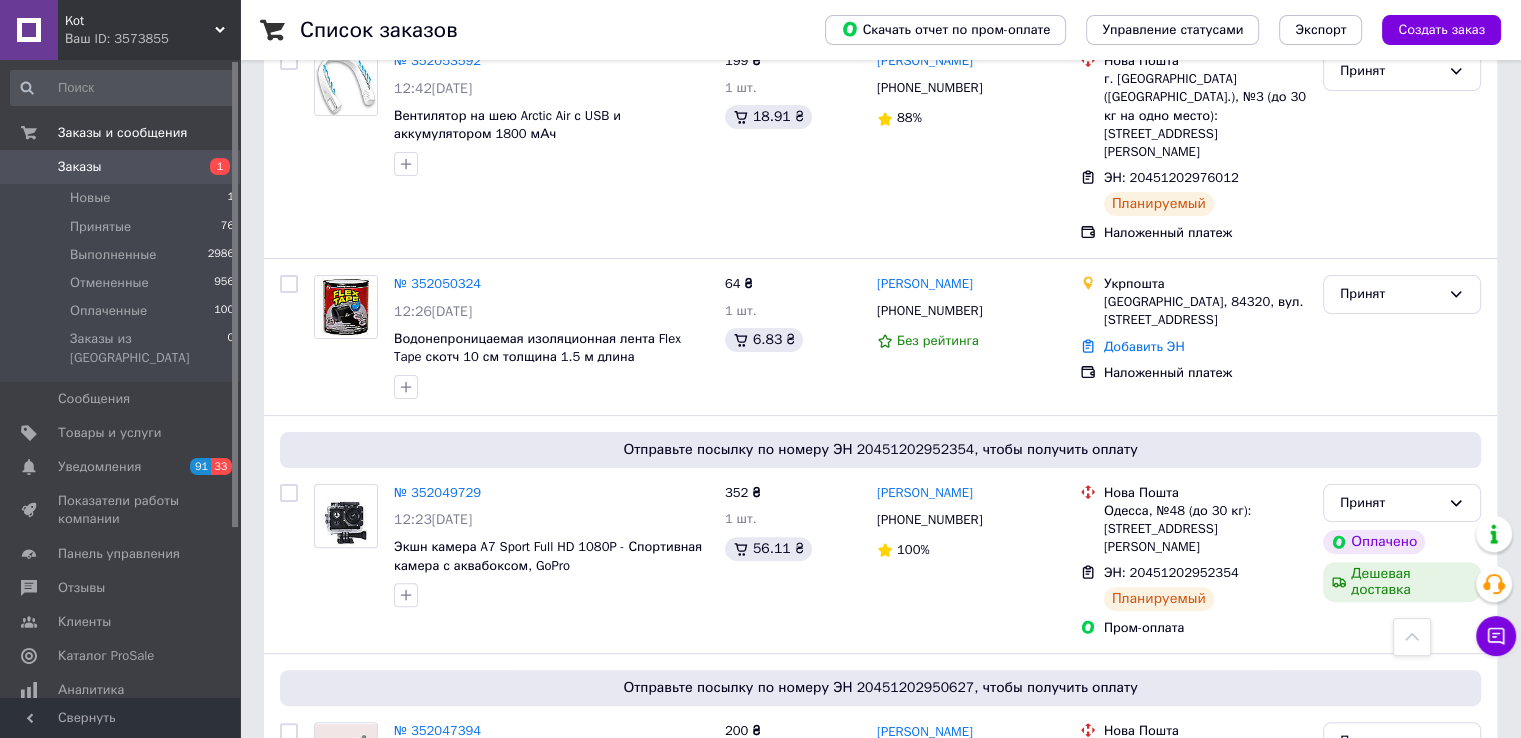 scroll, scrollTop: 198, scrollLeft: 0, axis: vertical 